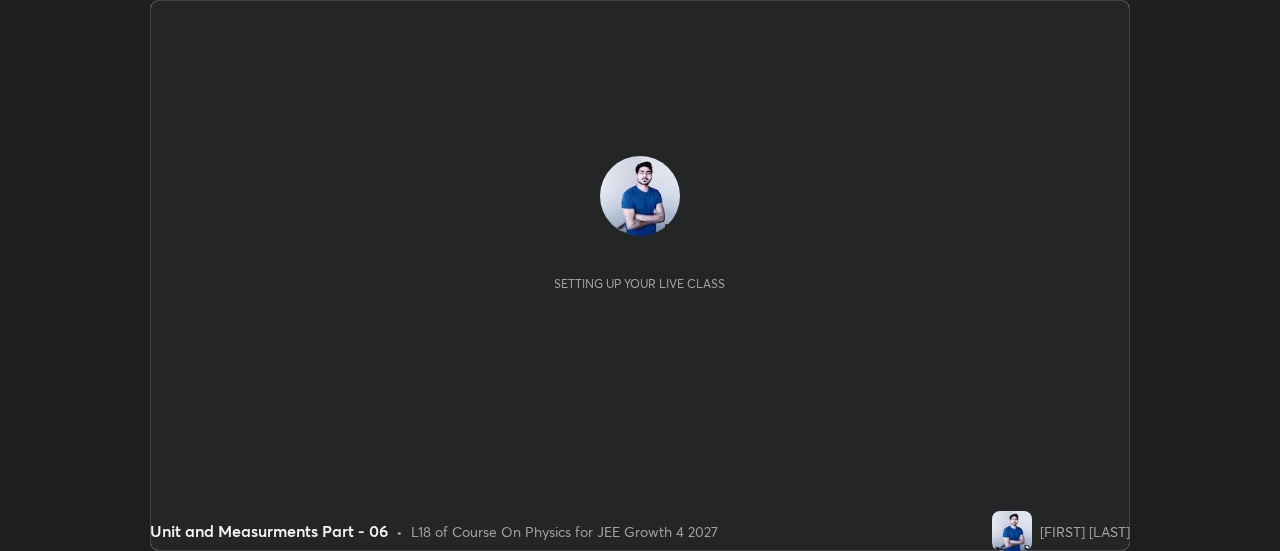 scroll, scrollTop: 0, scrollLeft: 0, axis: both 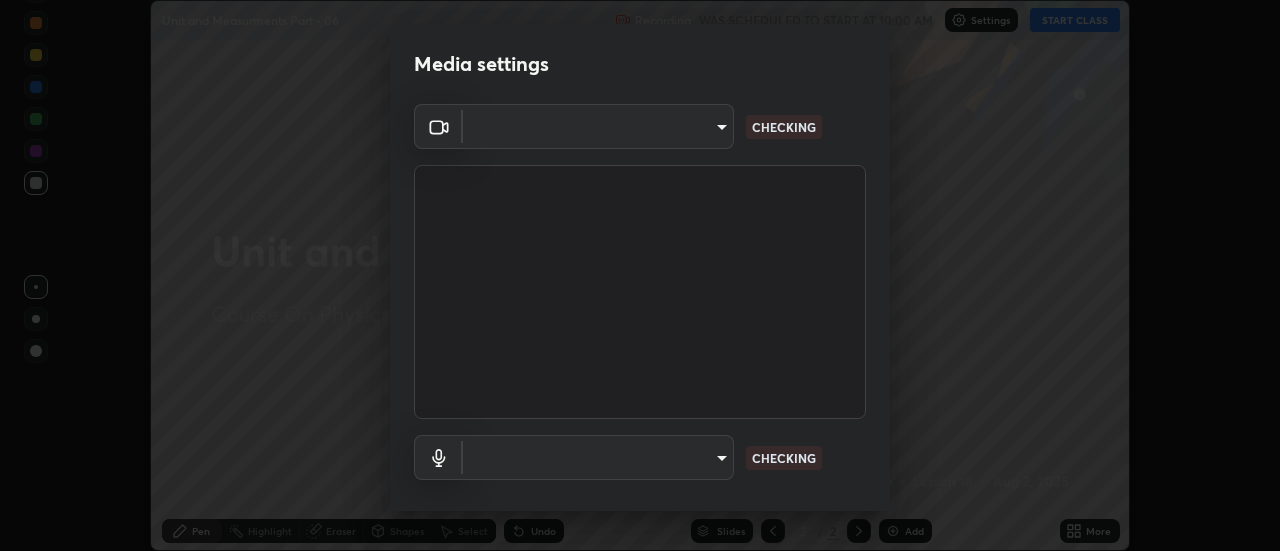 type on "de4d584312b4434b91bb48b0c0e382846541704910f56accdd629dbaa70238e6" 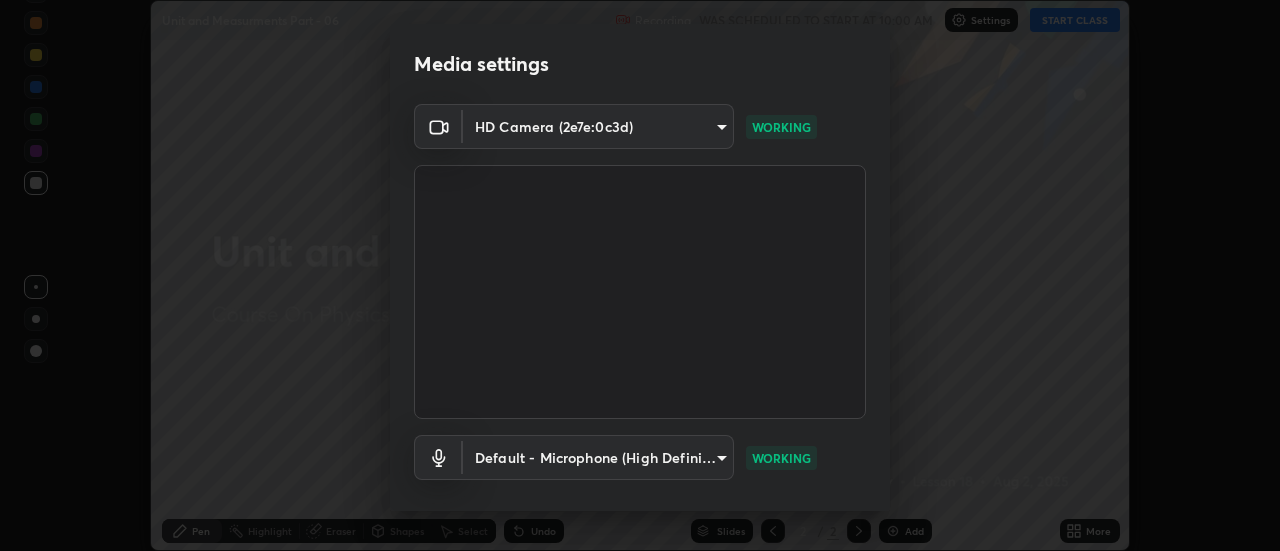 click on "Erase all Unit and Measurments Part - 06 Recording WAS SCHEDULED TO START AT  10:00 AM Settings START CLASS Setting up your live class Unit and Measurments Part - 06 • L18 of Course On Physics for JEE Growth 4 2027 [FIRST] [LAST] Pen Highlight Eraser Shapes Select Undo Slides 2 / 2 Add More No doubts shared Encourage your learners to ask a doubt for better clarity Report an issue Reason for reporting Buffering Chat not working Audio - Video sync issue Educator video quality low ​ Attach an image Report Media settings HD Camera ([HASH]) [HASH] WORKING Default - Microphone (High Definition Audio Device) default WORKING 1 / 5 Next" at bounding box center (640, 275) 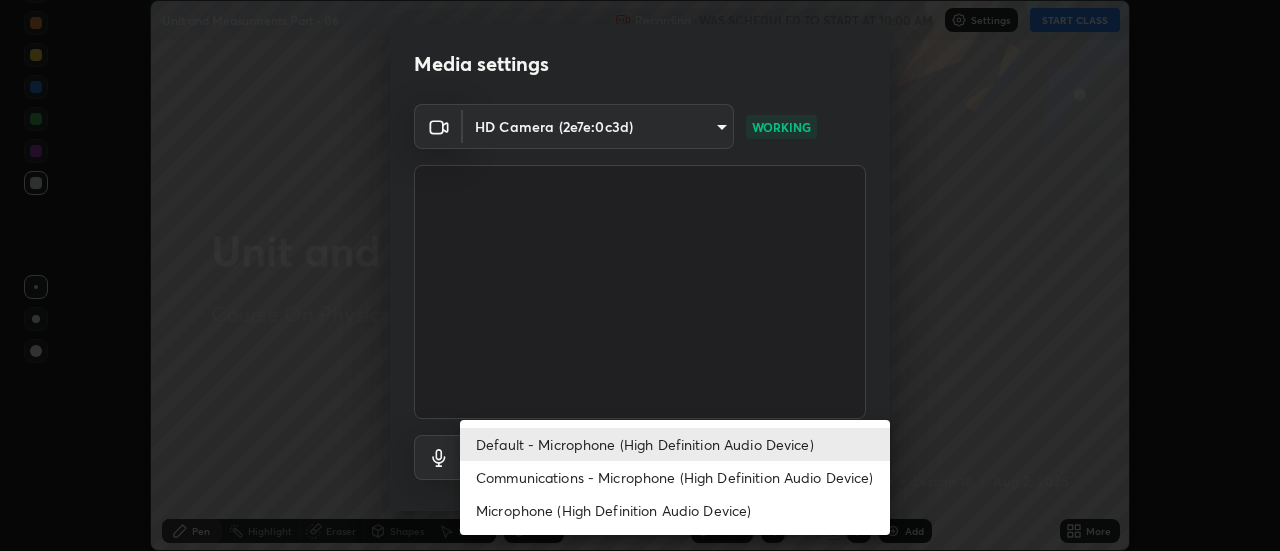 click on "Communications - Microphone (High Definition Audio Device)" at bounding box center (675, 477) 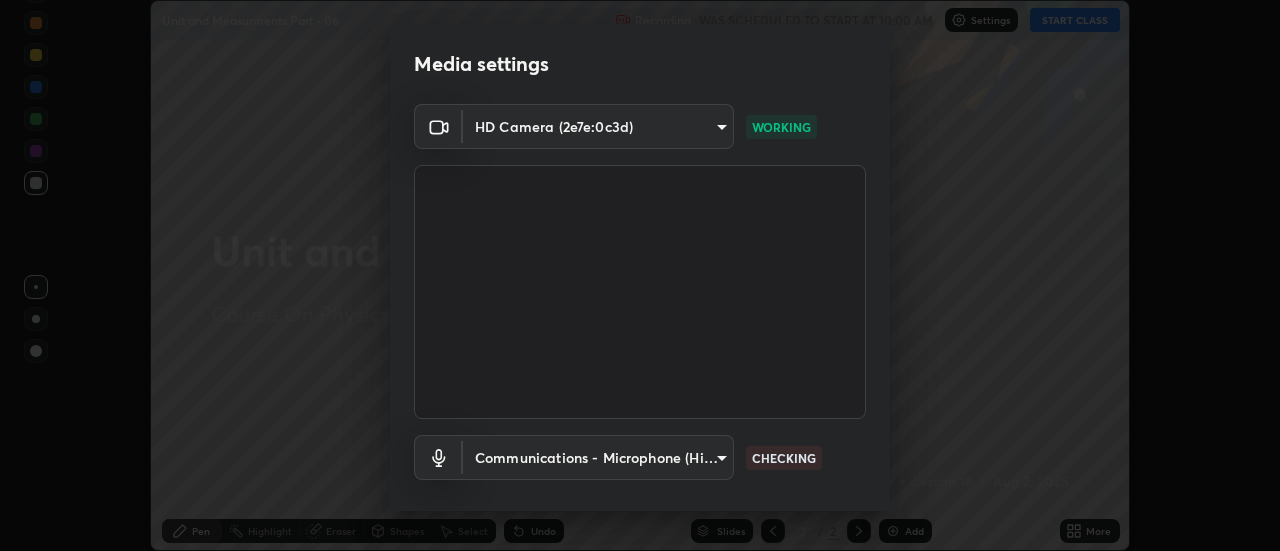 click on "Erase all Unit and Measurments Part - 06 Recording WAS SCHEDULED TO START AT  10:00 AM Settings START CLASS Setting up your live class Unit and Measurments Part - 06 • L18 of Course On Physics for JEE Growth 4 2027 [FIRST] [LAST] Pen Highlight Eraser Shapes Select Undo Slides 2 / 2 Add More No doubts shared Encourage your learners to ask a doubt for better clarity Report an issue Reason for reporting Buffering Chat not working Audio - Video sync issue Educator video quality low ​ Attach an image Report Media settings HD Camera ([HASH]) [HASH] WORKING Communications - Microphone (High Definition Audio Device) communications CHECKING 1 / 5 Next" at bounding box center [640, 275] 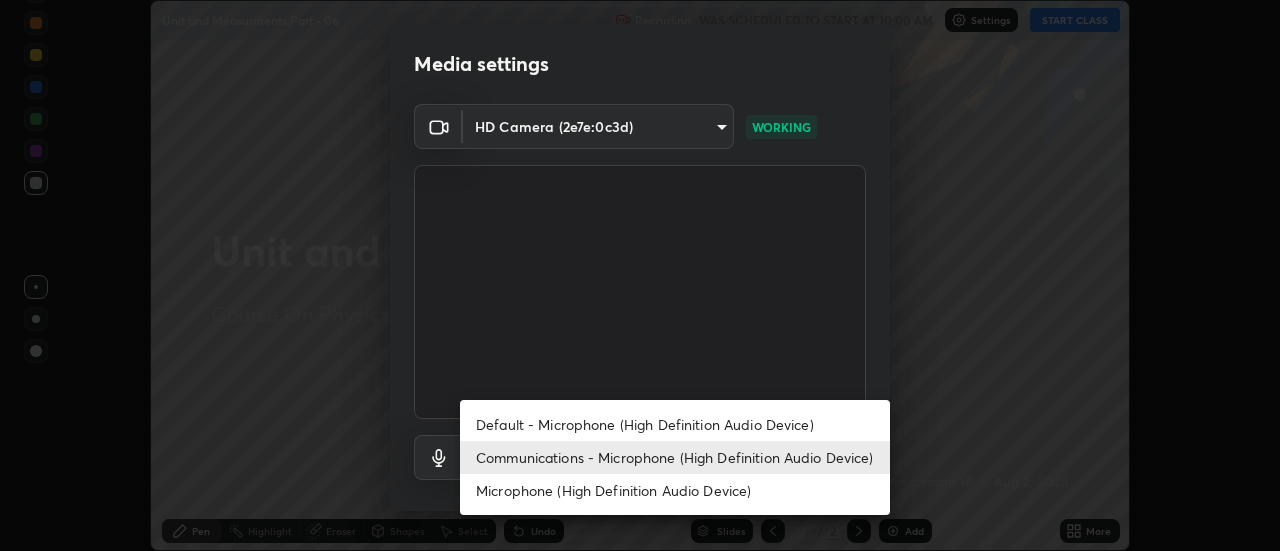 click on "Default - Microphone (High Definition Audio Device)" at bounding box center [675, 424] 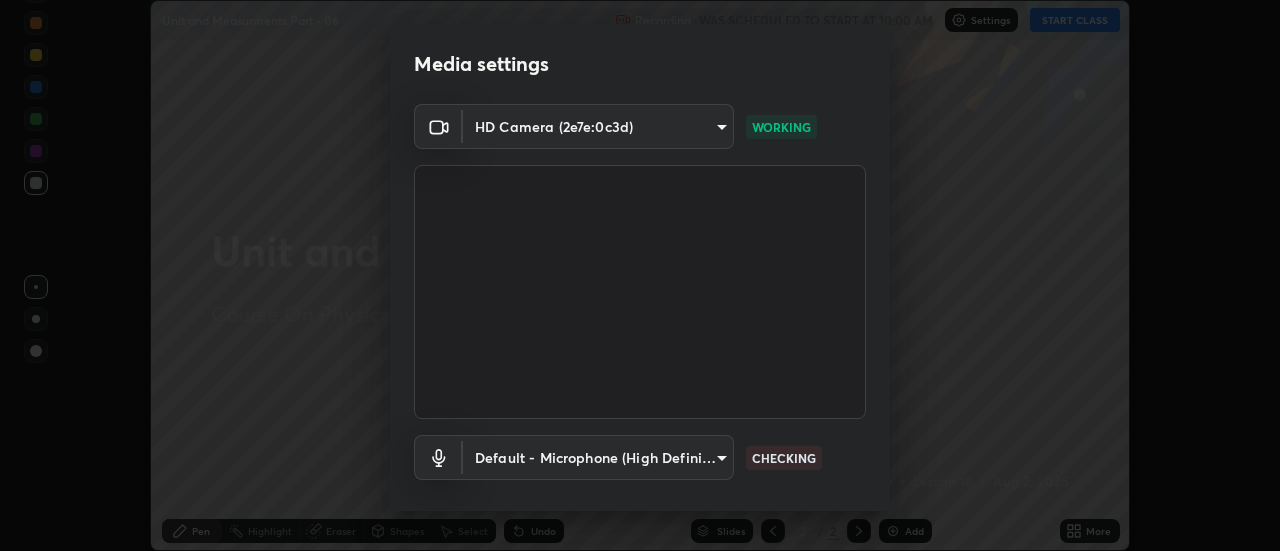 type on "default" 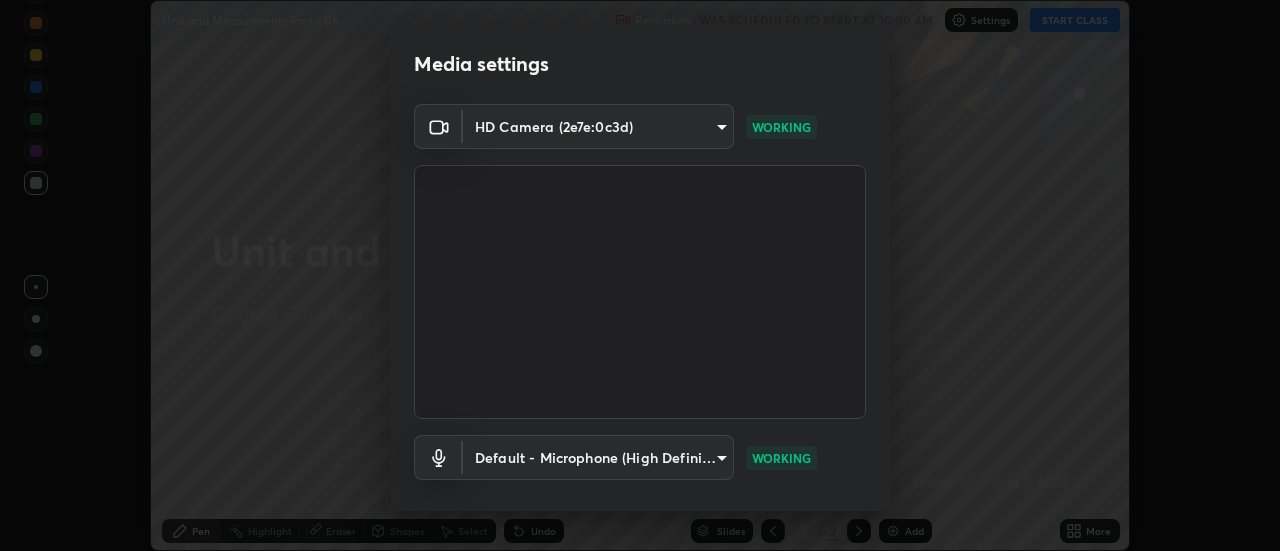 scroll, scrollTop: 105, scrollLeft: 0, axis: vertical 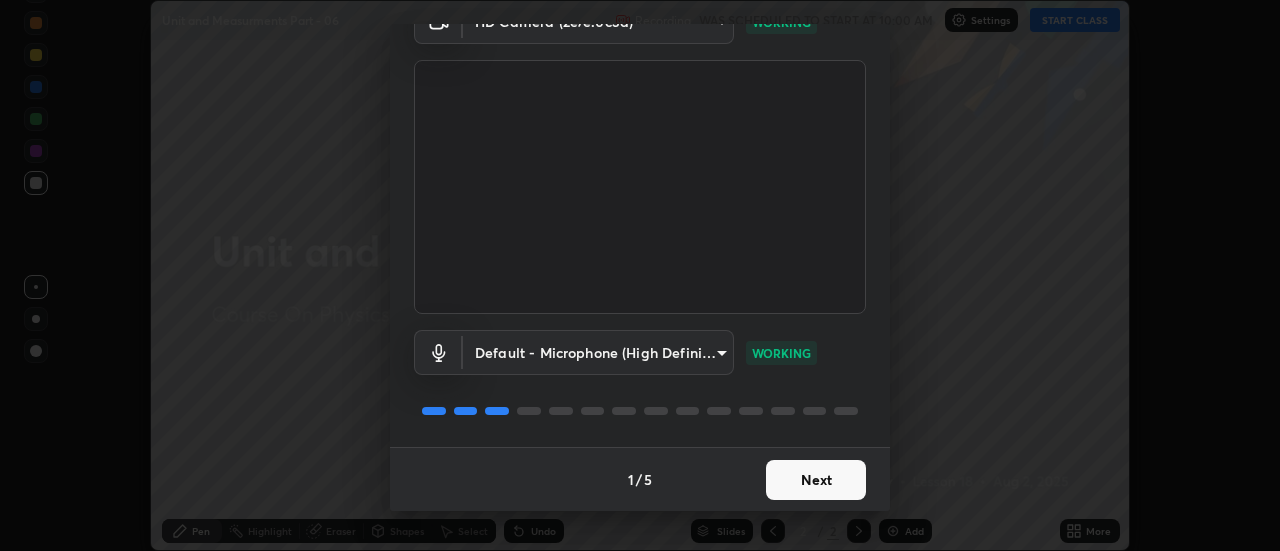 click on "Next" at bounding box center (816, 480) 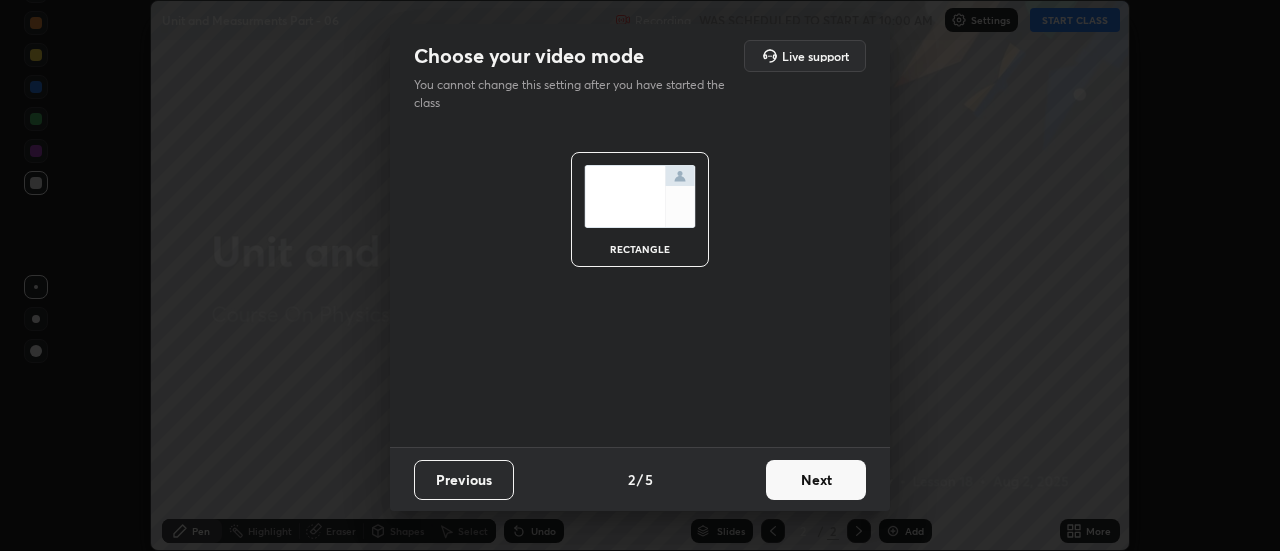scroll, scrollTop: 0, scrollLeft: 0, axis: both 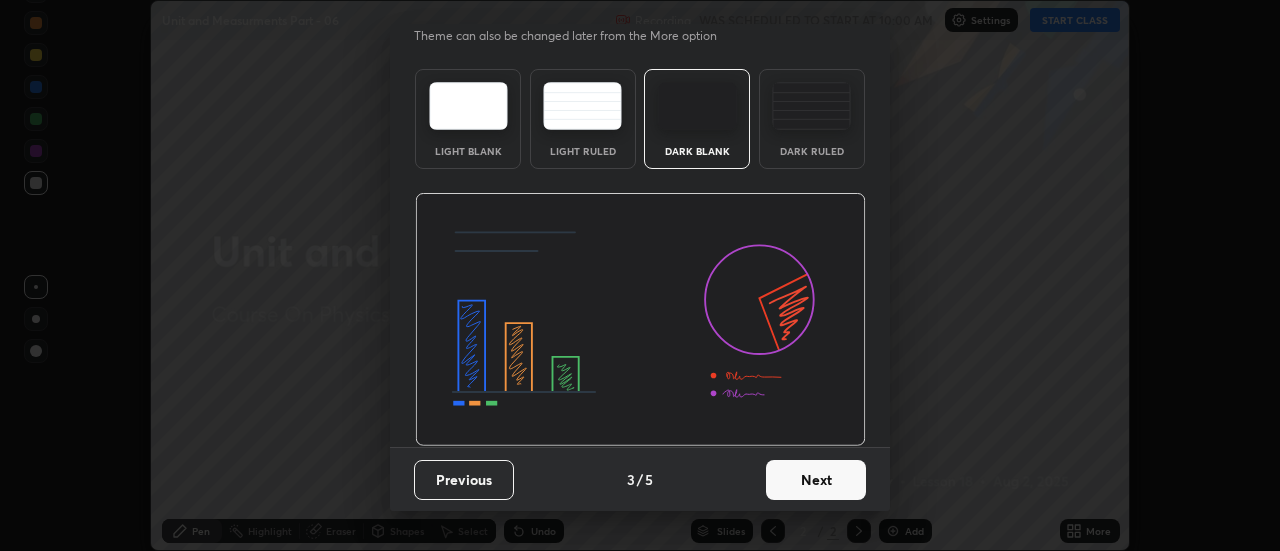 click on "Next" at bounding box center [816, 480] 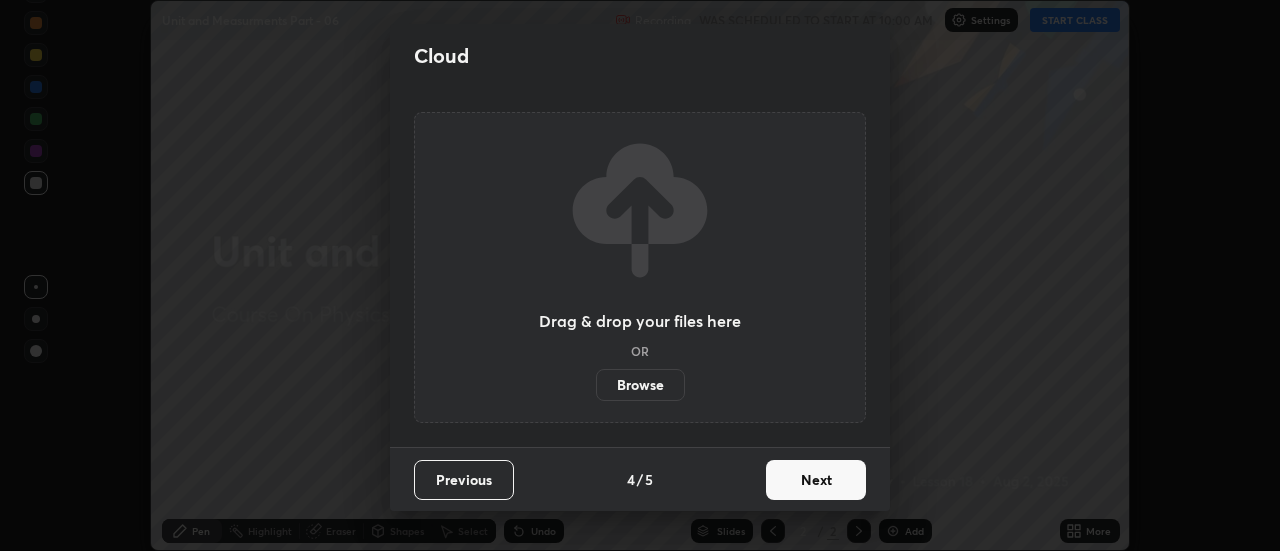 click on "Next" at bounding box center (816, 480) 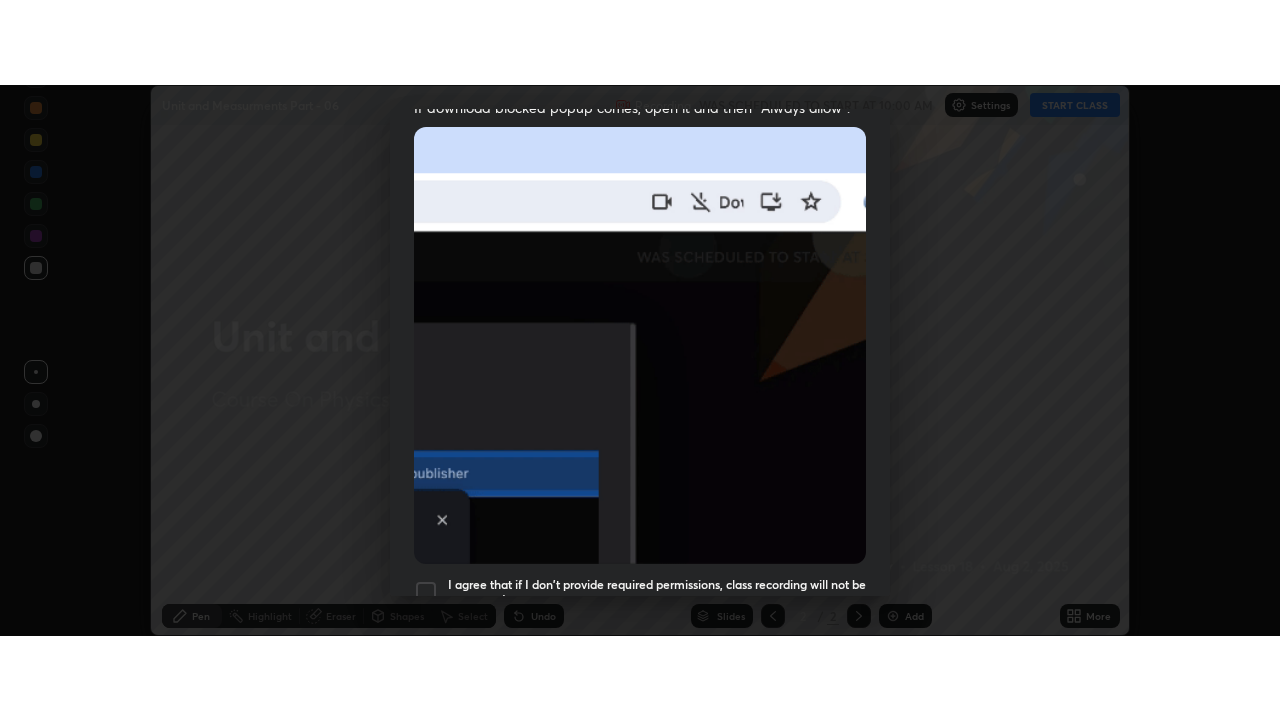 scroll, scrollTop: 513, scrollLeft: 0, axis: vertical 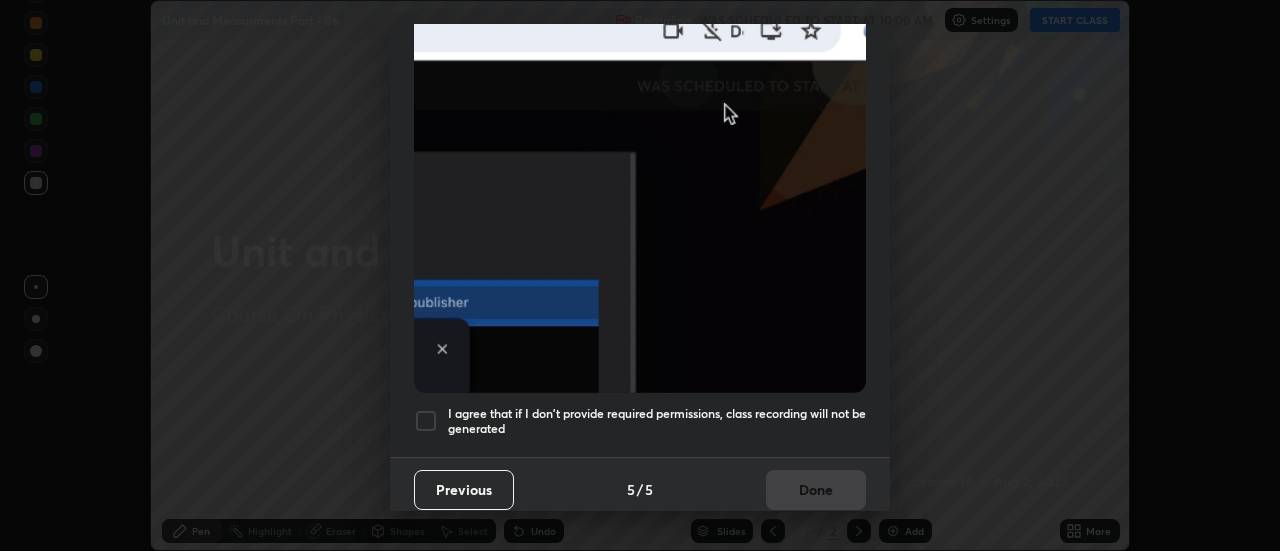 click at bounding box center [426, 421] 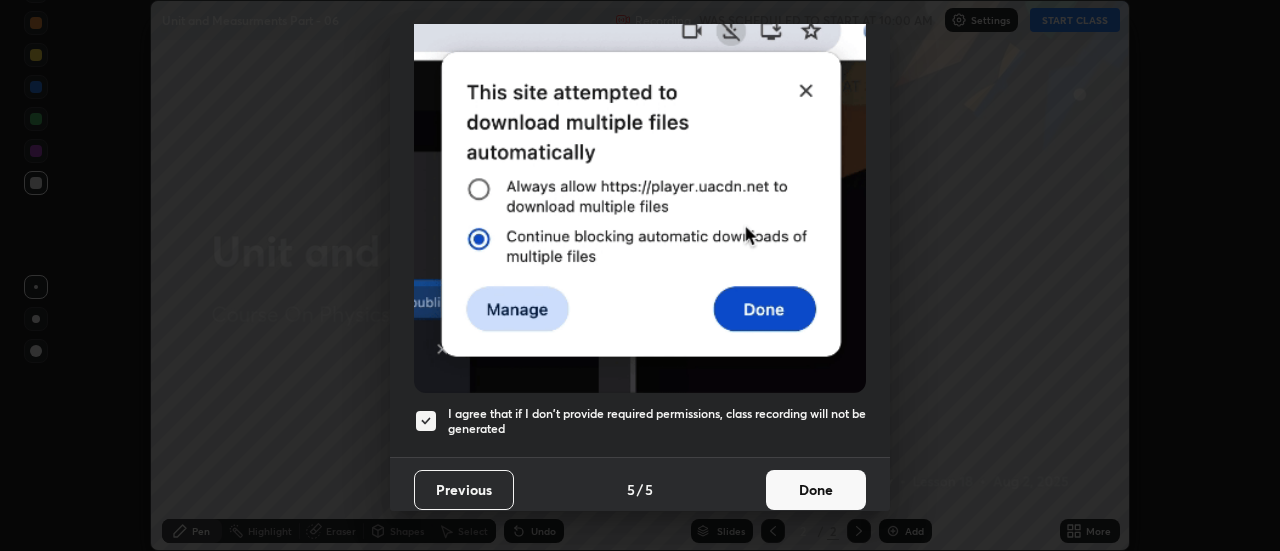 click on "Done" at bounding box center (816, 490) 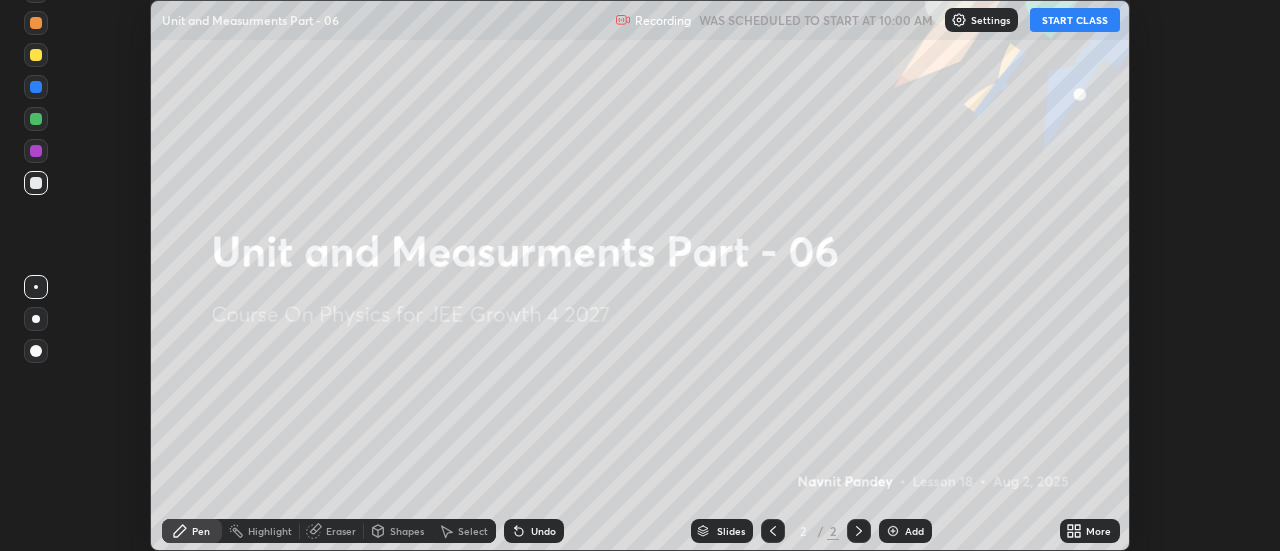 click 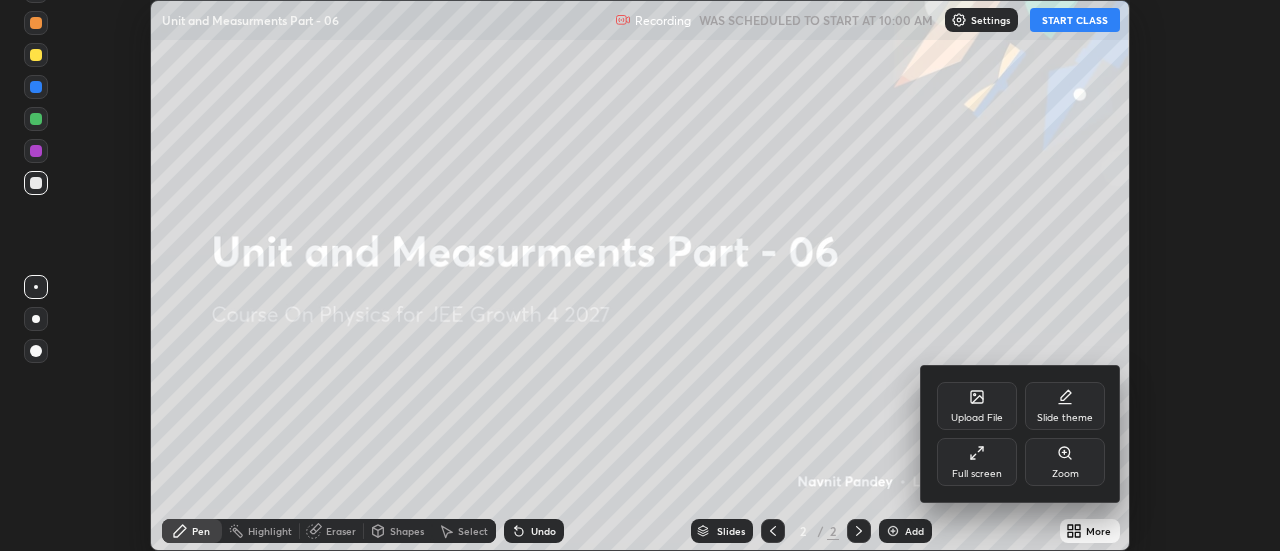 click on "Full screen" at bounding box center (977, 462) 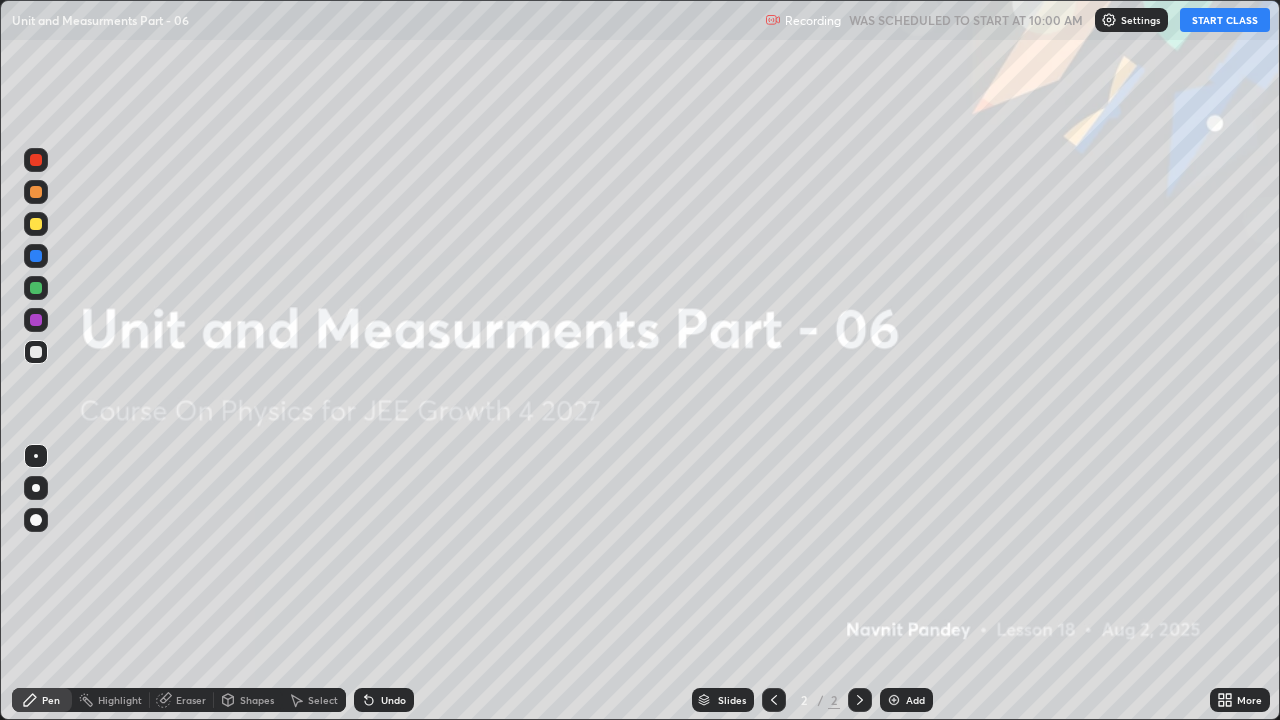 scroll, scrollTop: 99280, scrollLeft: 98720, axis: both 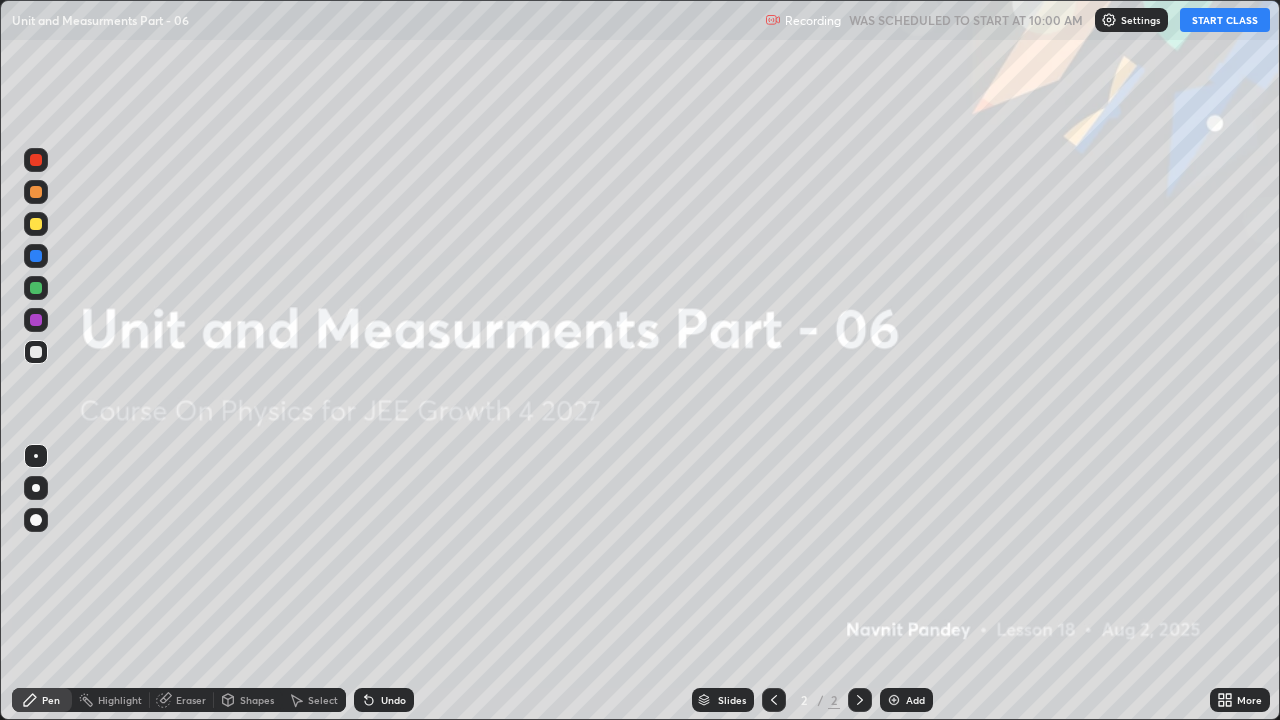 click on "START CLASS" at bounding box center [1225, 20] 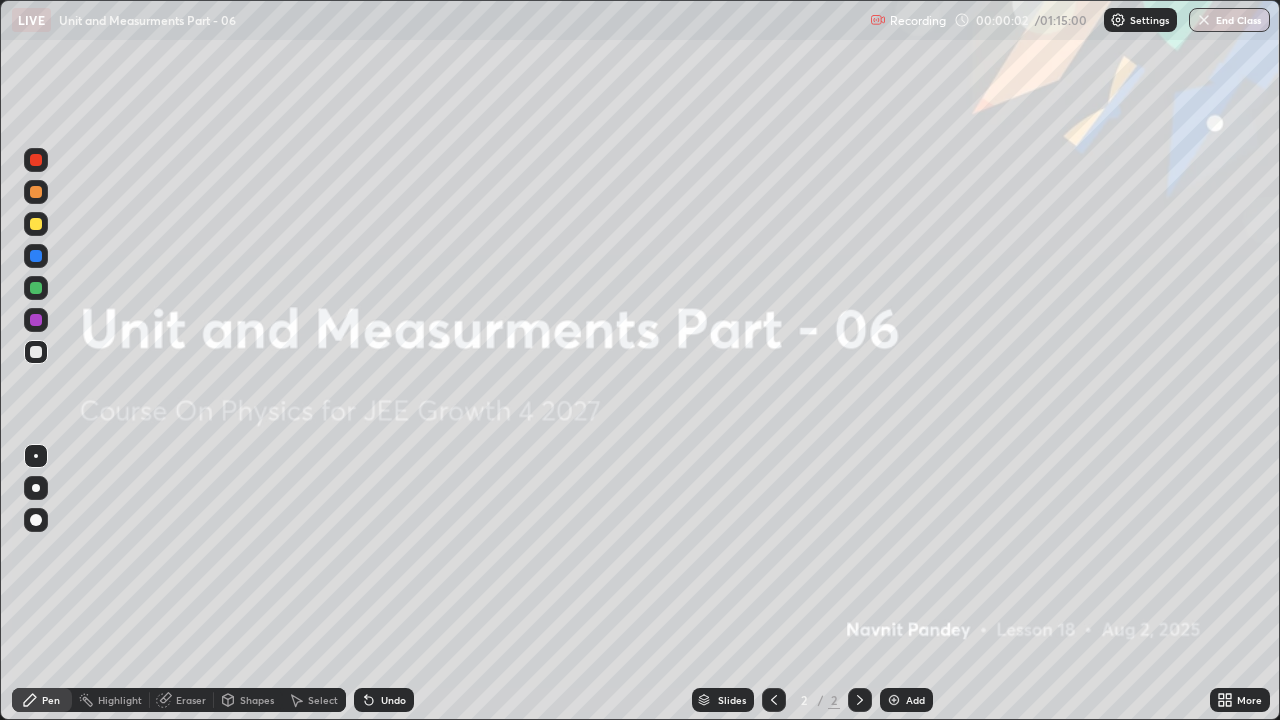click on "Add" at bounding box center (906, 700) 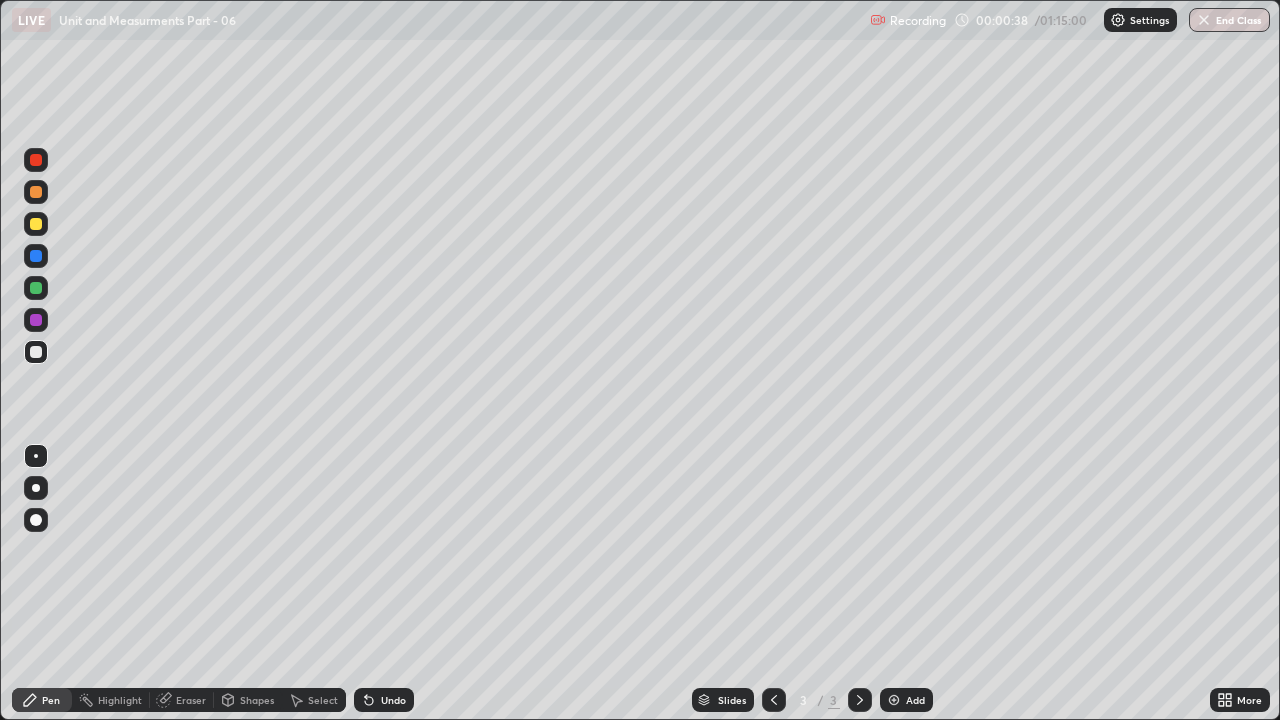 click at bounding box center (36, 320) 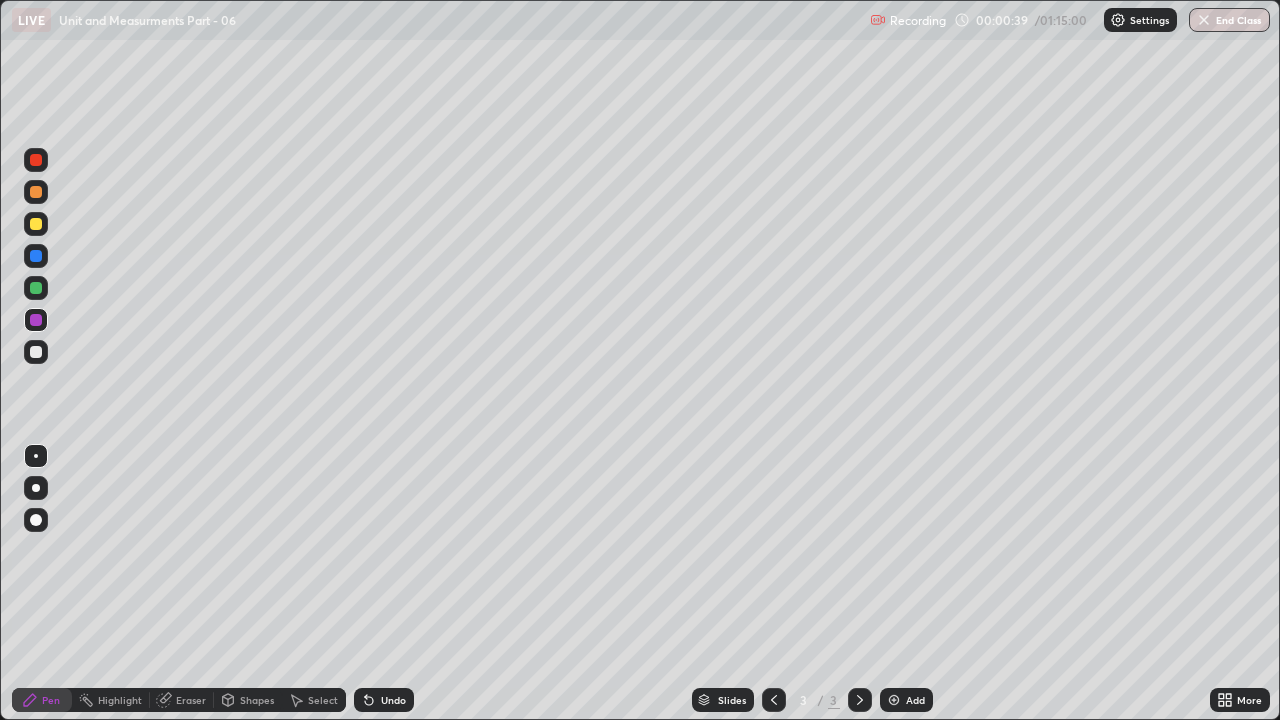 click at bounding box center (36, 352) 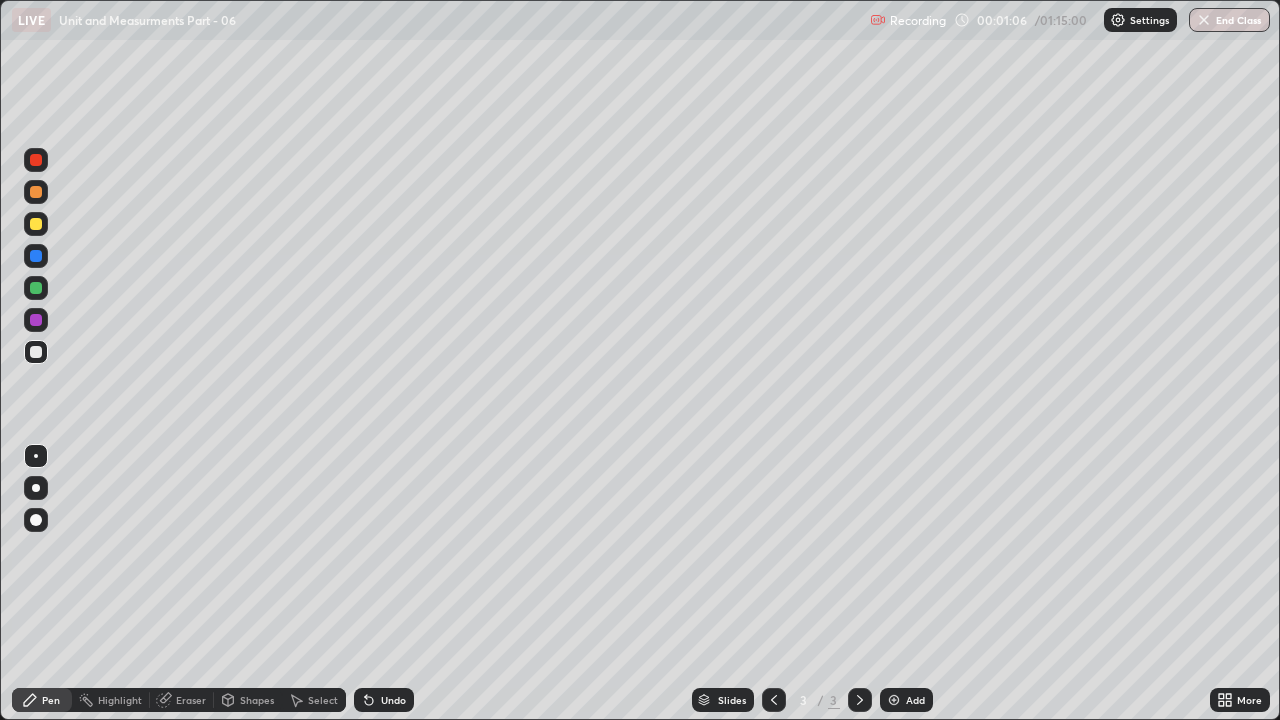click at bounding box center [36, 288] 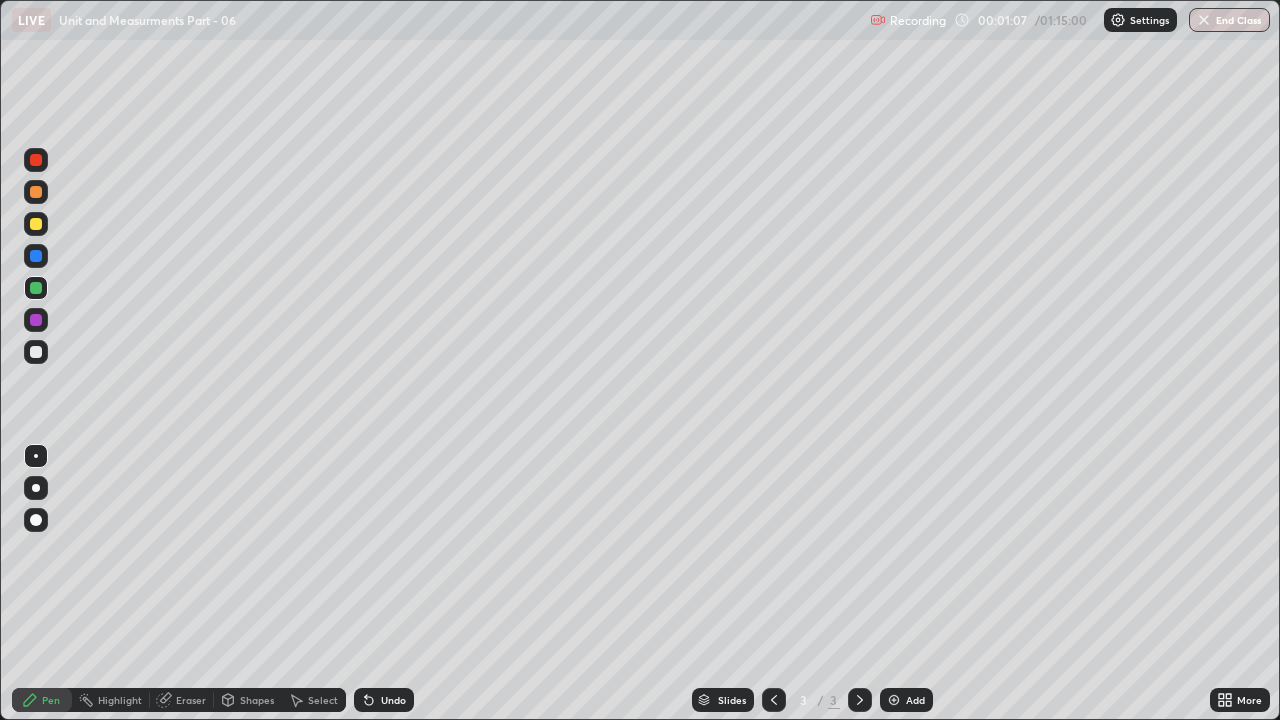 click at bounding box center [36, 352] 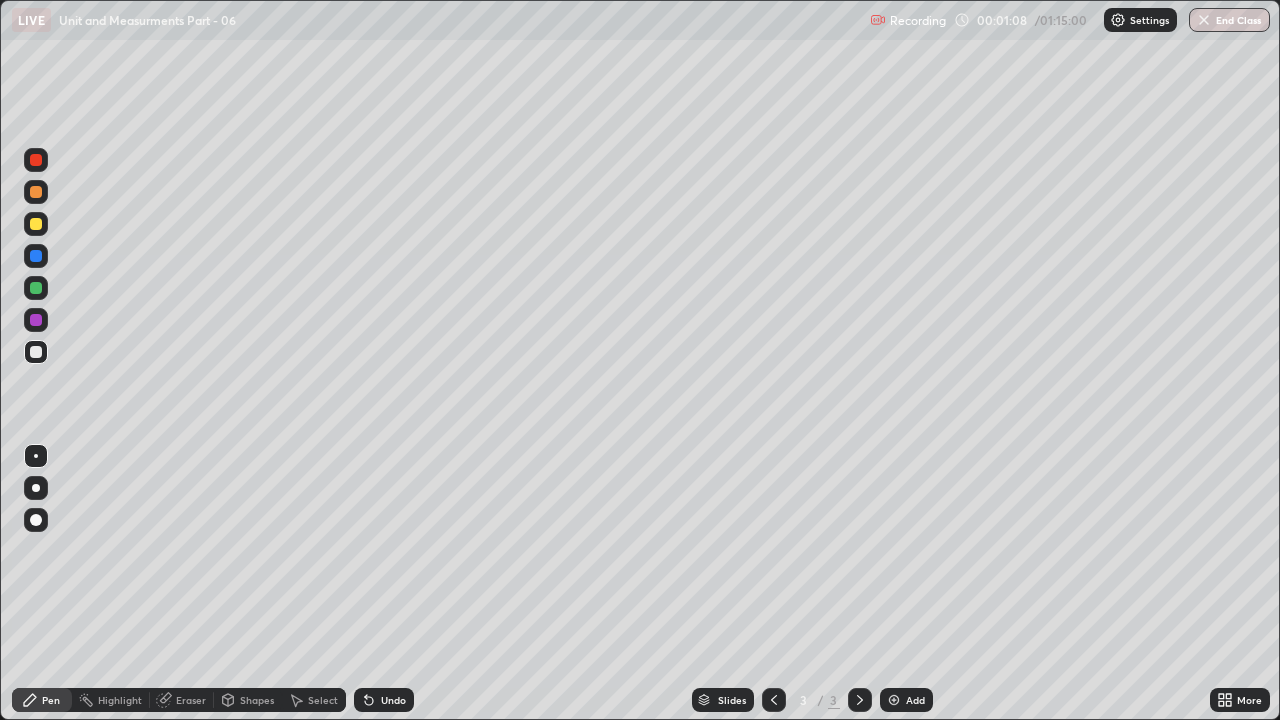 click at bounding box center [36, 288] 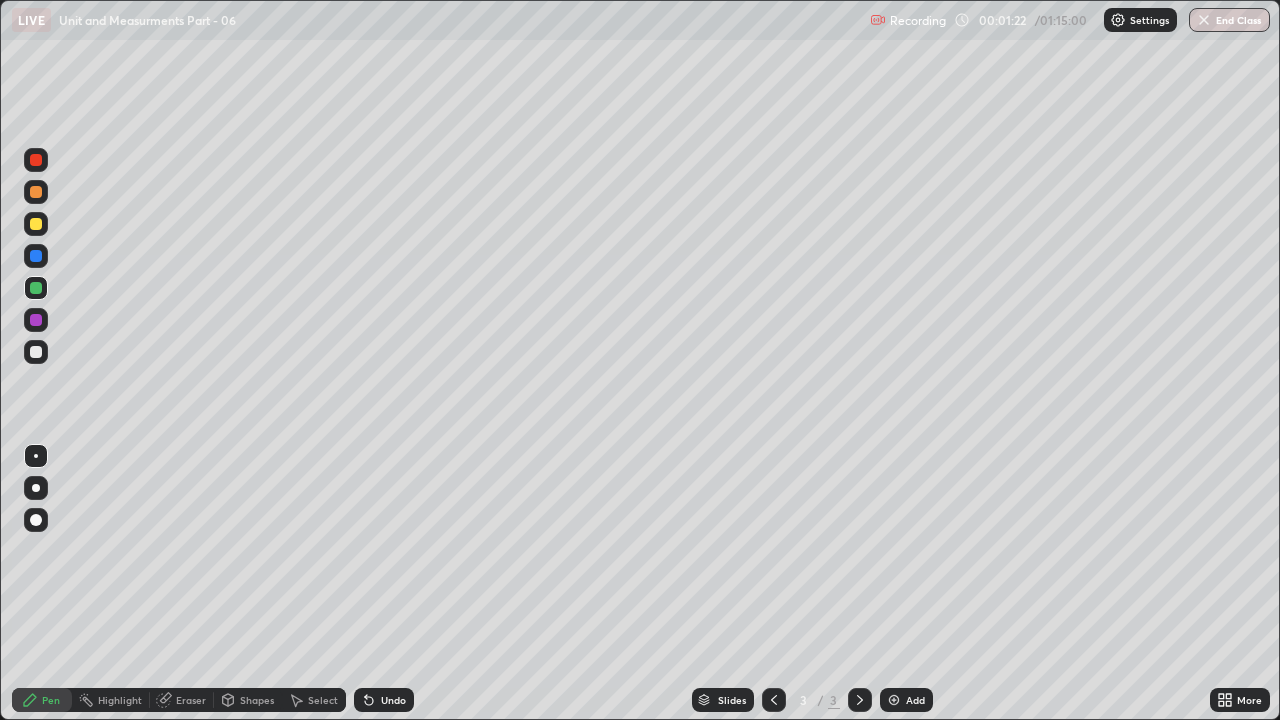 click on "Undo" at bounding box center (384, 700) 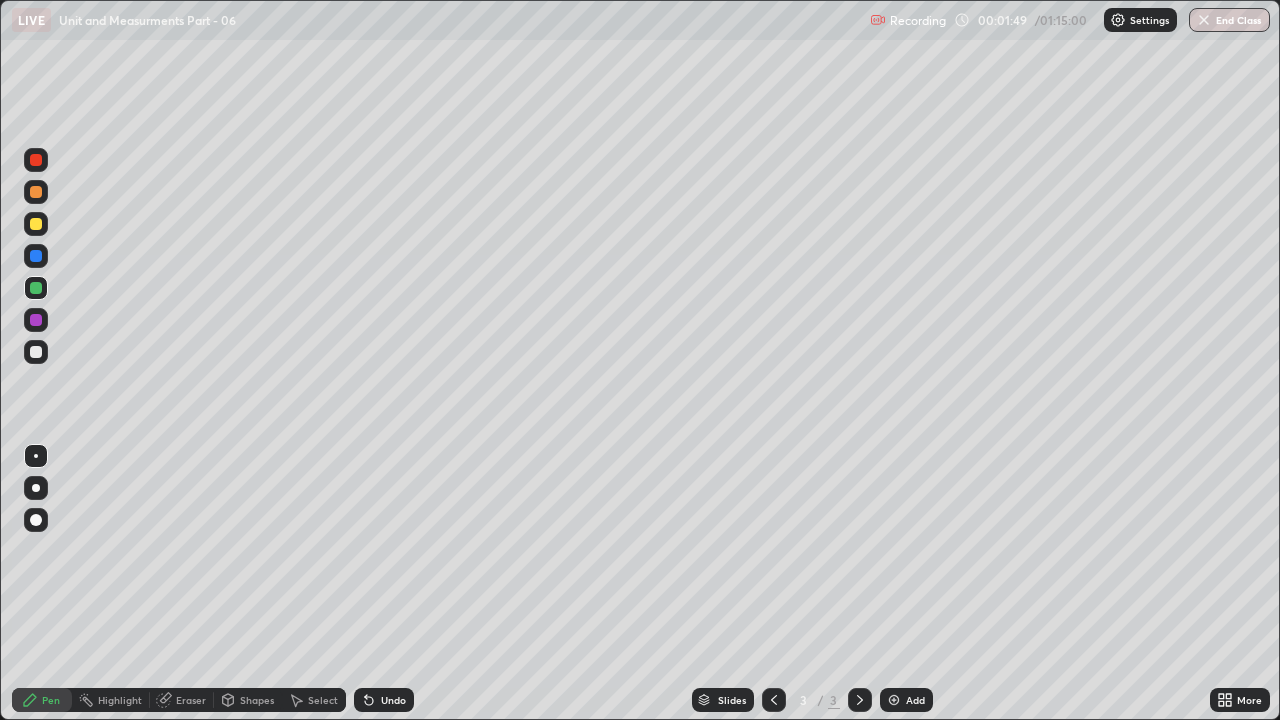 click at bounding box center [36, 320] 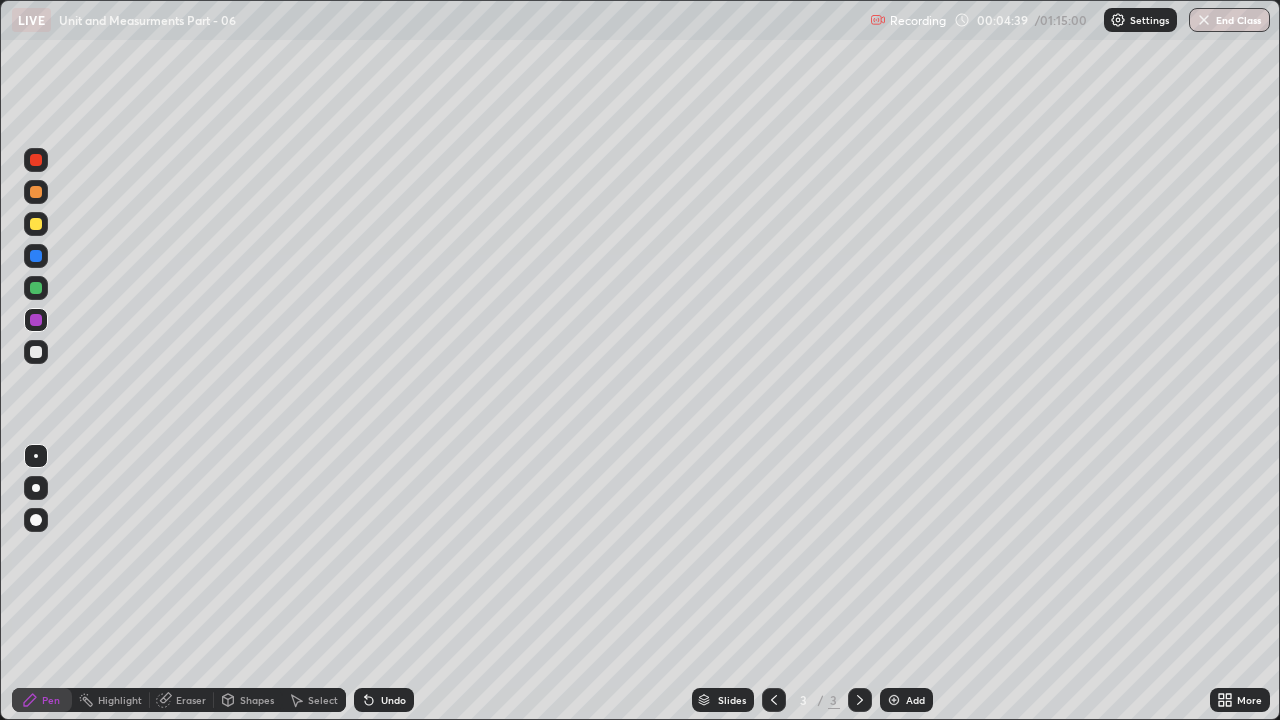 click on "Eraser" at bounding box center (191, 700) 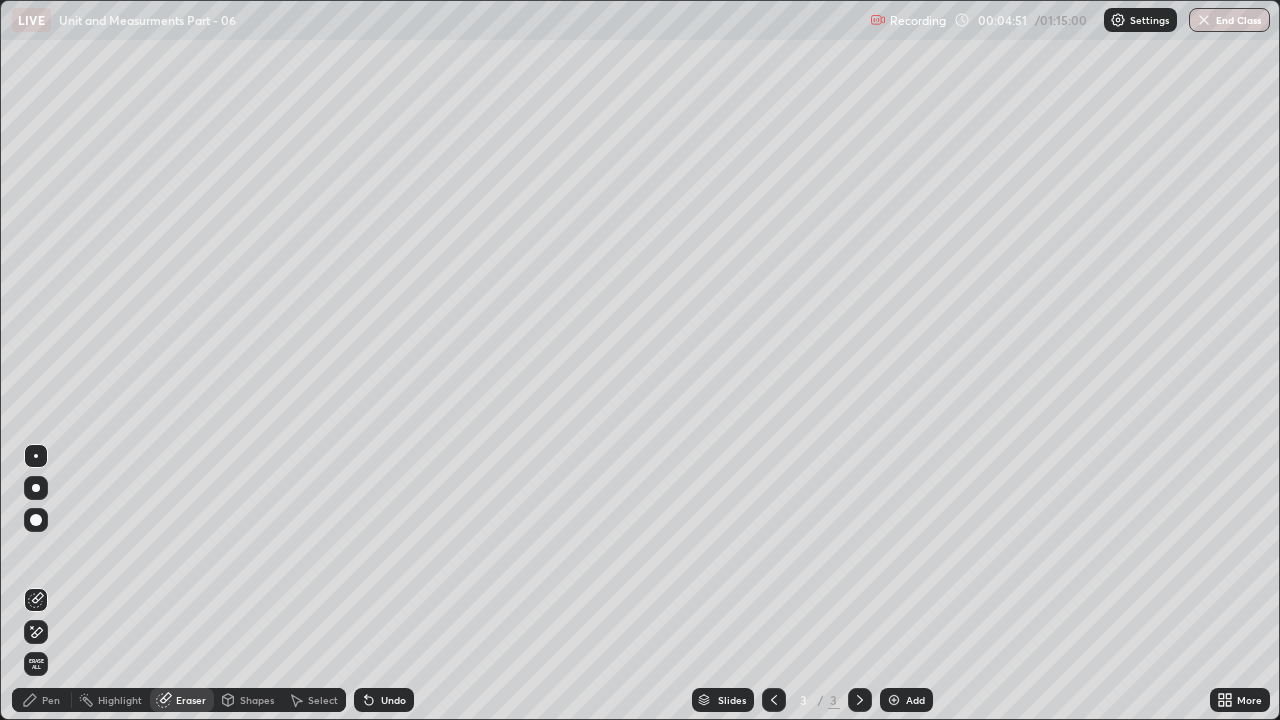 click on "Pen" at bounding box center [51, 700] 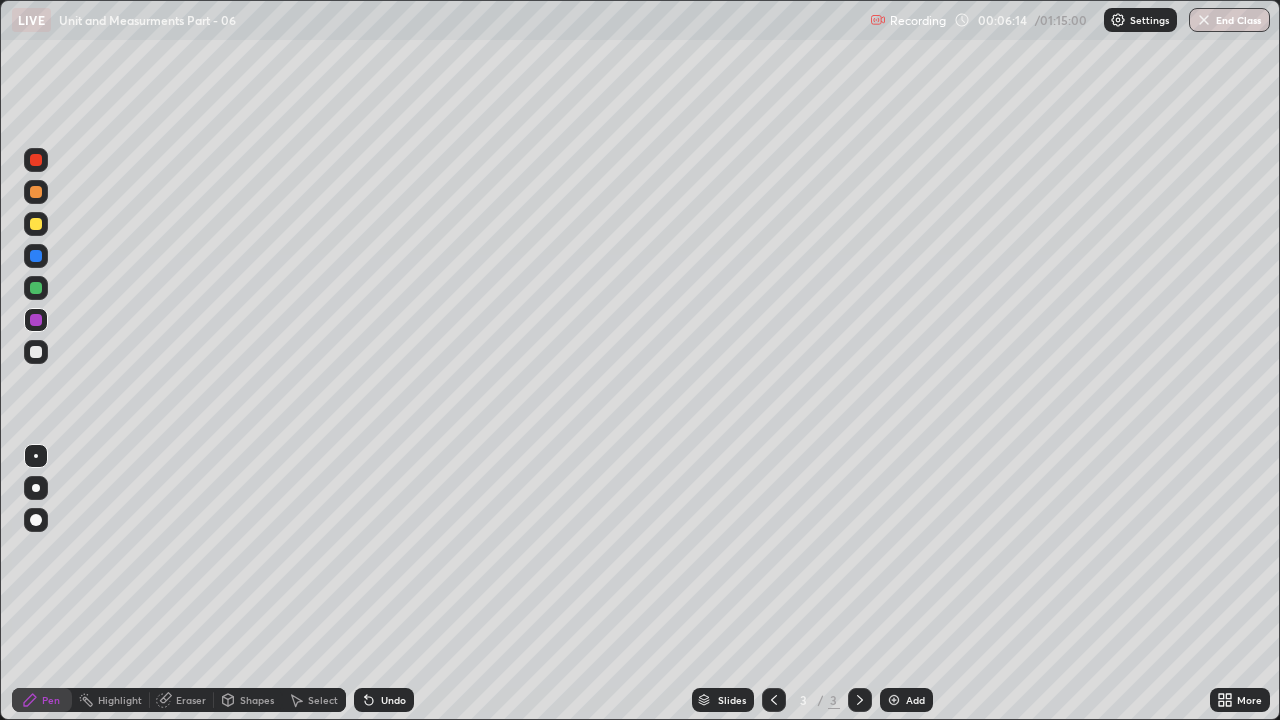 click on "Add" at bounding box center (906, 700) 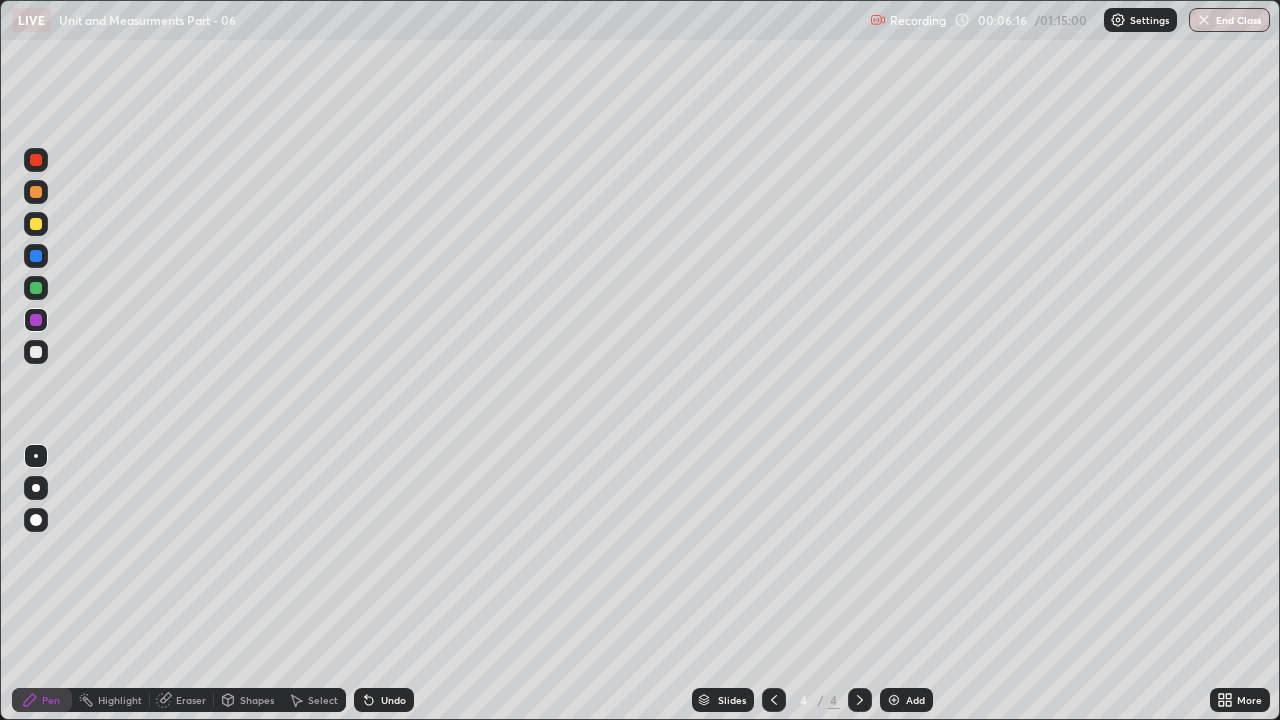click at bounding box center (36, 352) 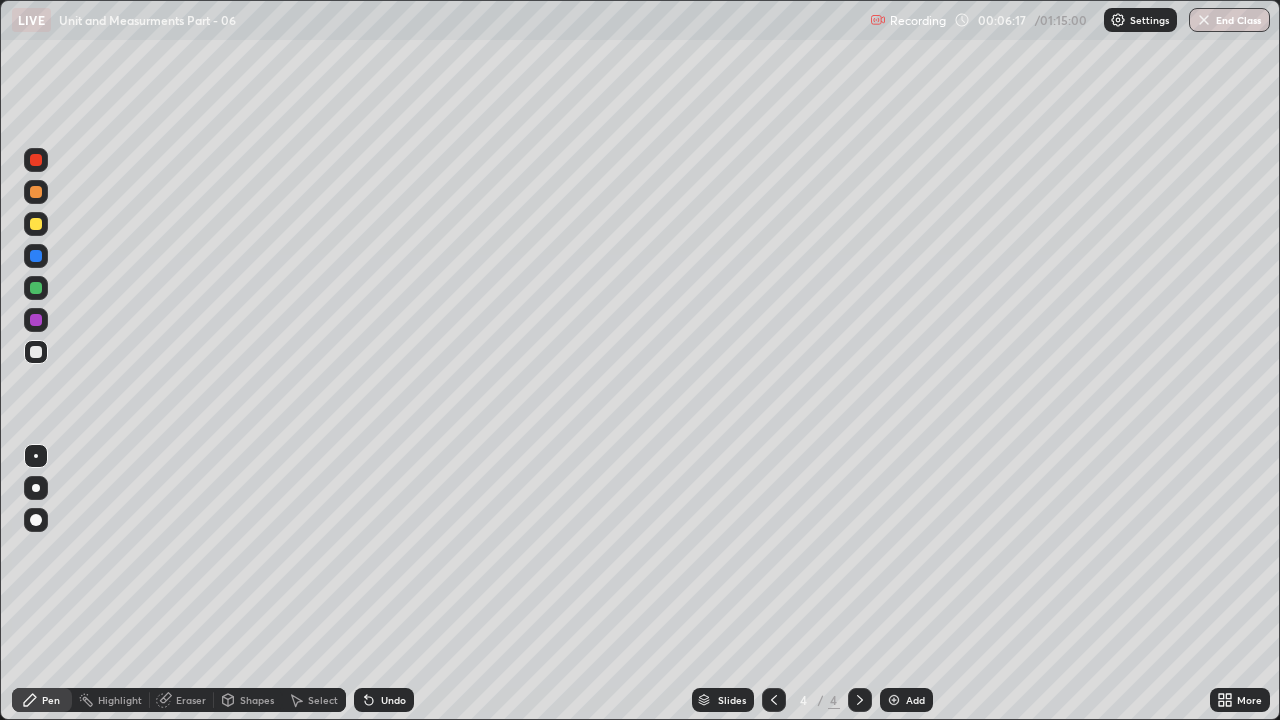 click at bounding box center (36, 488) 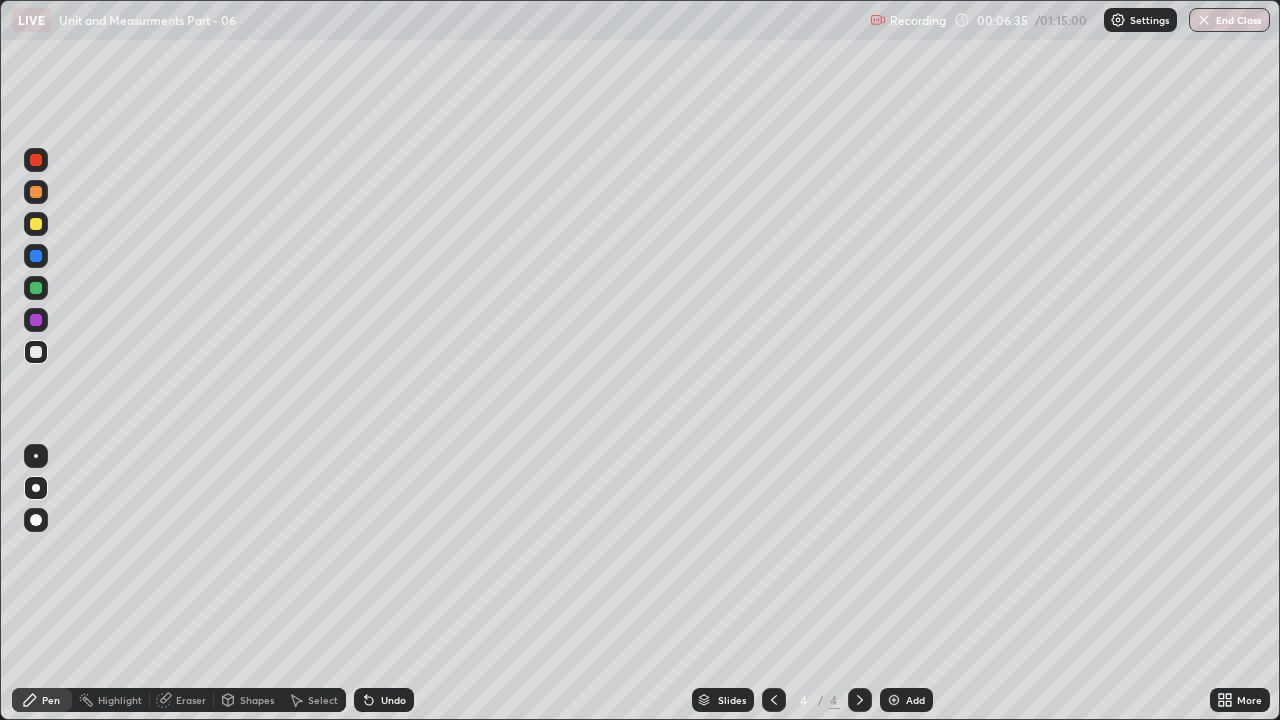 click at bounding box center (36, 320) 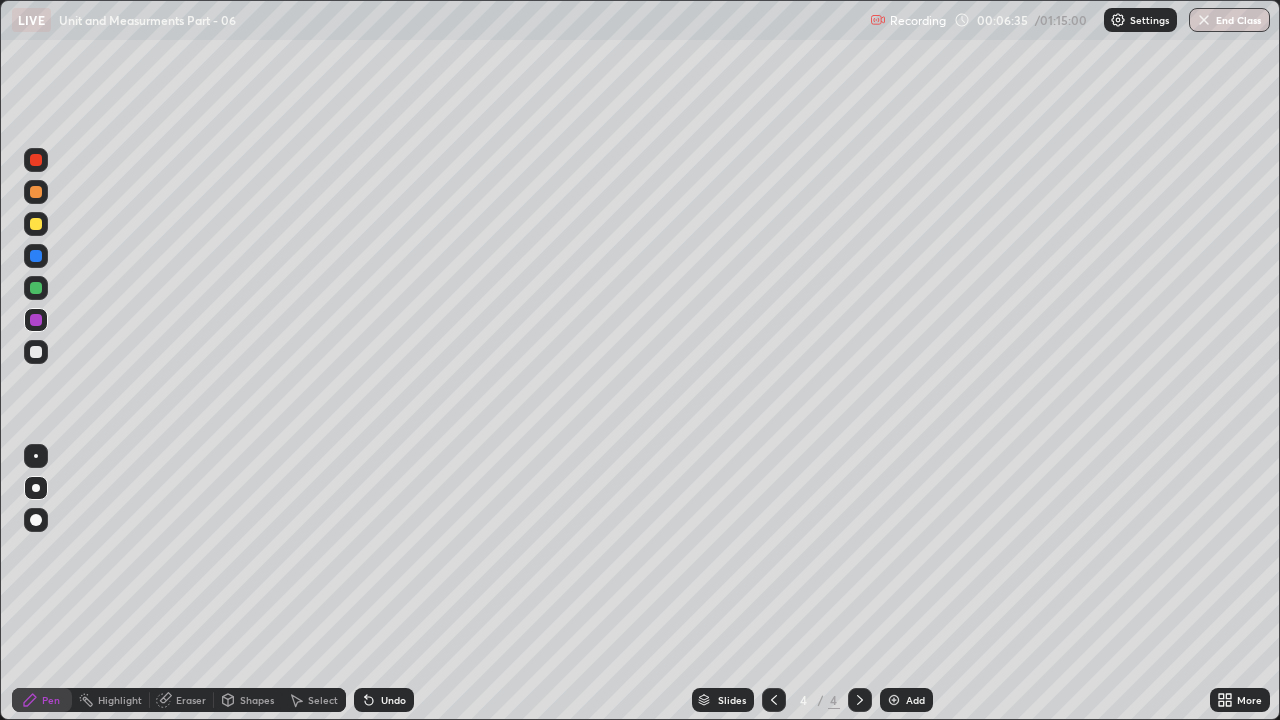 click at bounding box center [36, 456] 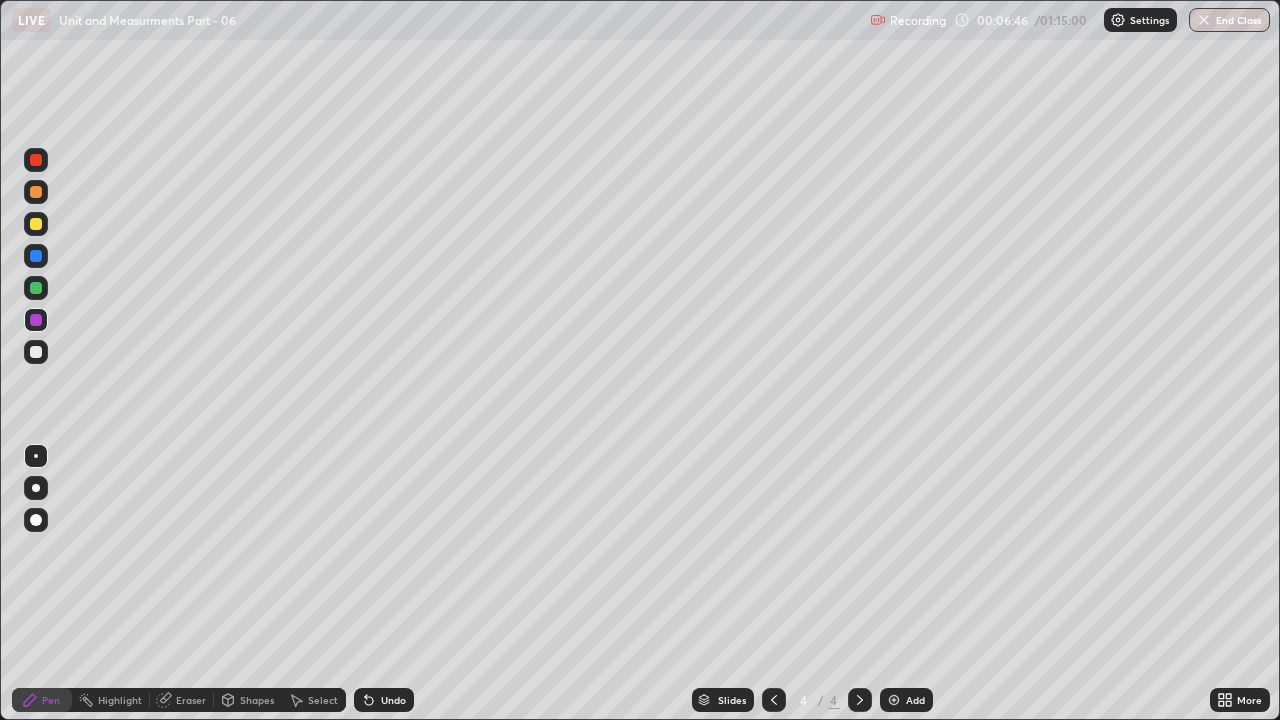 click on "Undo" at bounding box center [384, 700] 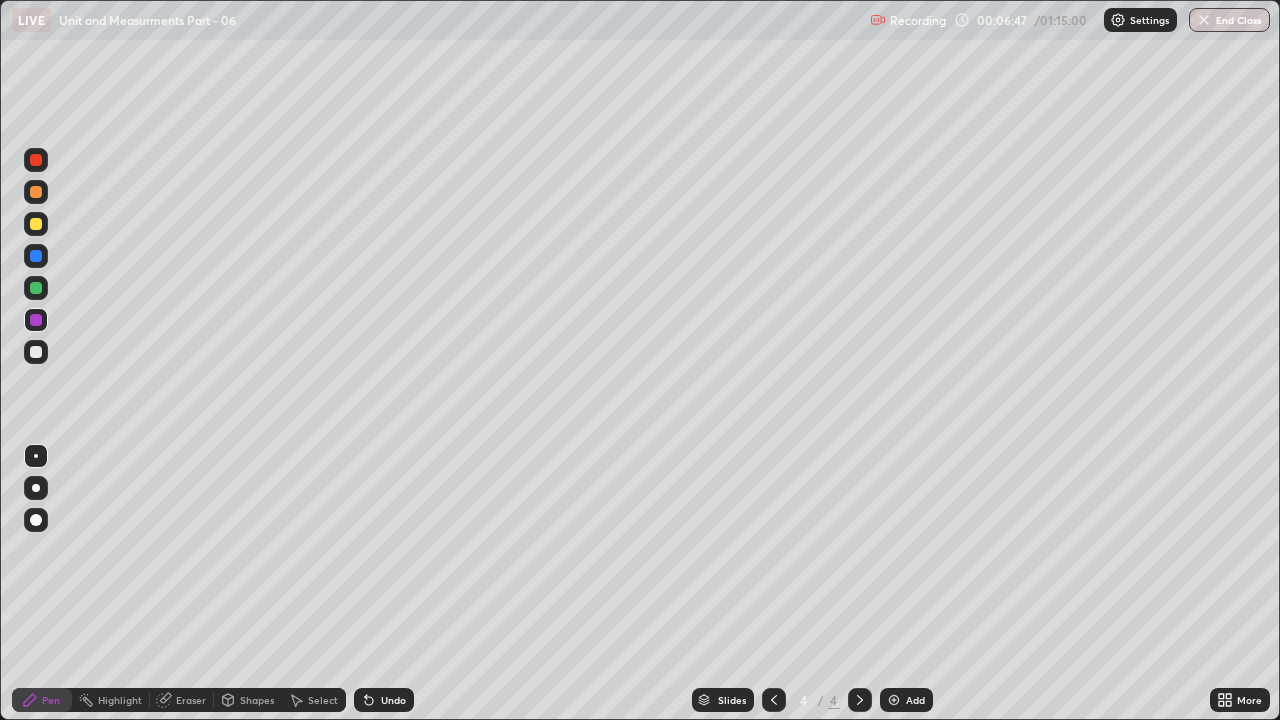 click on "Undo" at bounding box center [384, 700] 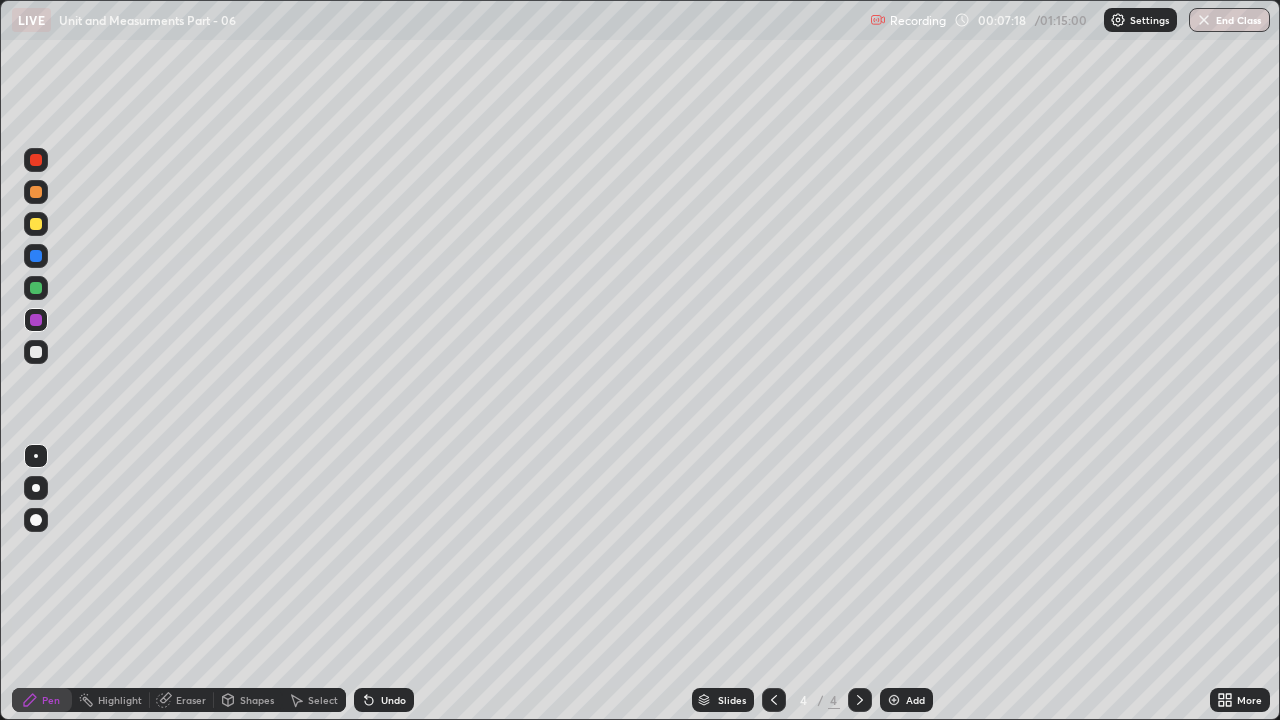 click on "Undo" at bounding box center (393, 700) 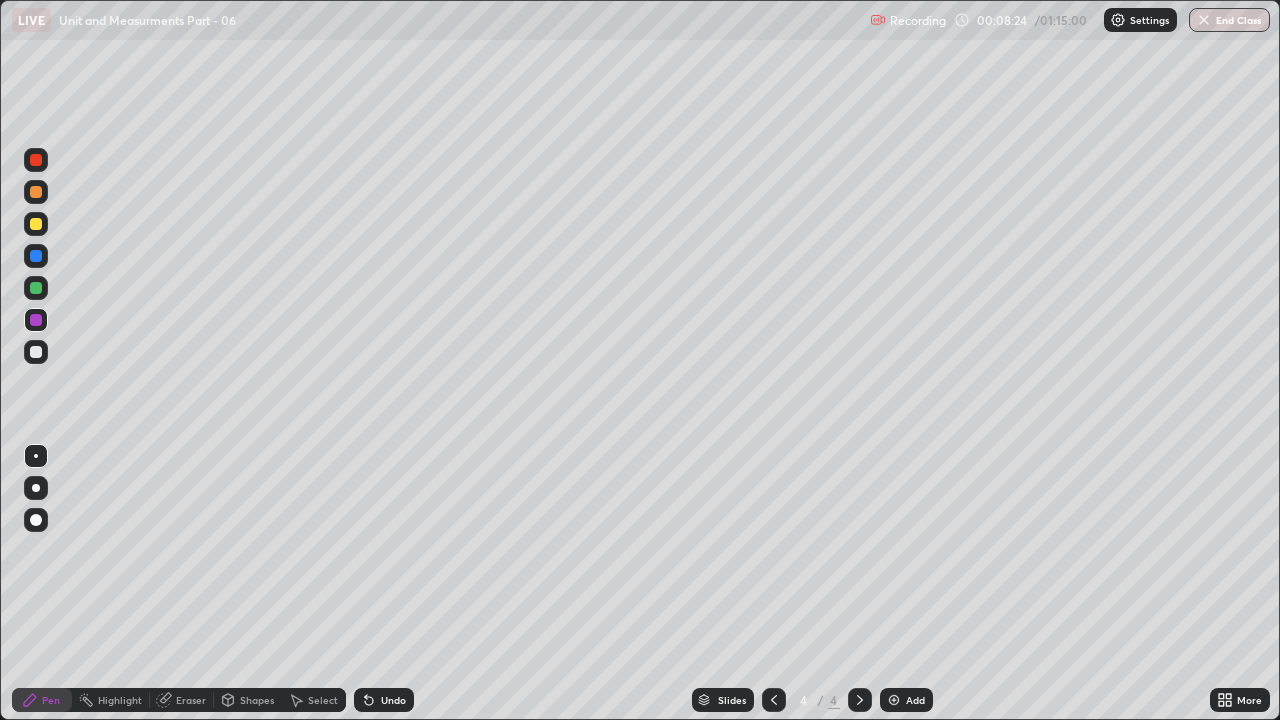 click on "Undo" at bounding box center [384, 700] 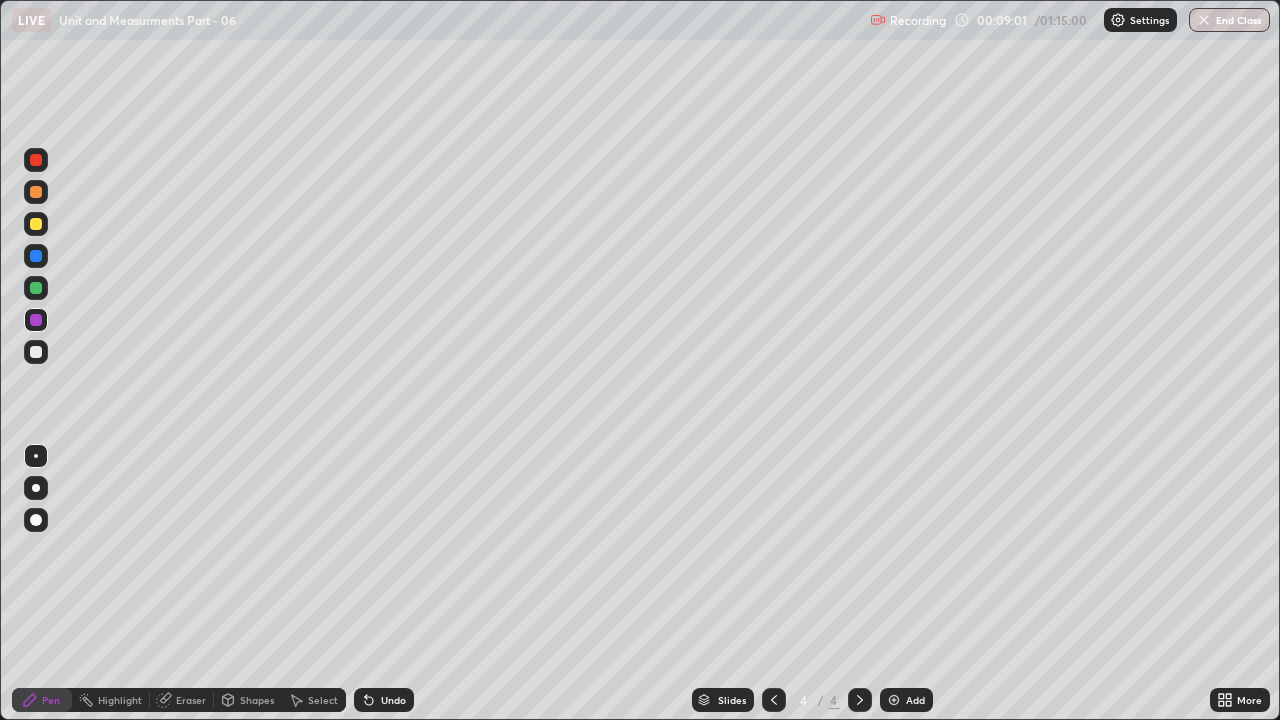 click 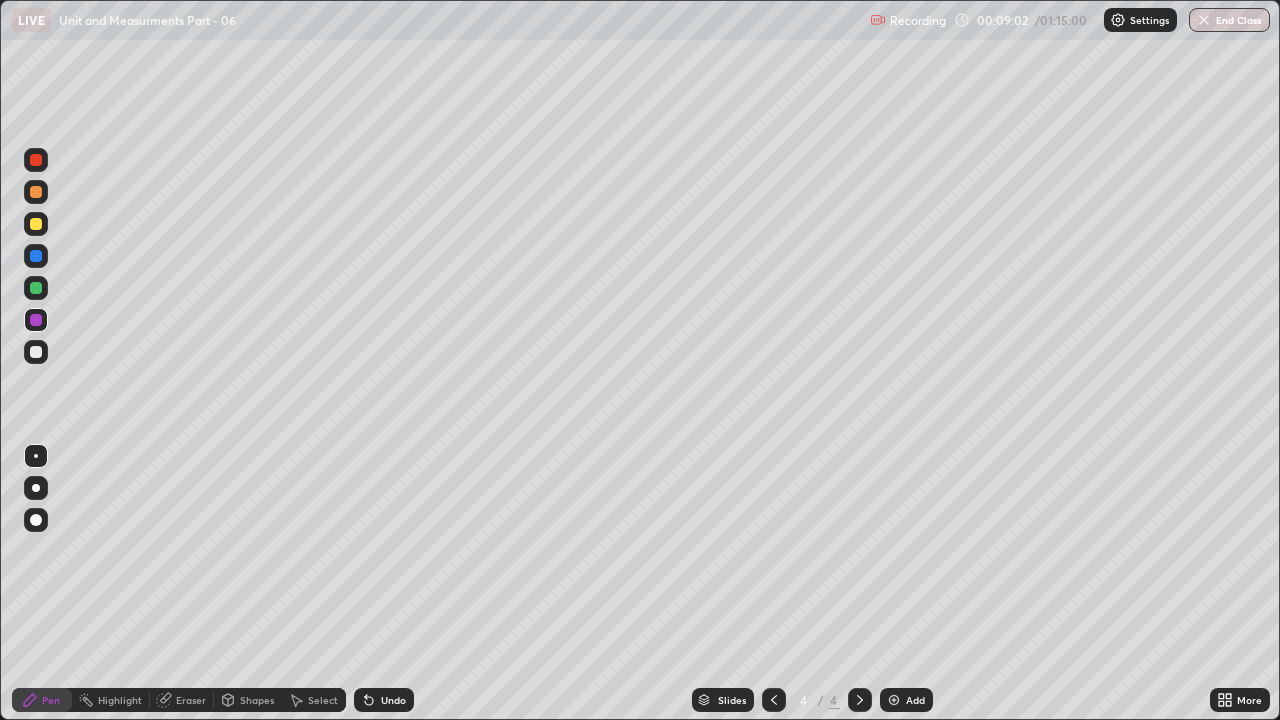 click 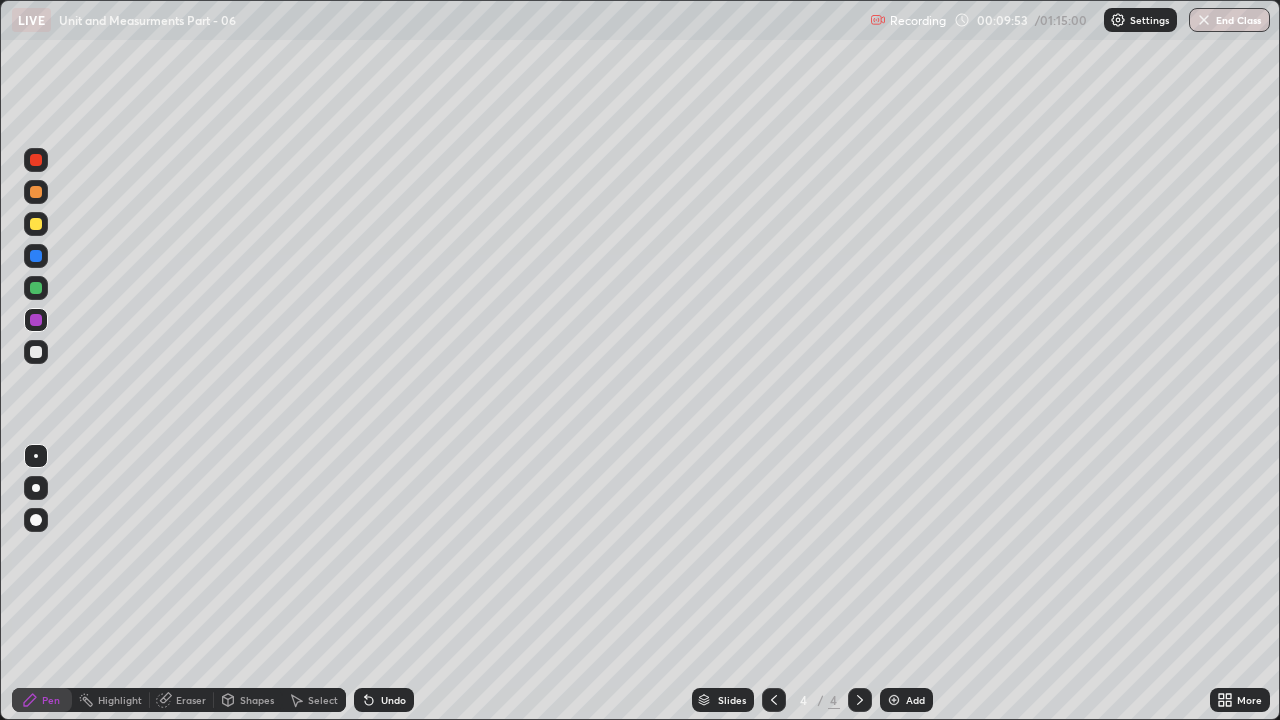 click on "Slides 4 / 4 Add" at bounding box center (812, 700) 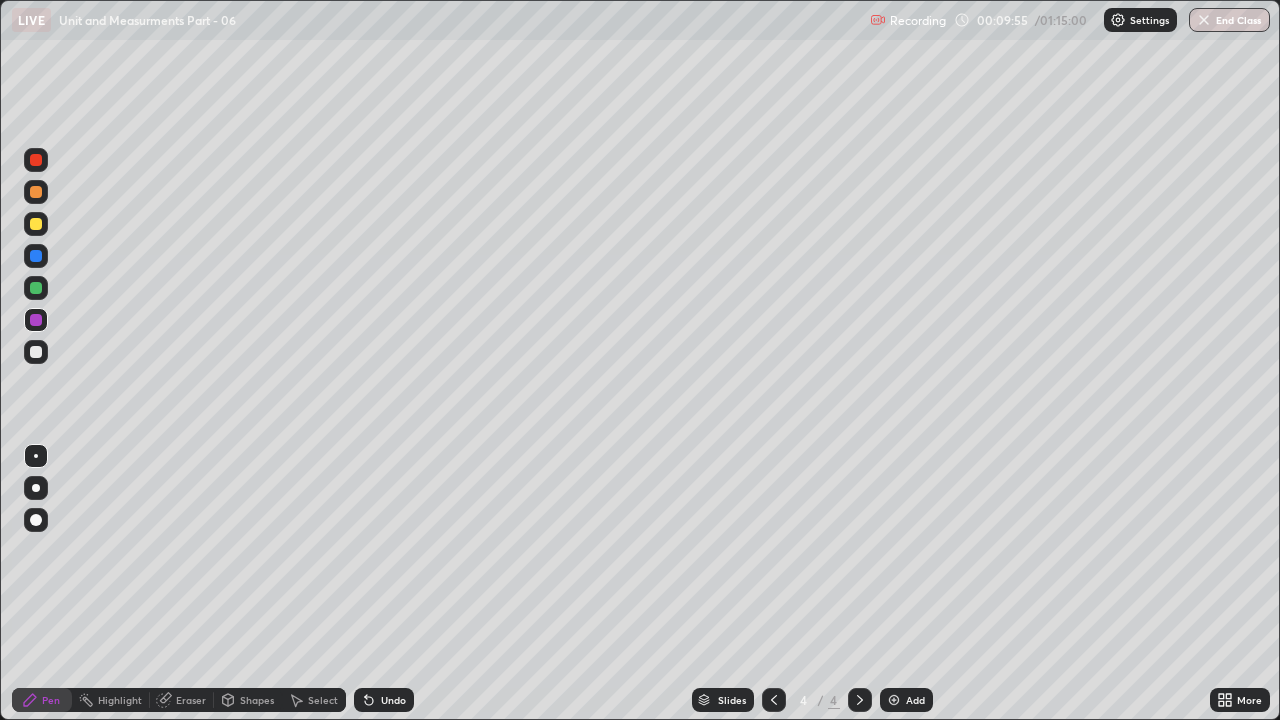 click on "Slides 4 / 4 Add" at bounding box center [812, 700] 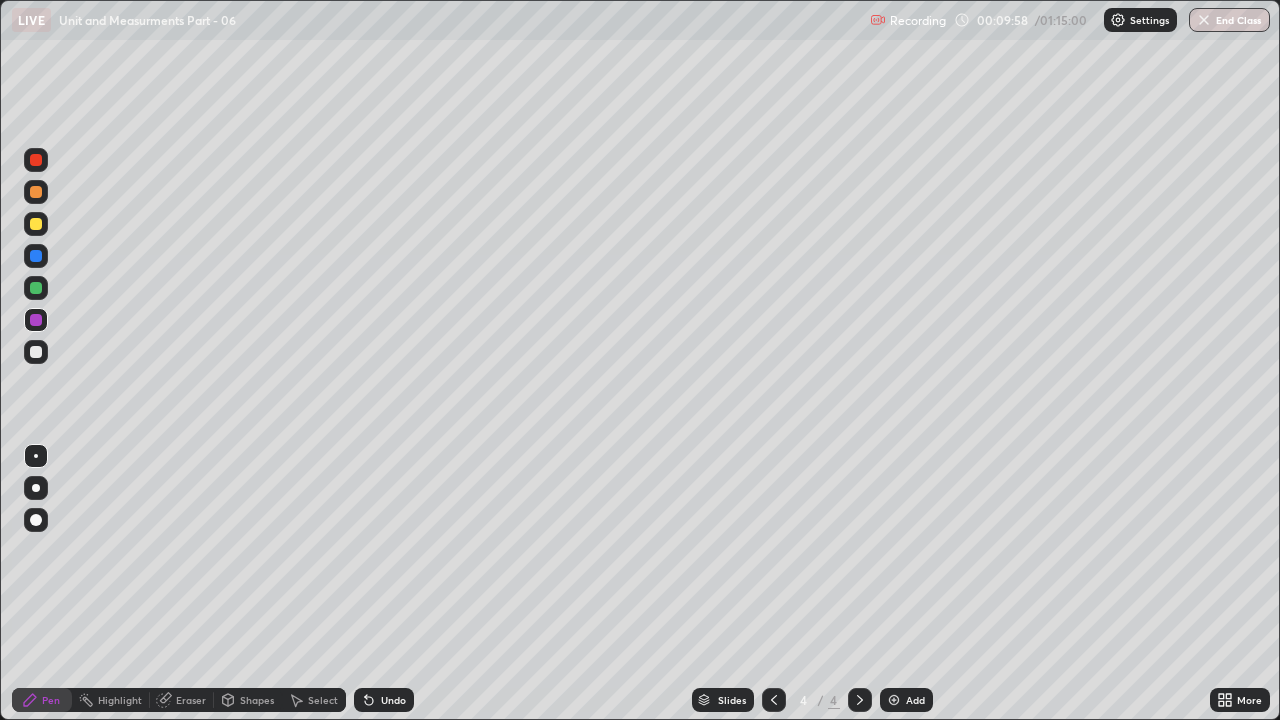 click on "Slides 4 / 4 Add" at bounding box center [812, 700] 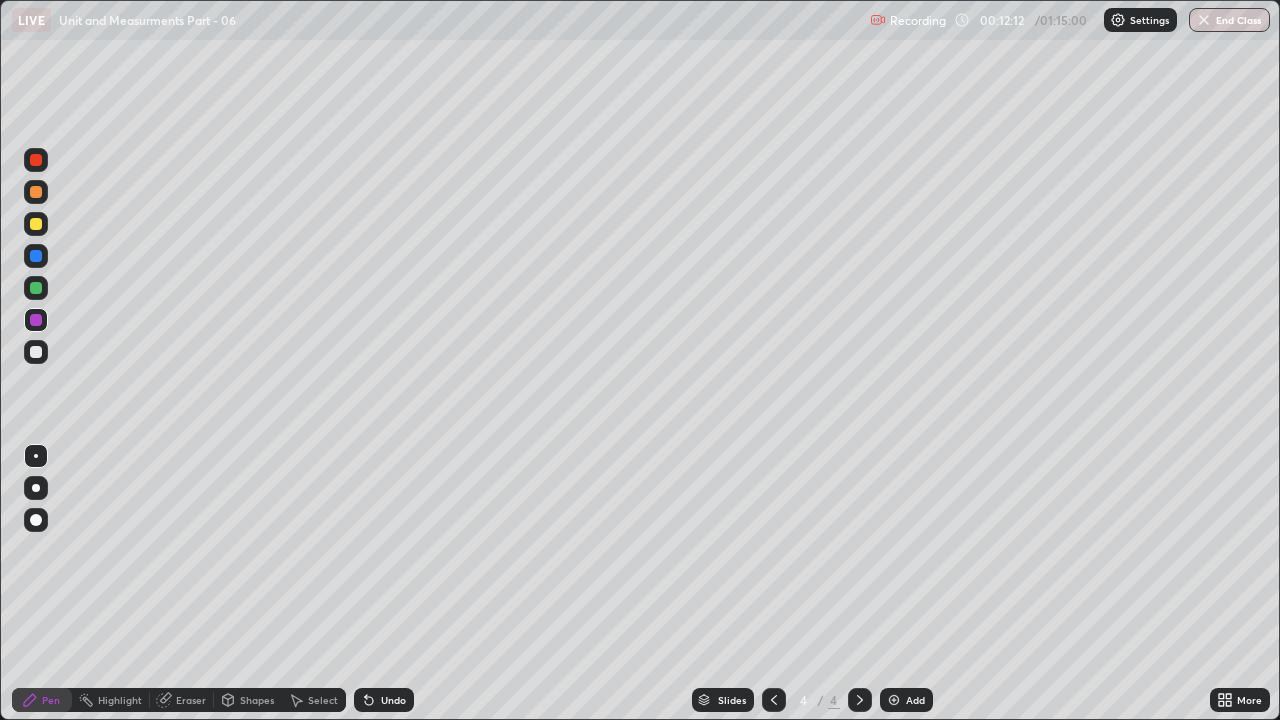 click on "Add" at bounding box center (906, 700) 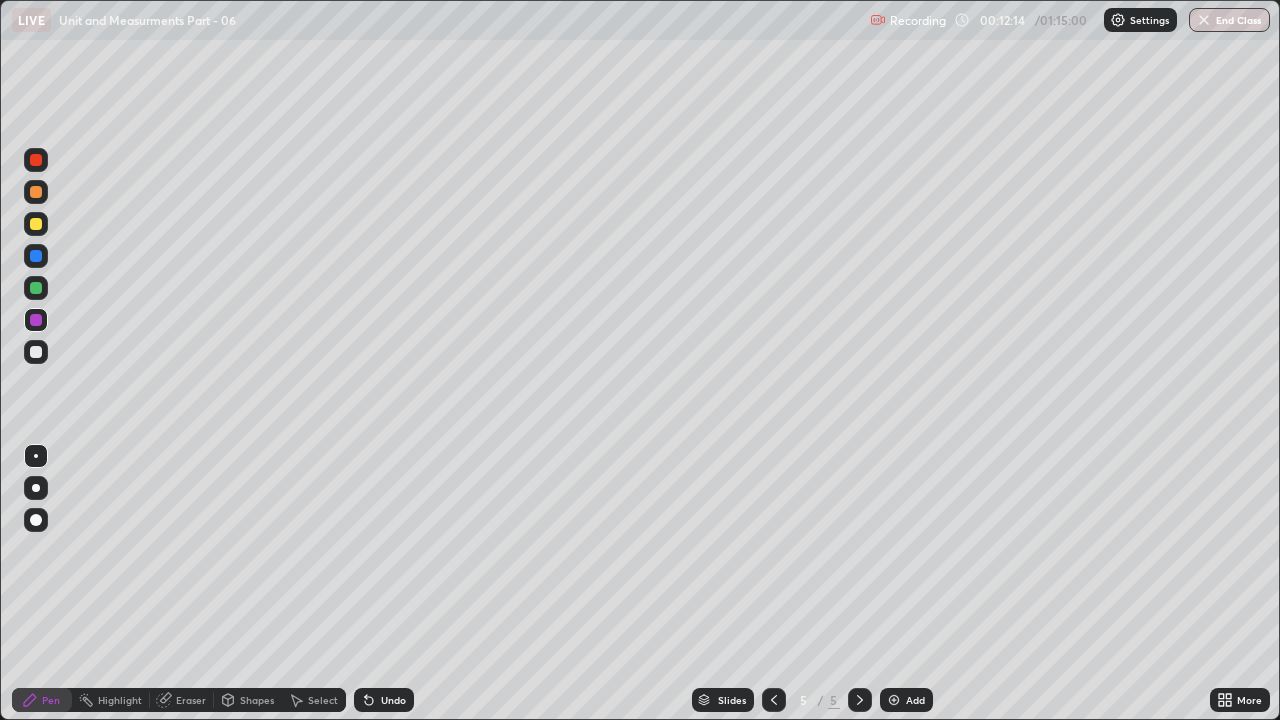 click at bounding box center (36, 352) 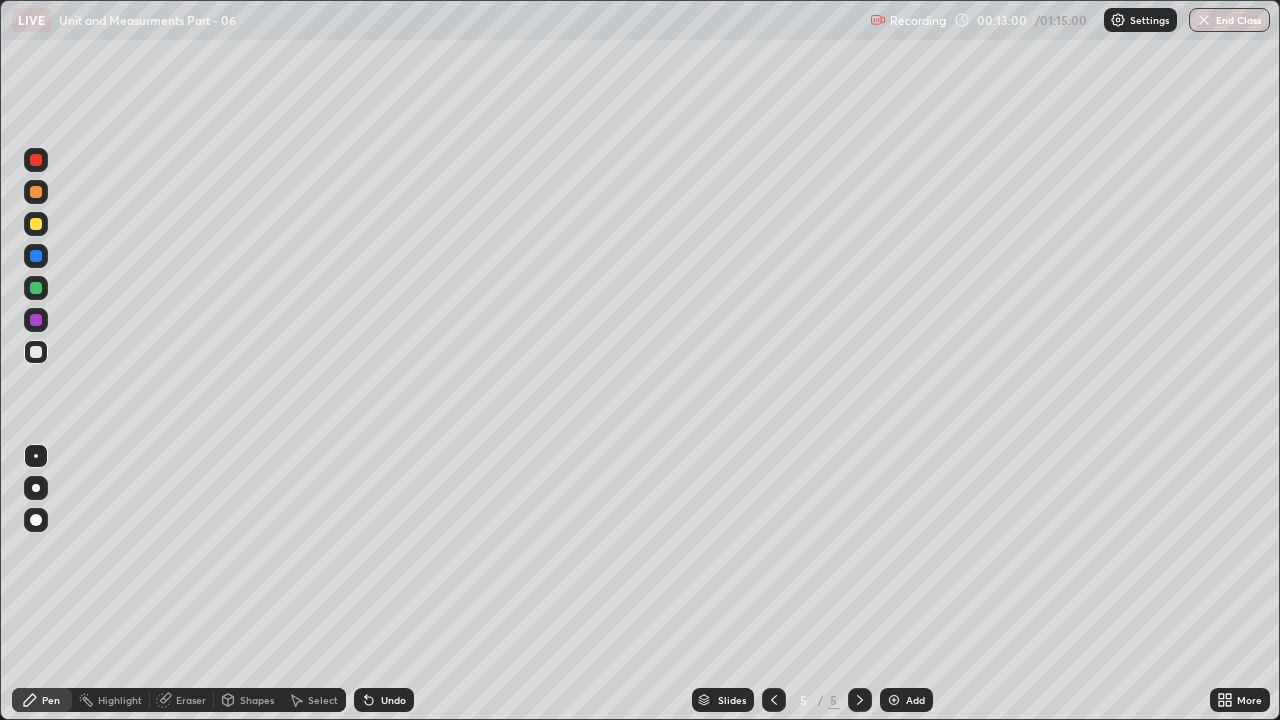 click on "Undo" at bounding box center [384, 700] 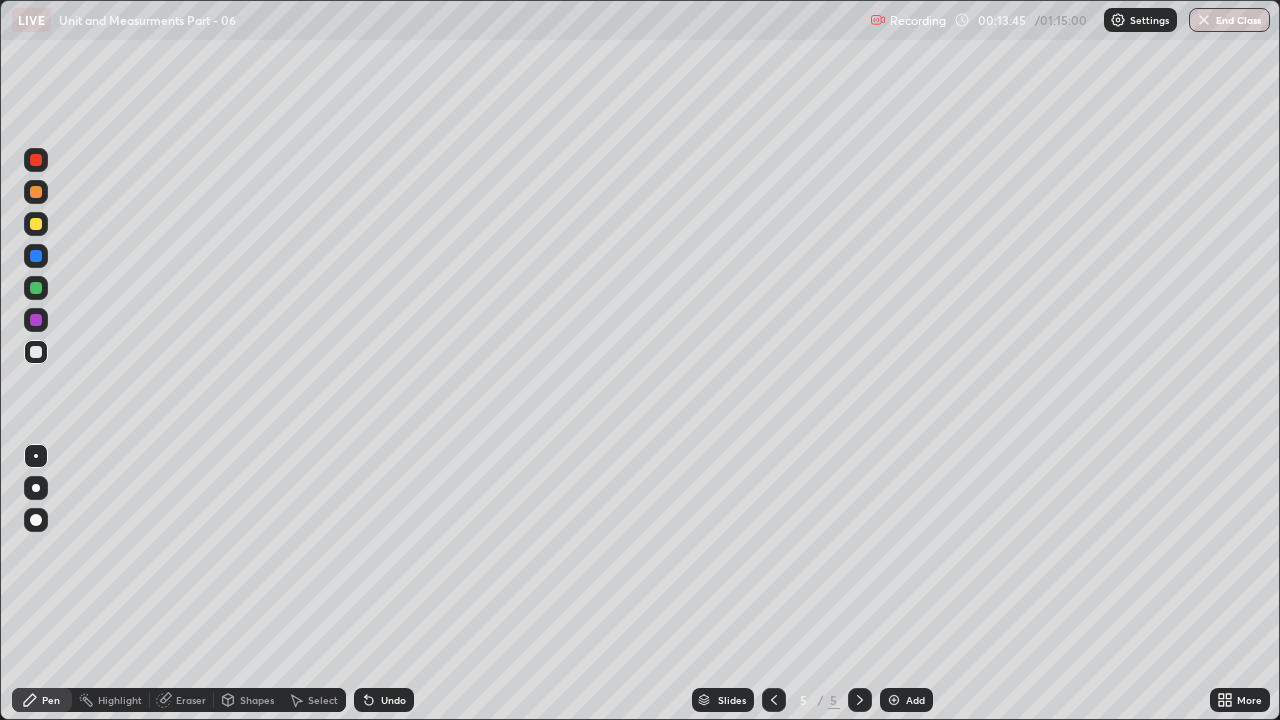 click on "Undo" at bounding box center (384, 700) 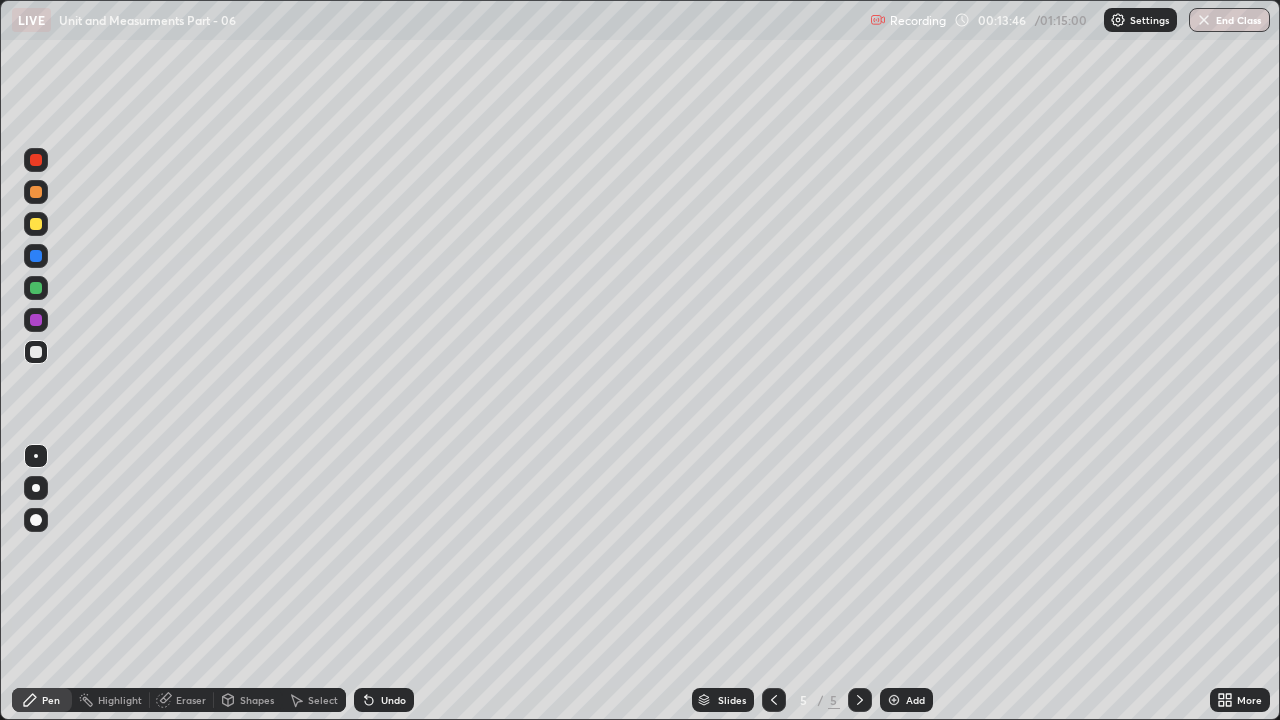 click on "Undo" at bounding box center (384, 700) 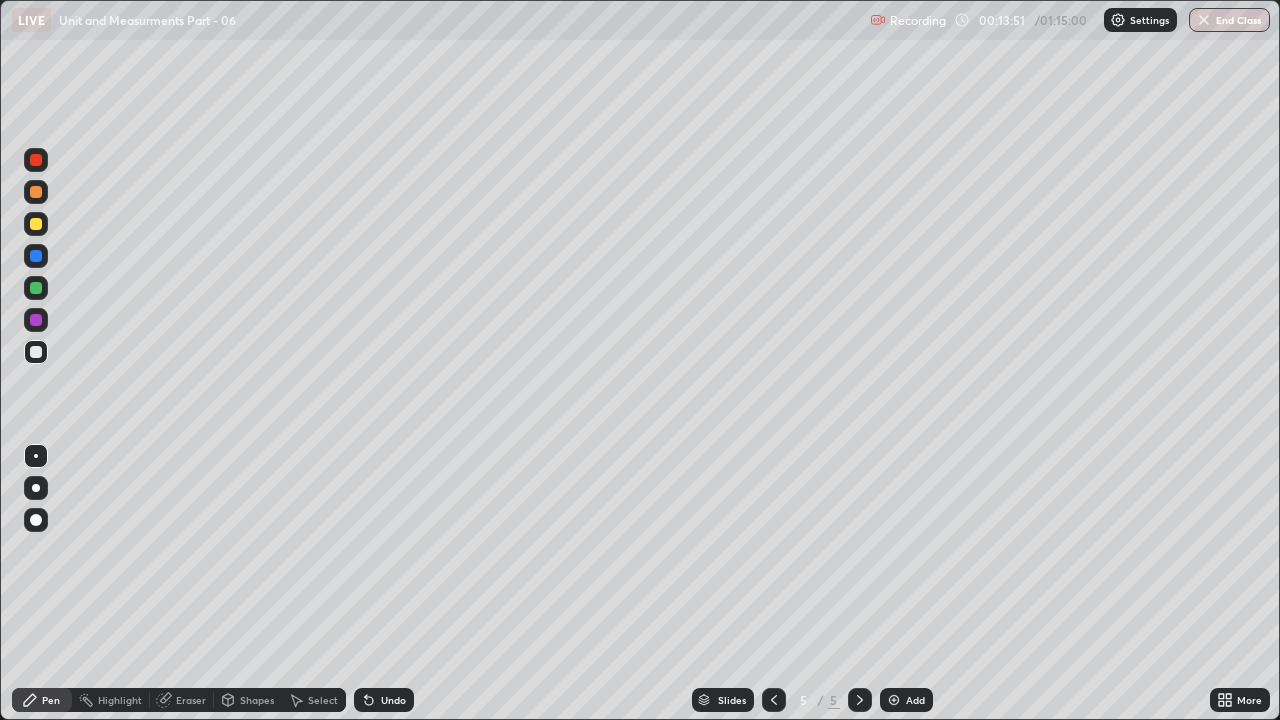 click on "Undo" at bounding box center [393, 700] 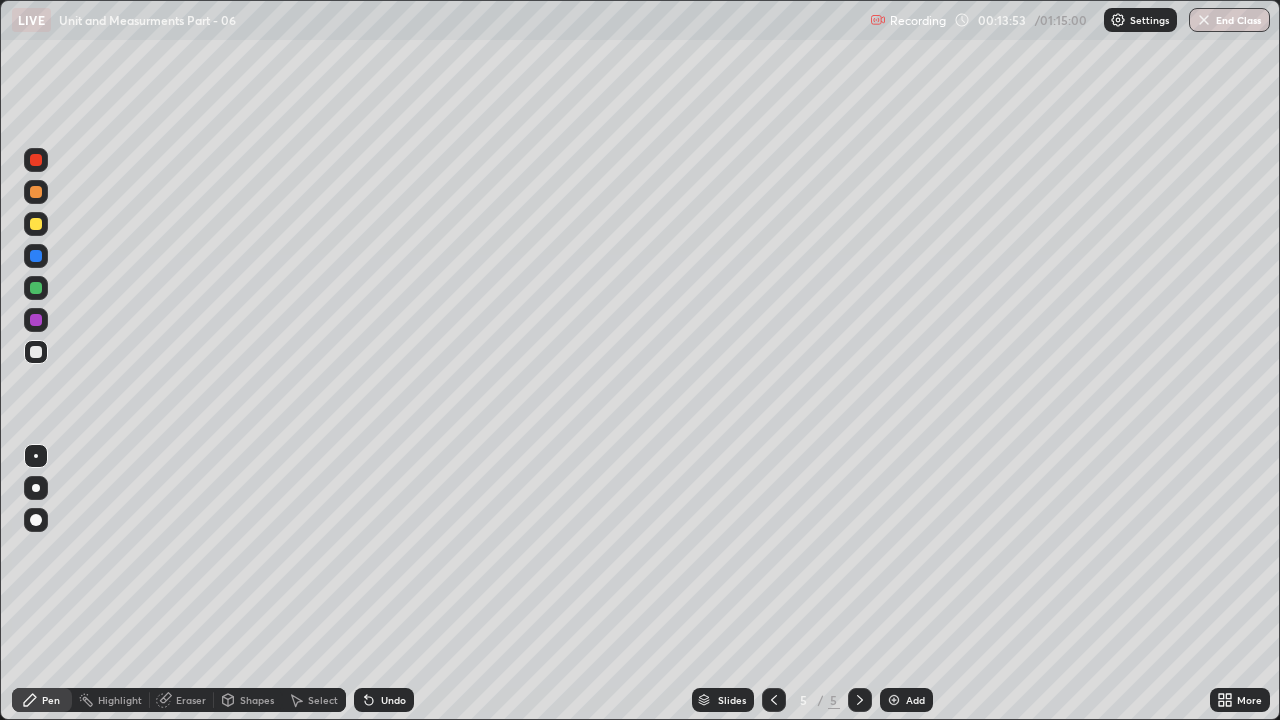click 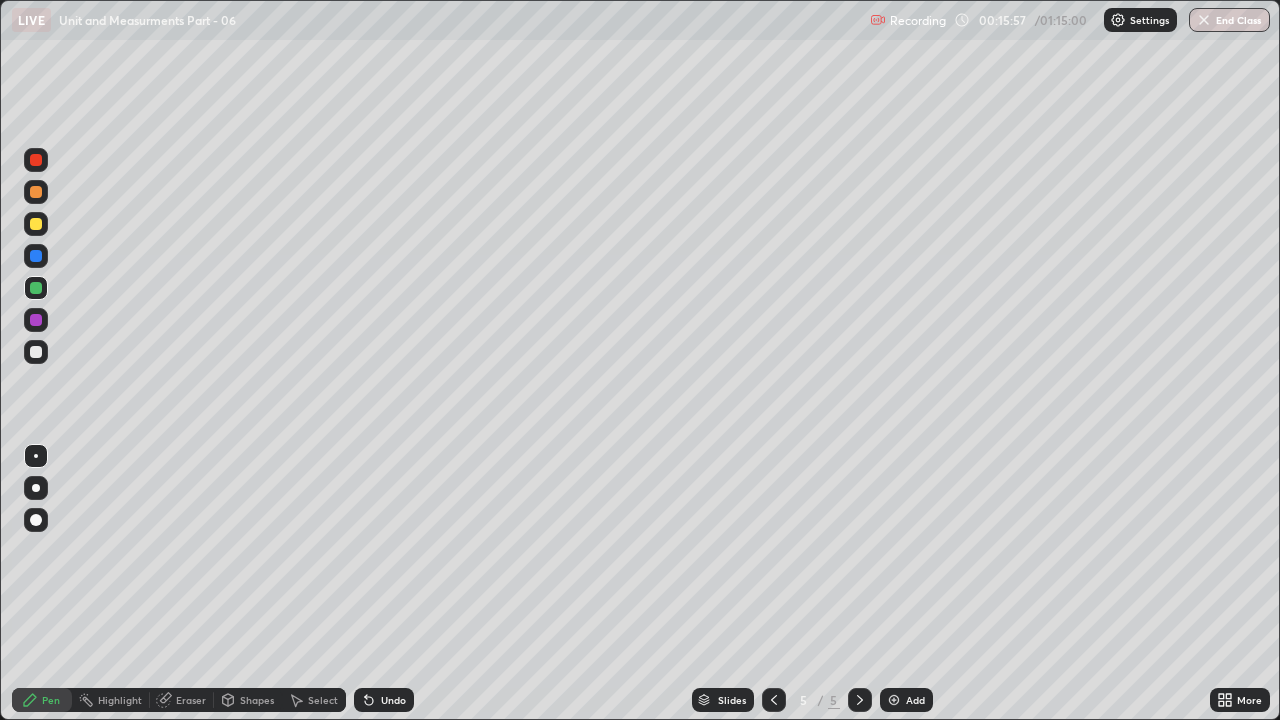 click on "Undo" at bounding box center (393, 700) 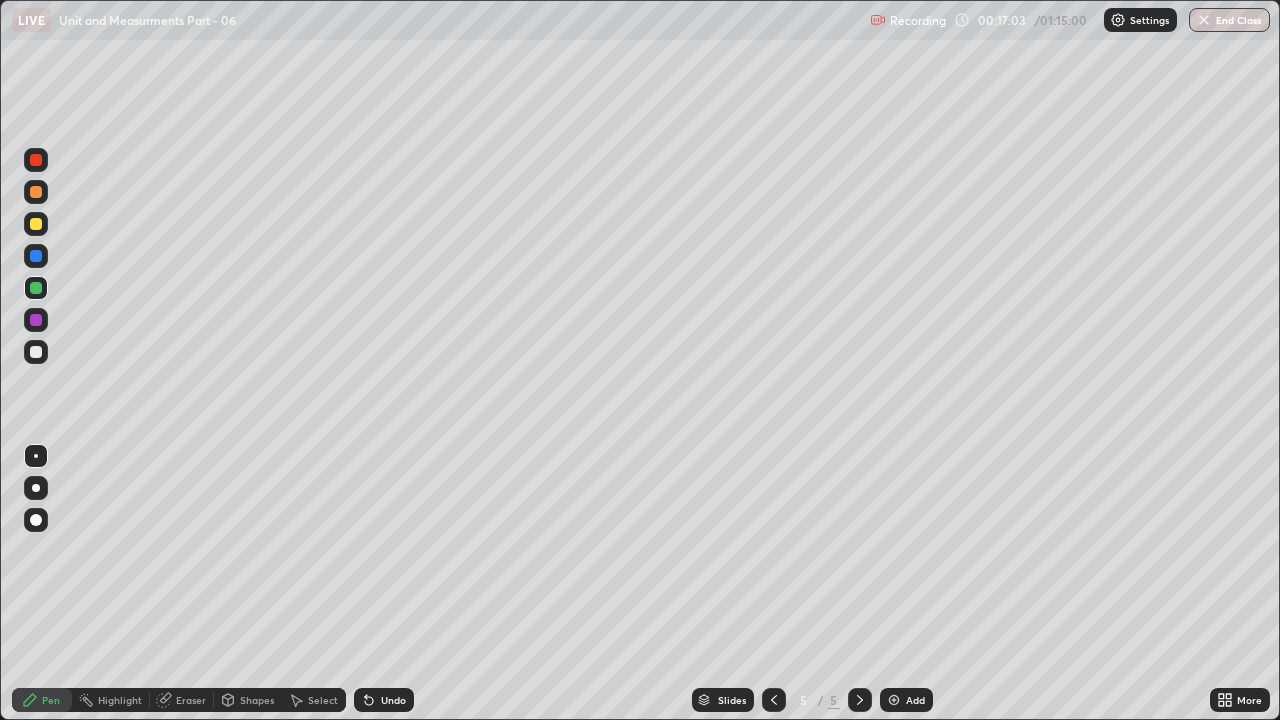 click on "Undo" at bounding box center (393, 700) 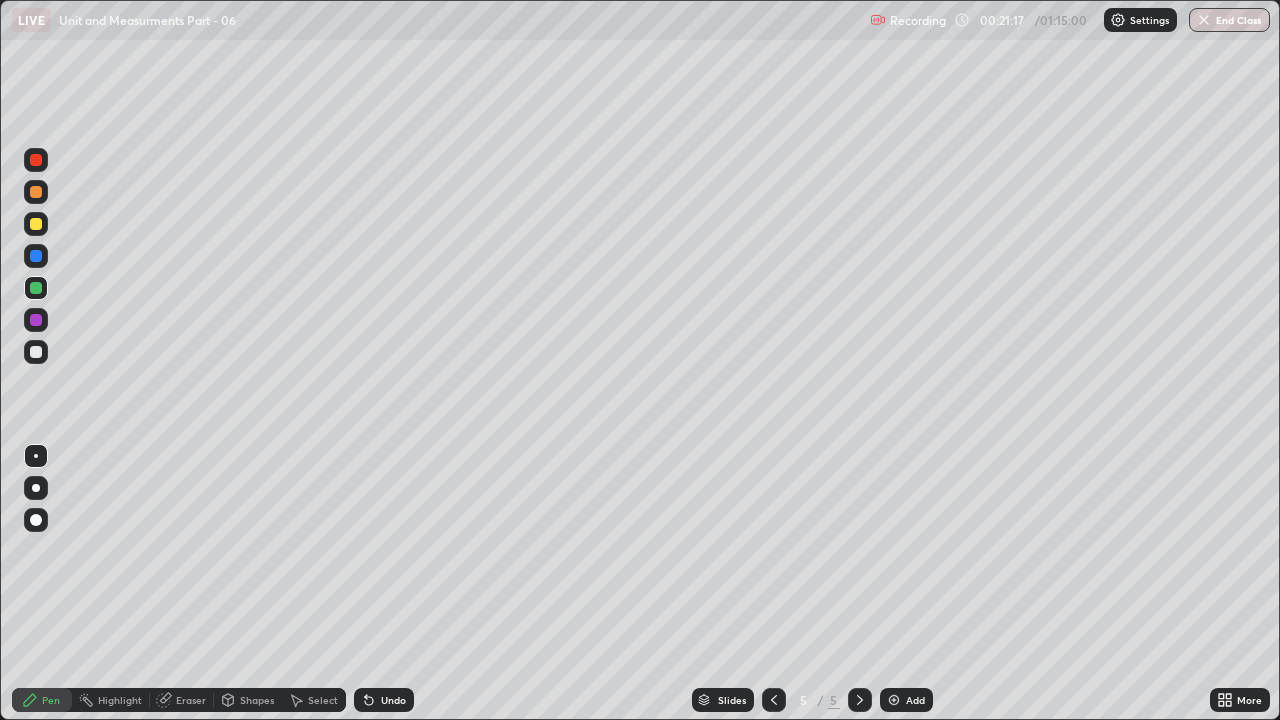 click on "Add" at bounding box center (915, 700) 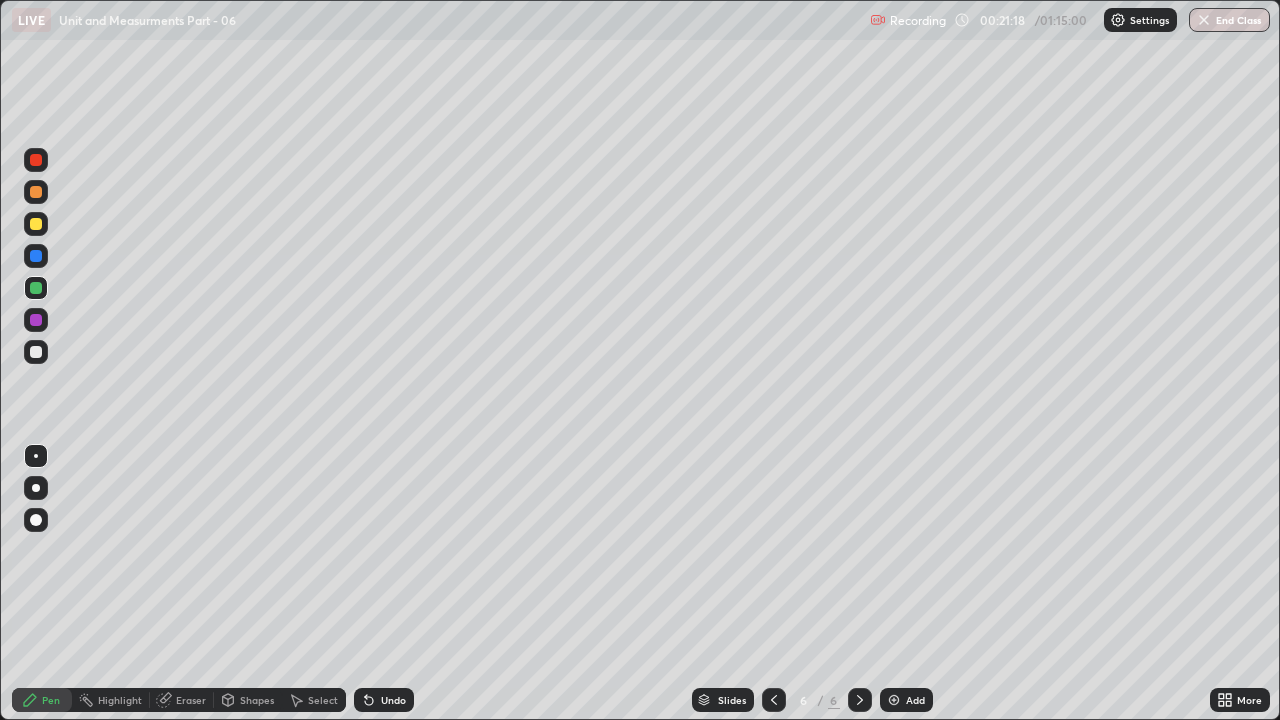 click at bounding box center (36, 352) 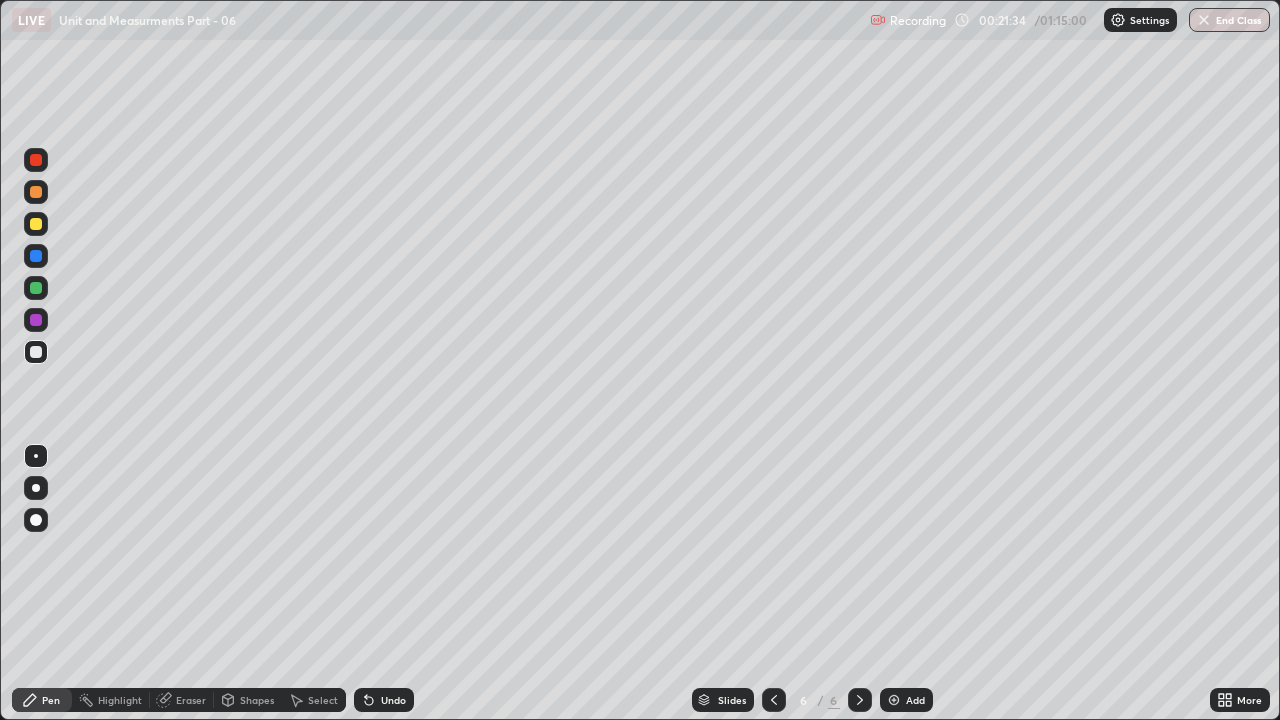 click at bounding box center (36, 224) 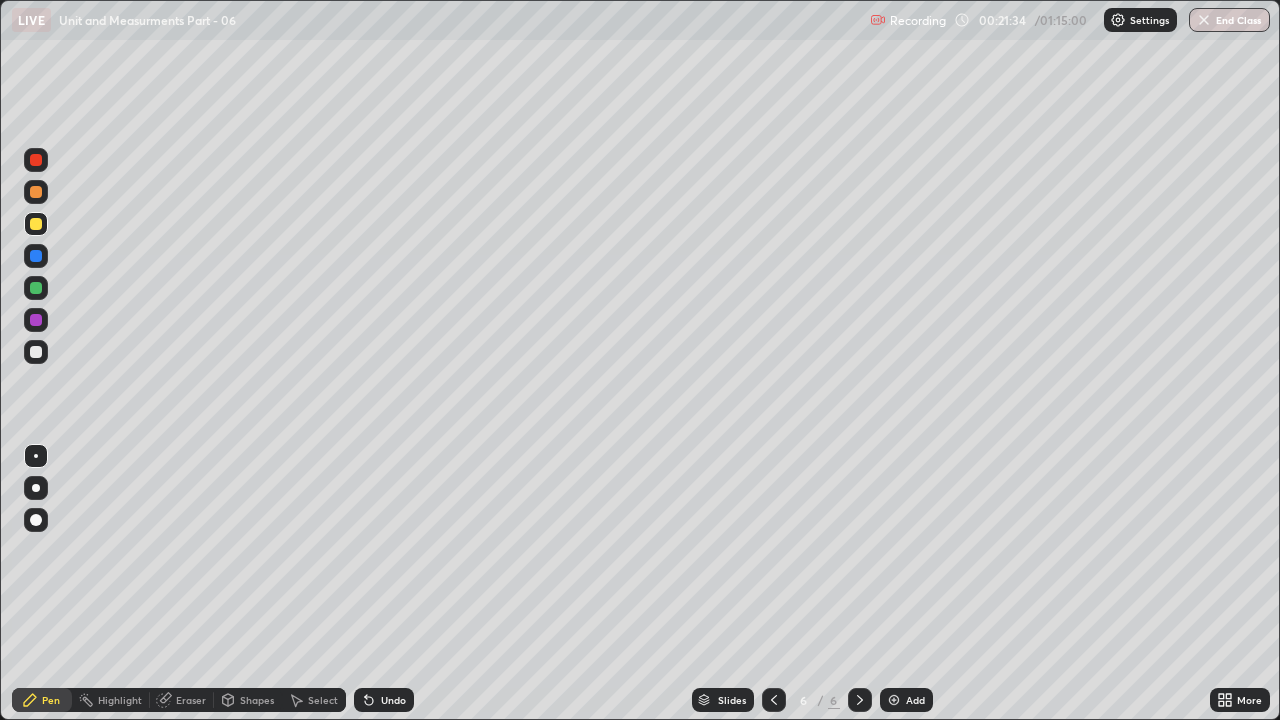click at bounding box center (36, 288) 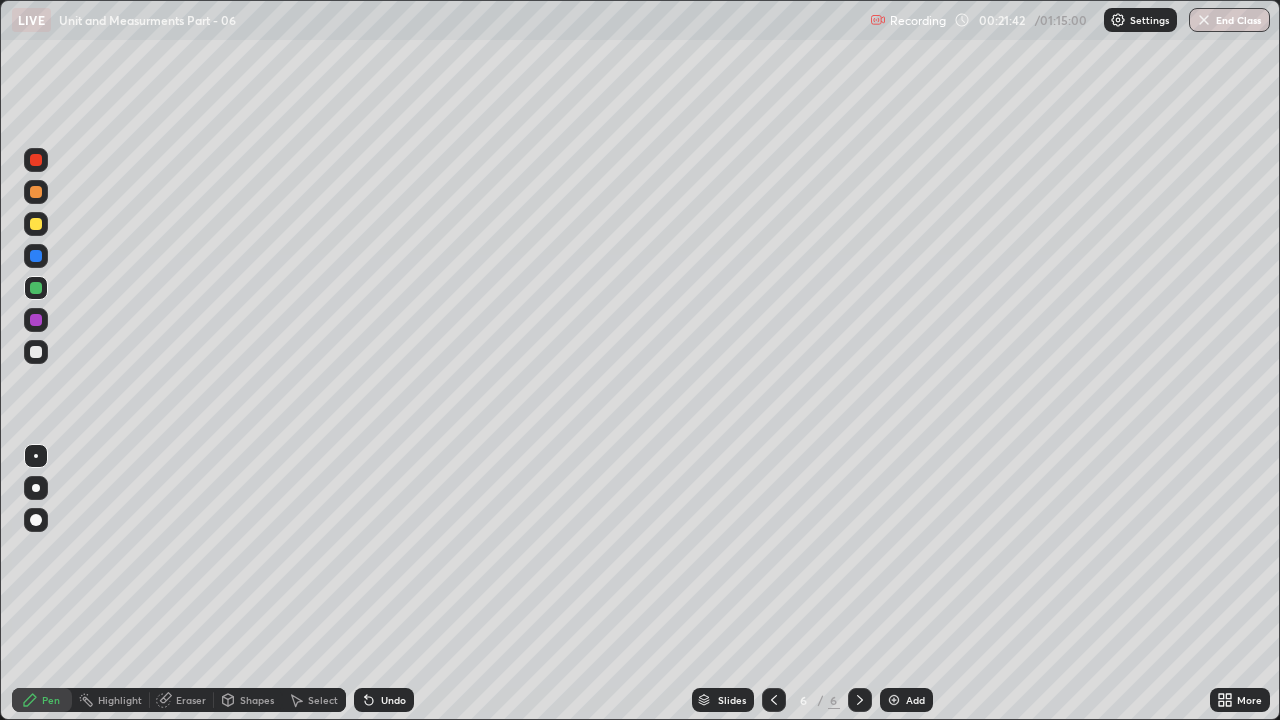 click 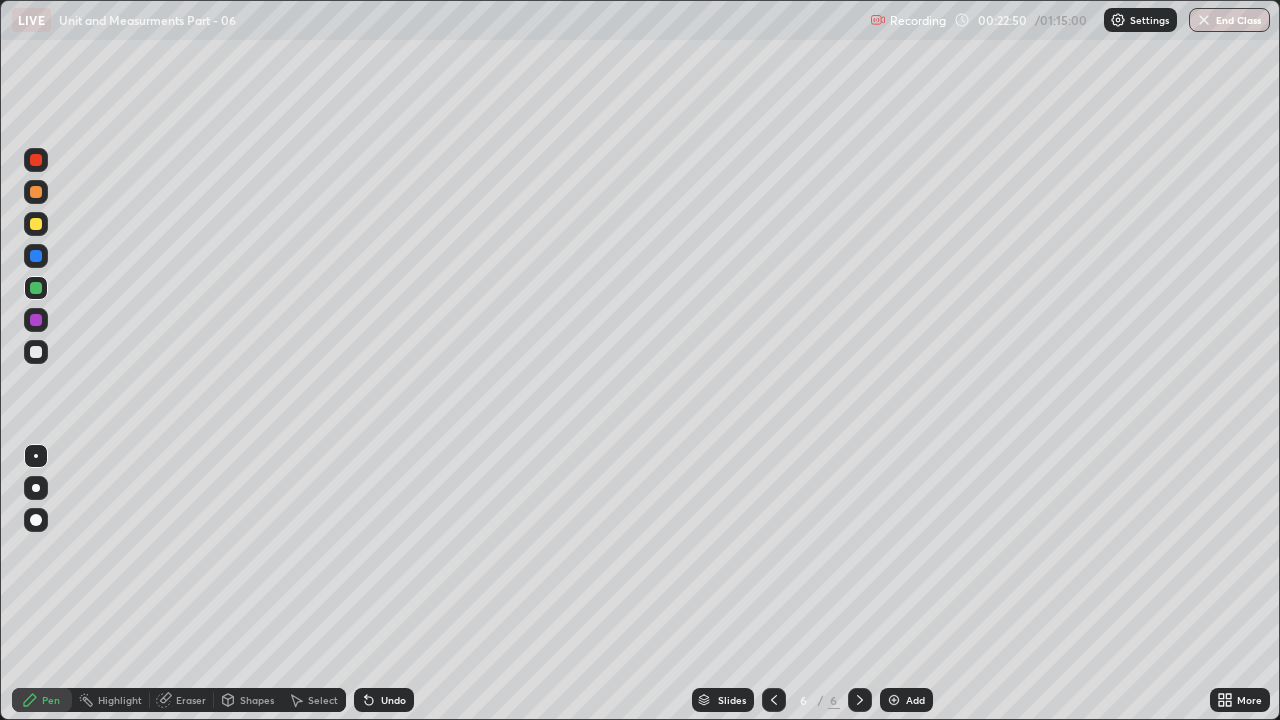 click on "Undo" at bounding box center [393, 700] 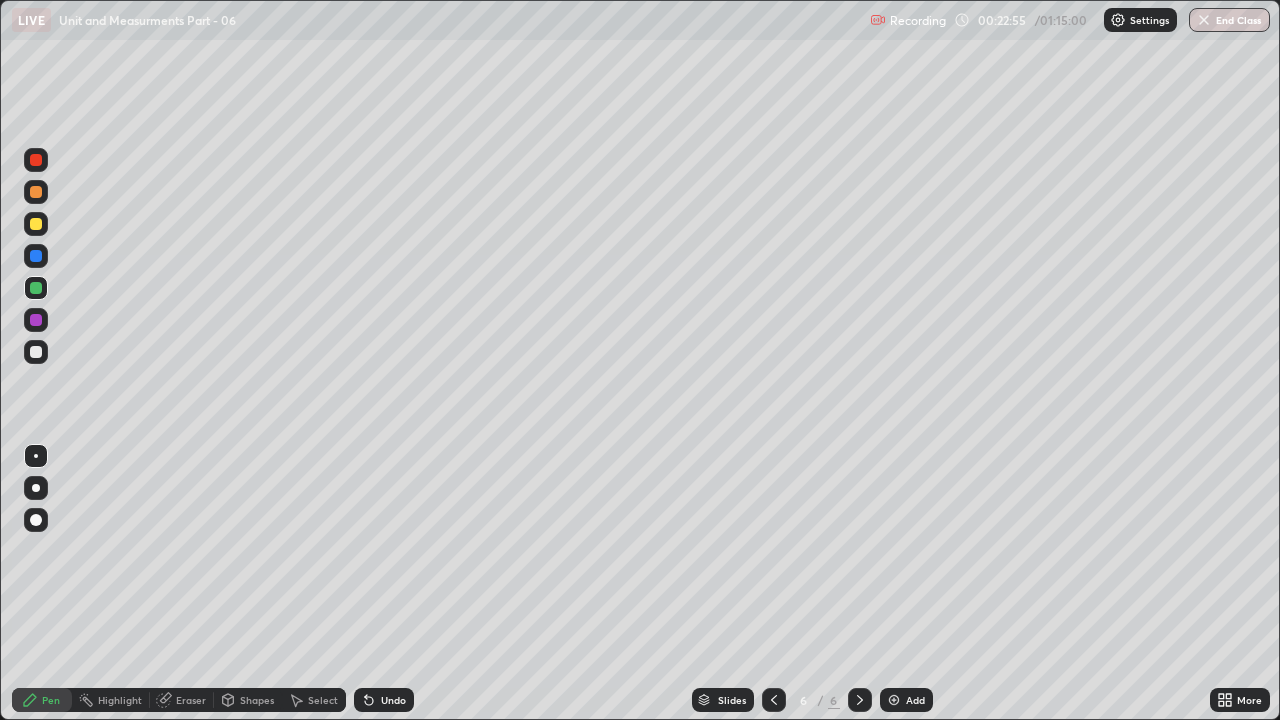 click at bounding box center [36, 320] 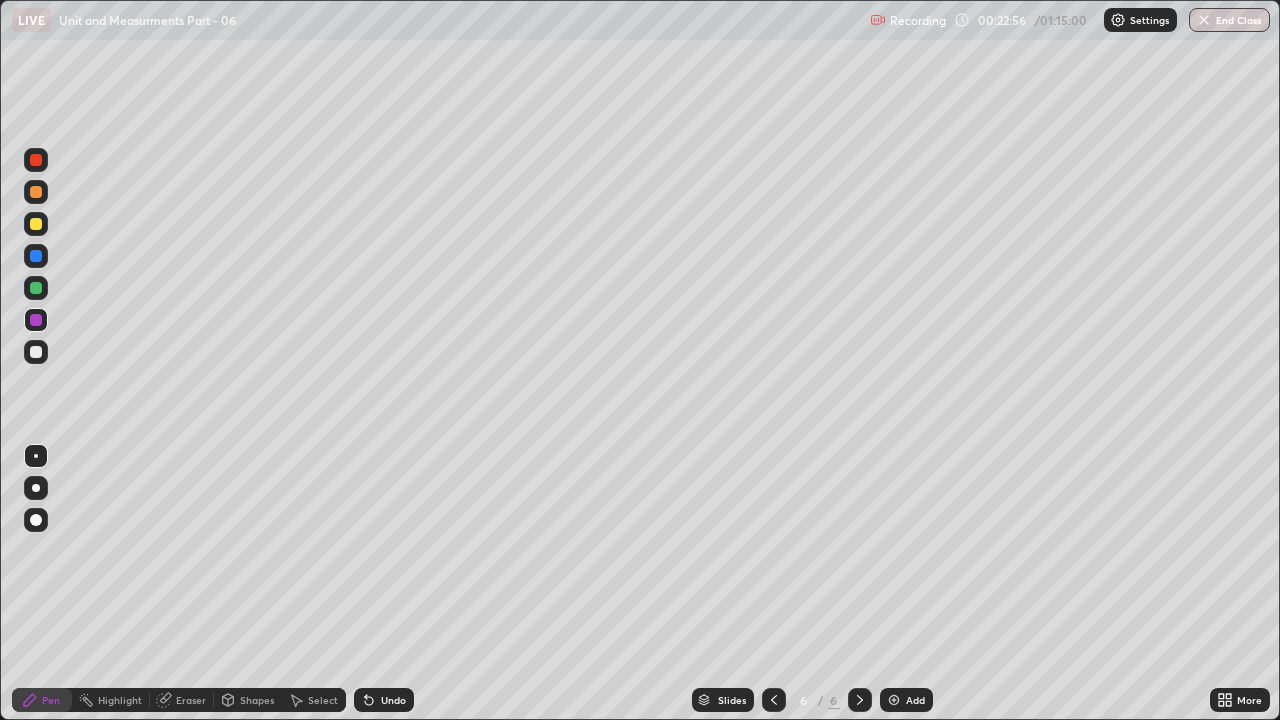click at bounding box center [36, 352] 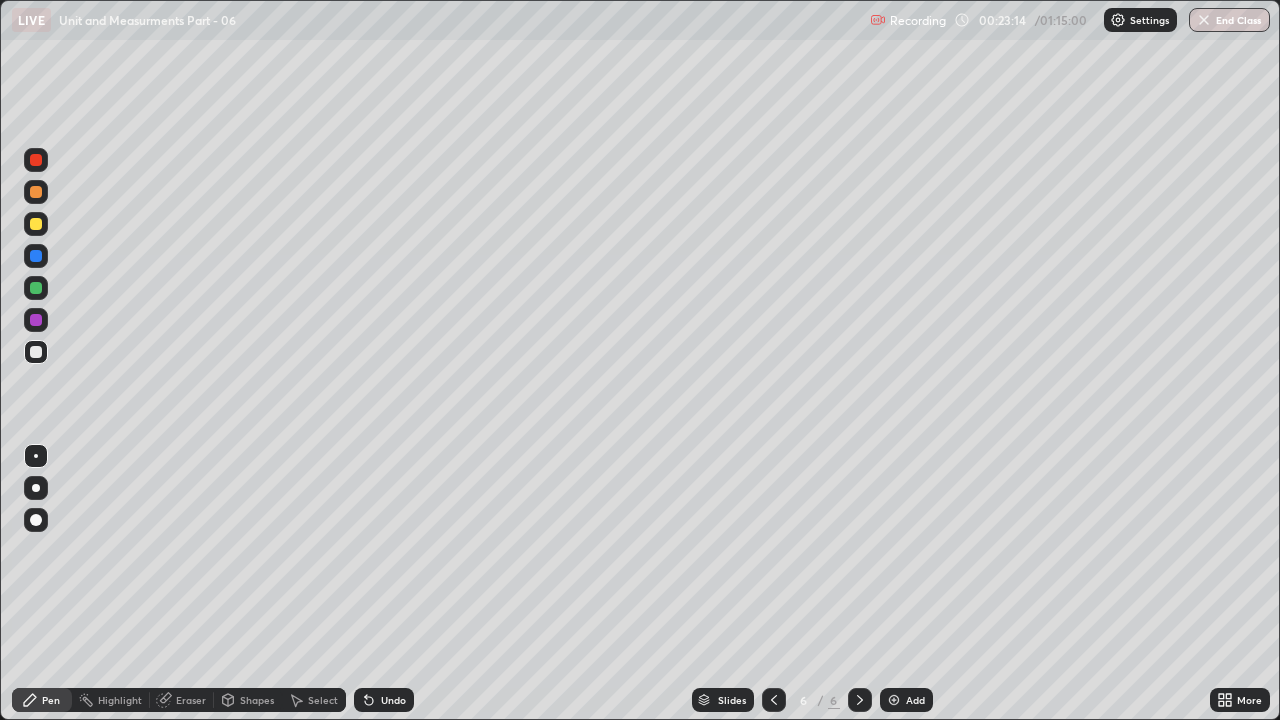 click on "Undo" at bounding box center (384, 700) 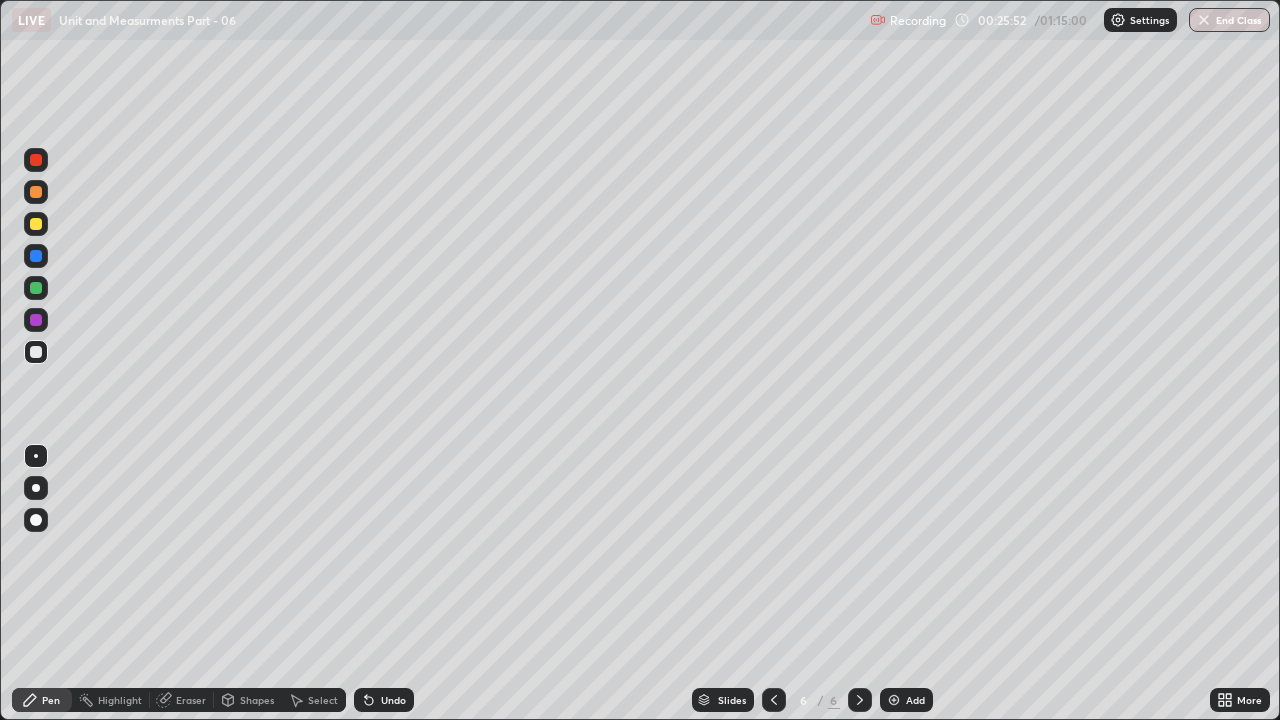 click at bounding box center (36, 288) 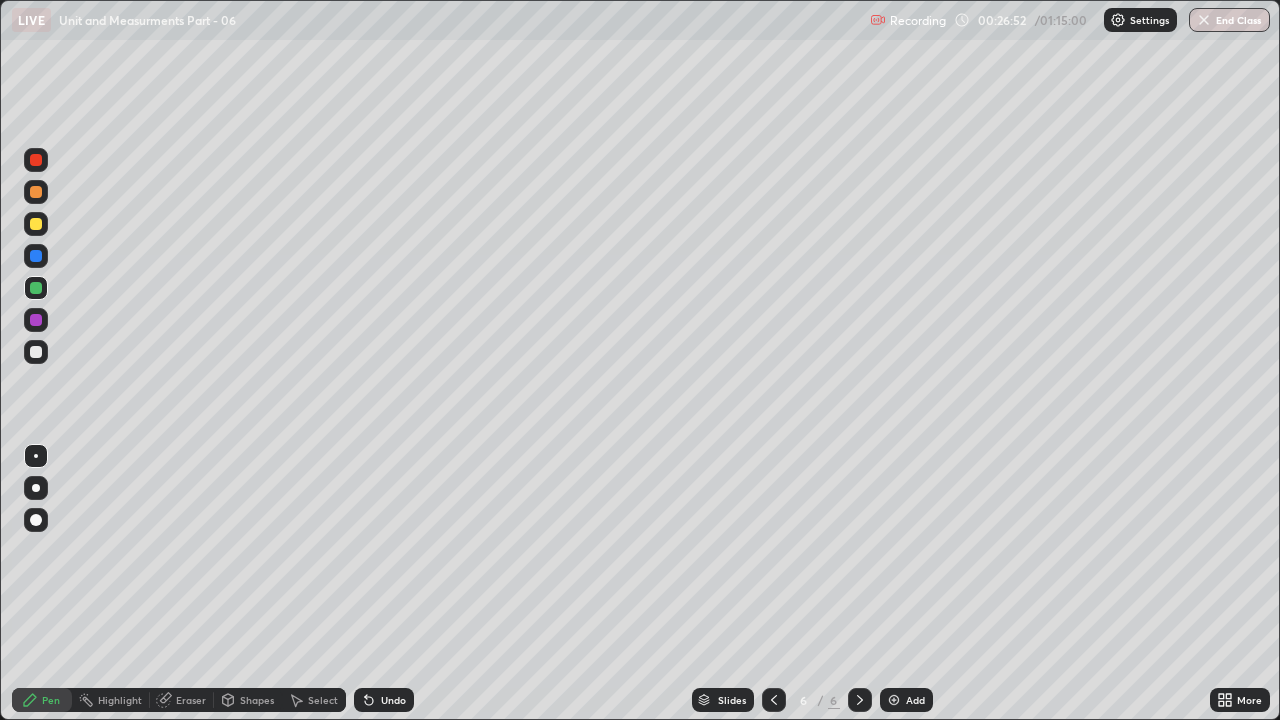 click at bounding box center [894, 700] 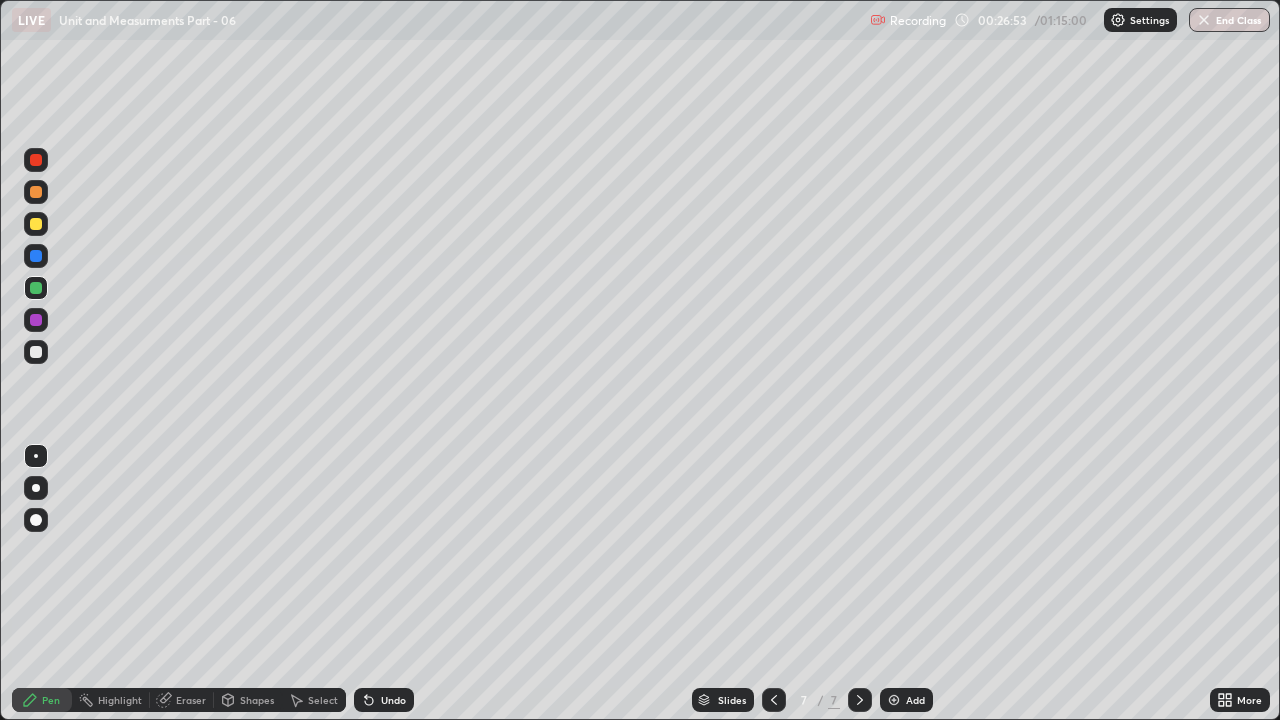 click at bounding box center (36, 488) 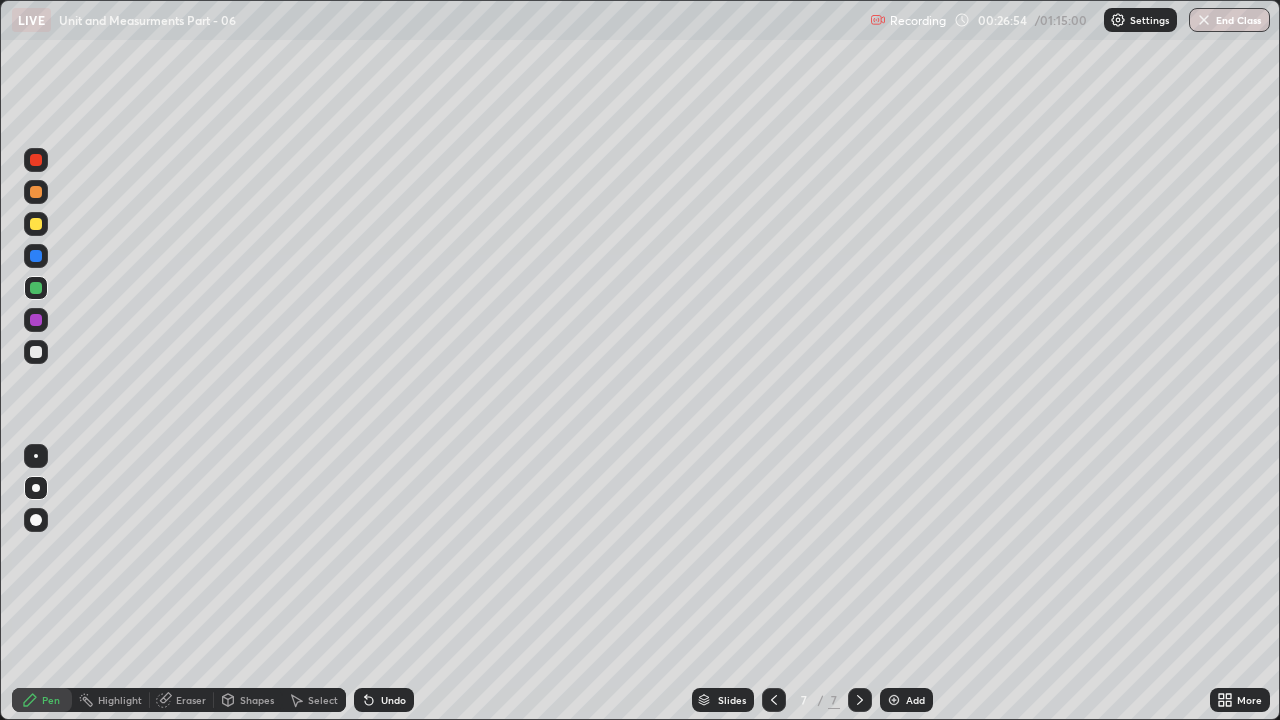 click at bounding box center [36, 352] 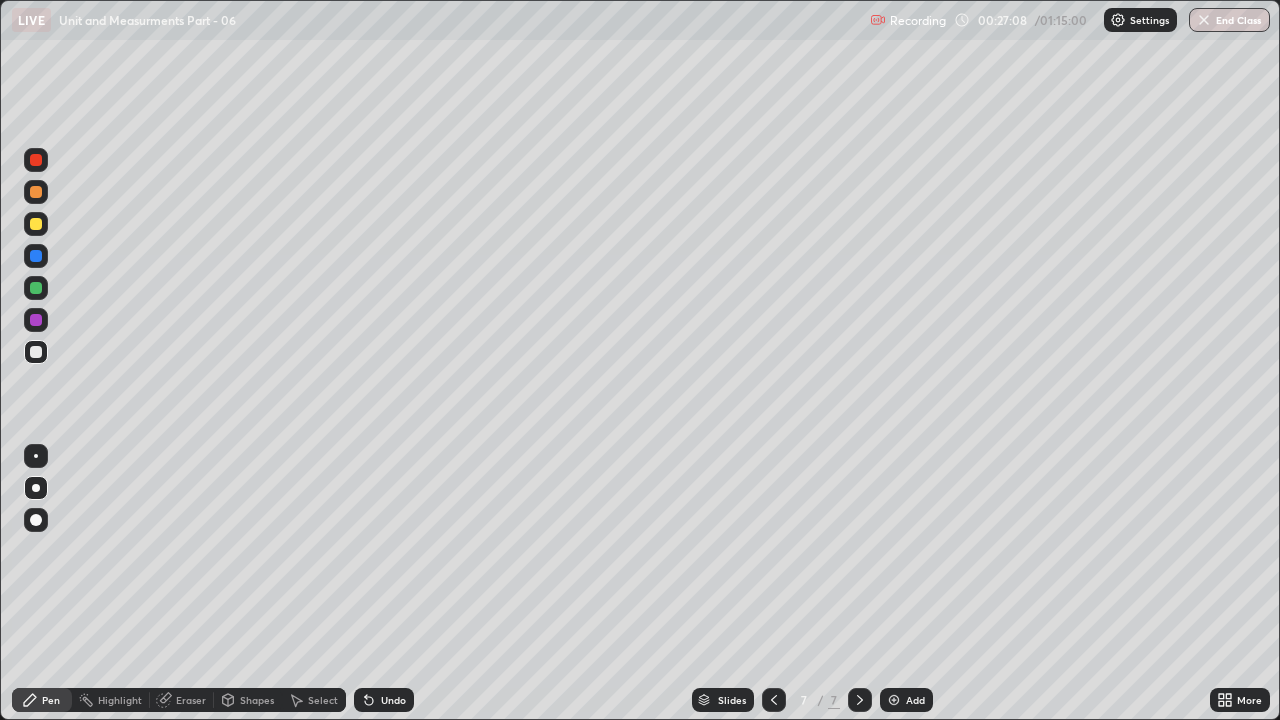 click at bounding box center (36, 256) 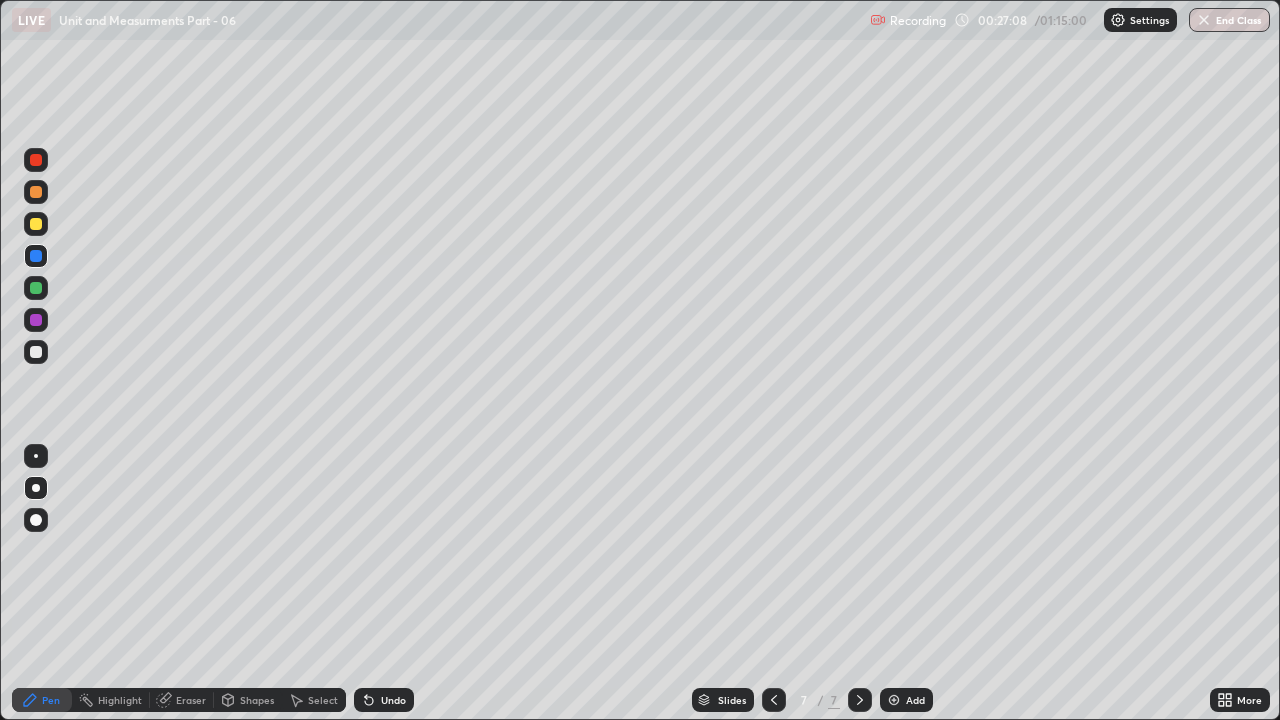 click at bounding box center (36, 456) 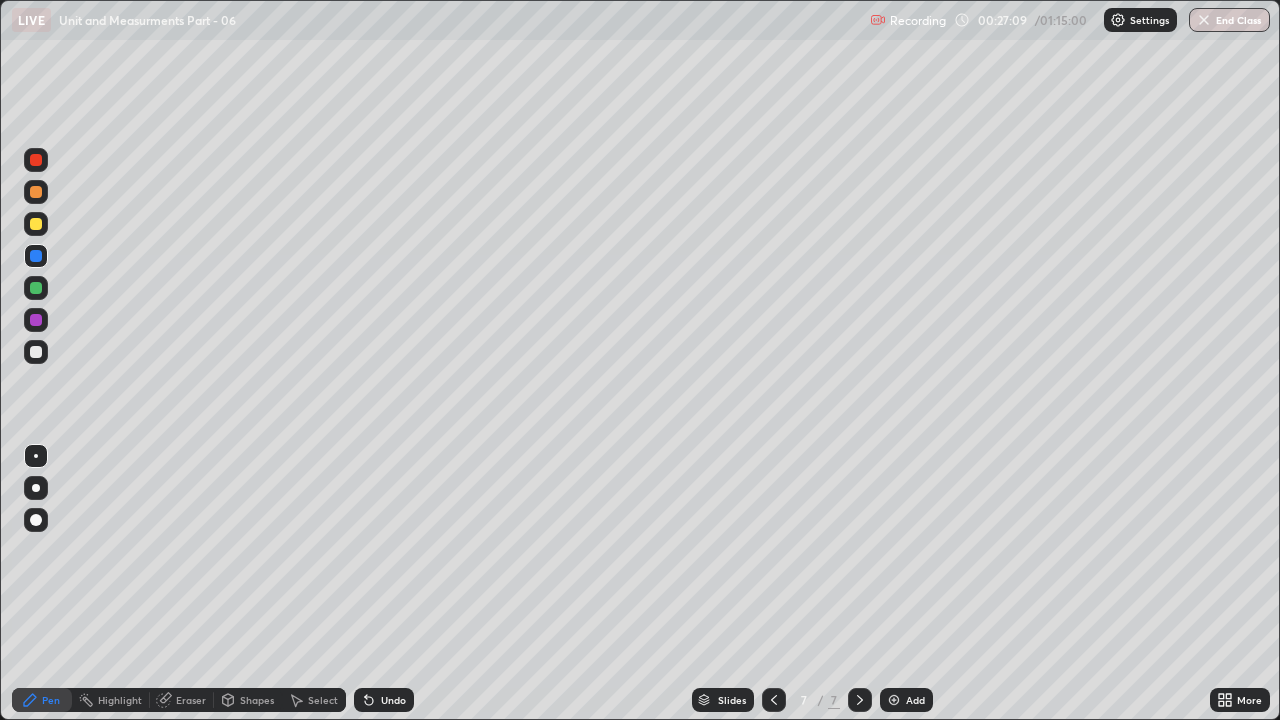 click at bounding box center [36, 288] 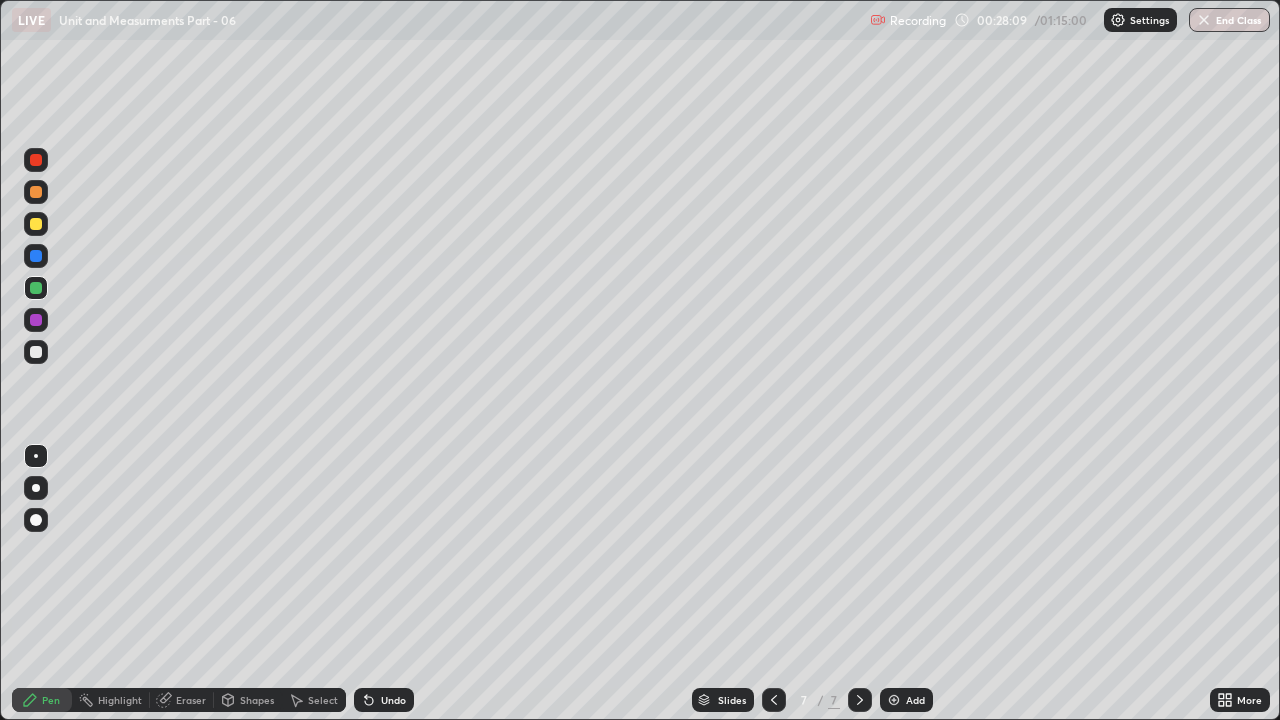 click at bounding box center (36, 288) 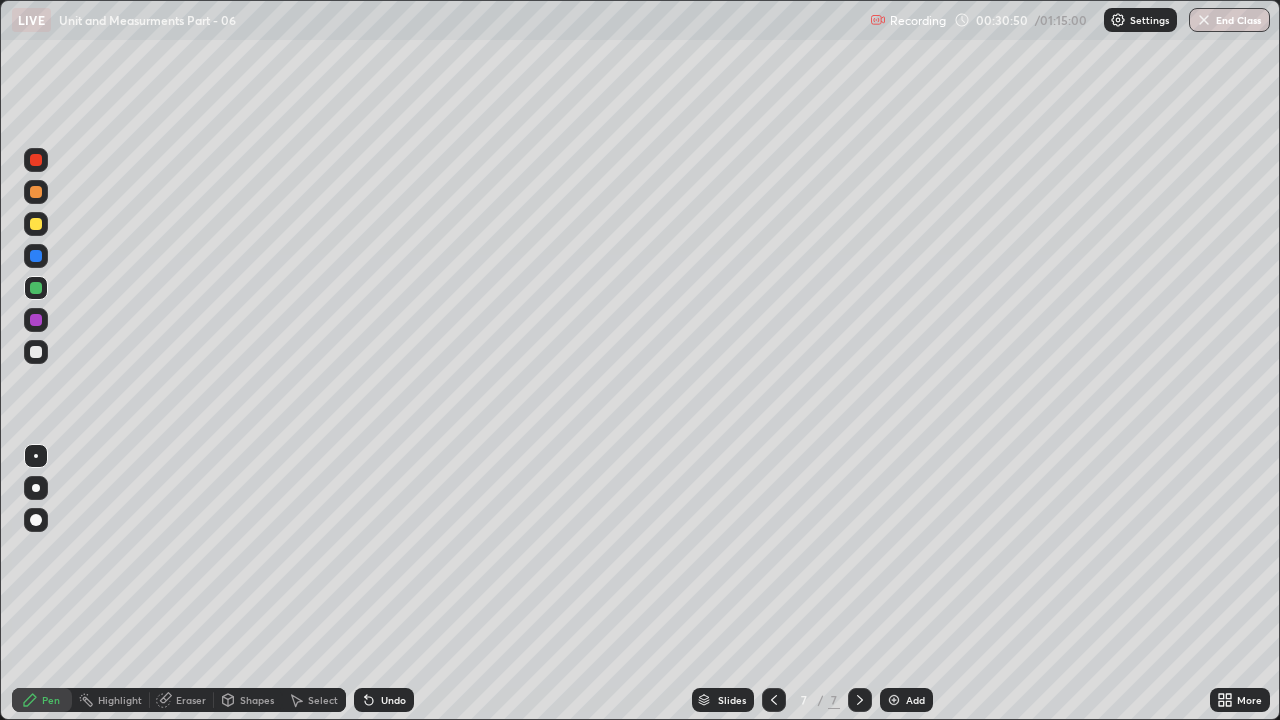 click on "Eraser" at bounding box center (191, 700) 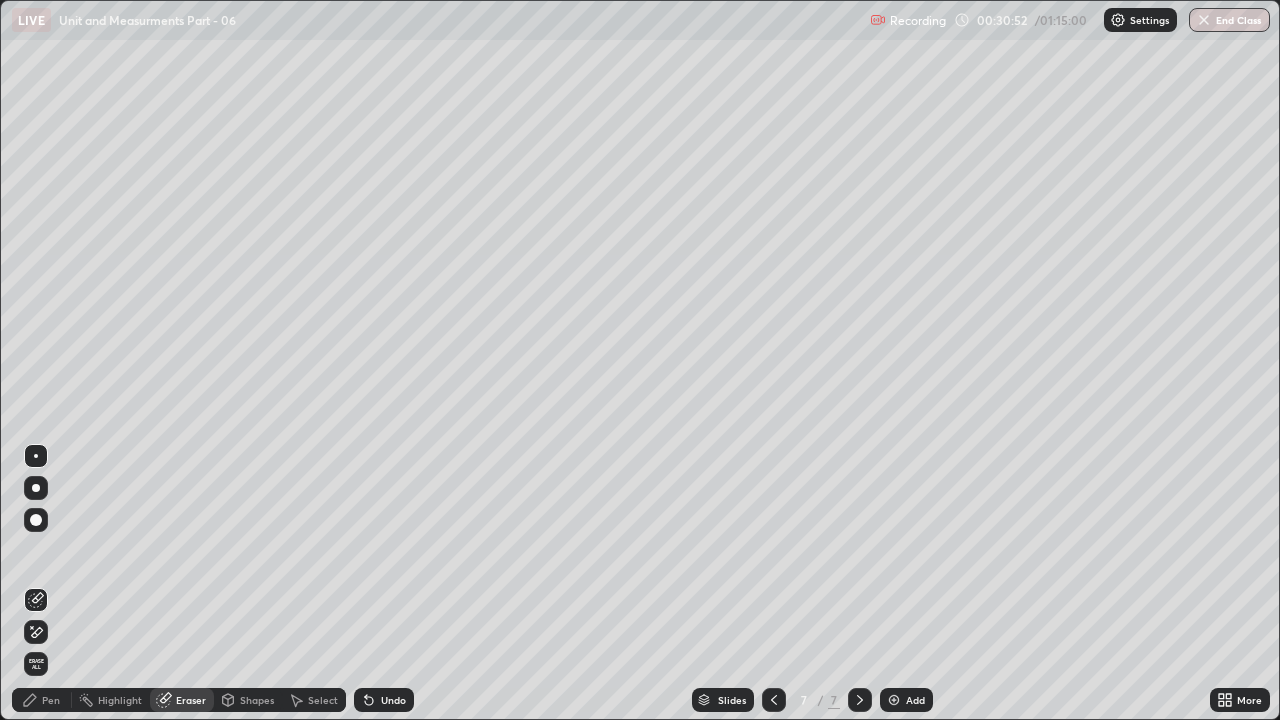 click 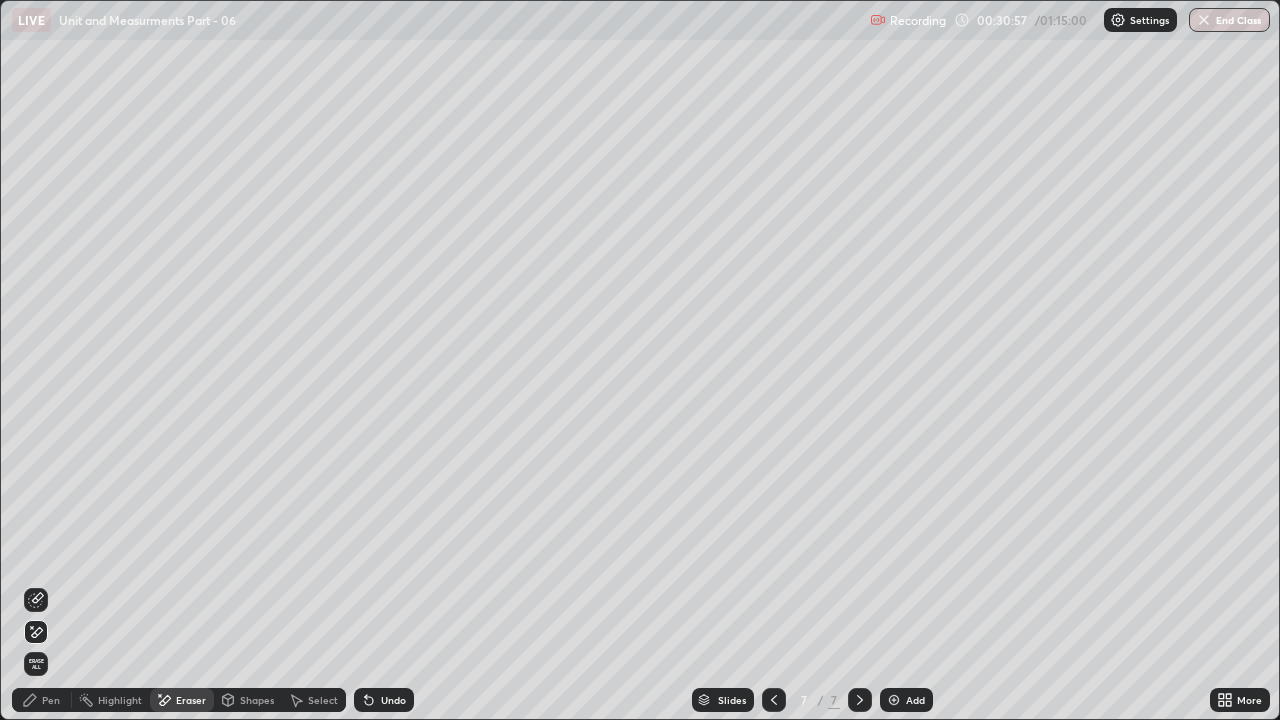 click on "Pen" at bounding box center [51, 700] 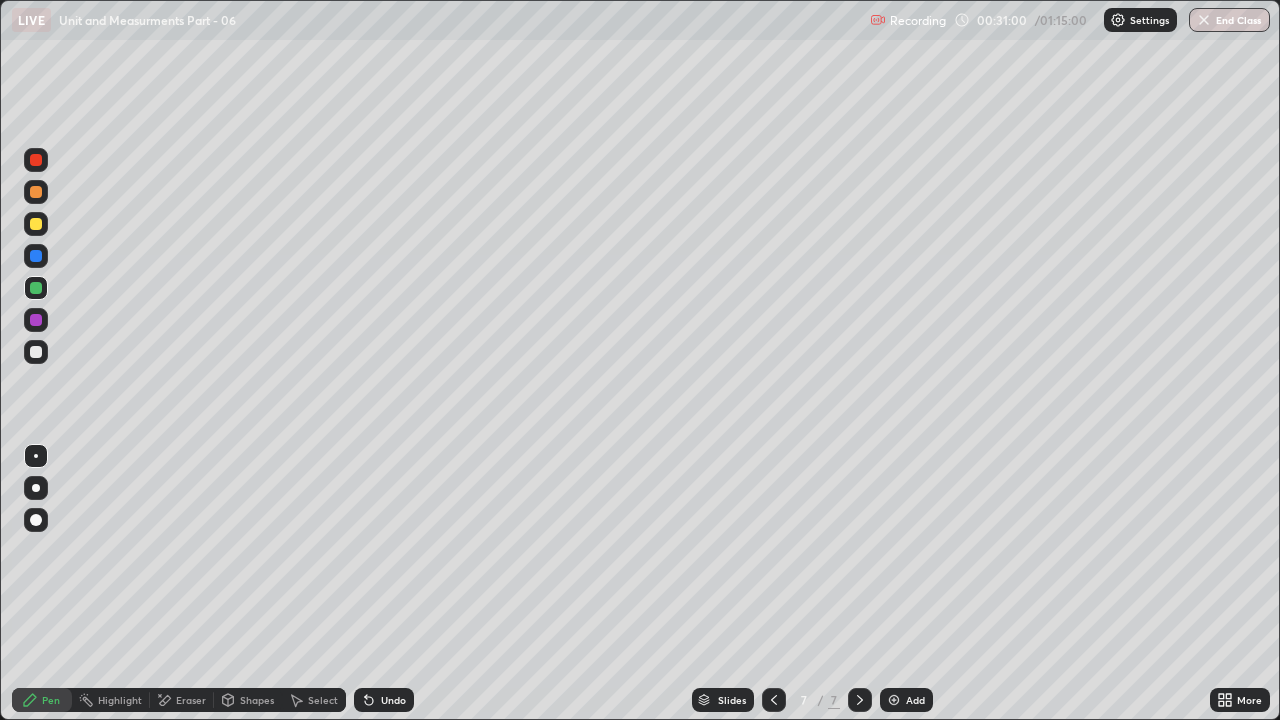 click on "Eraser" at bounding box center [191, 700] 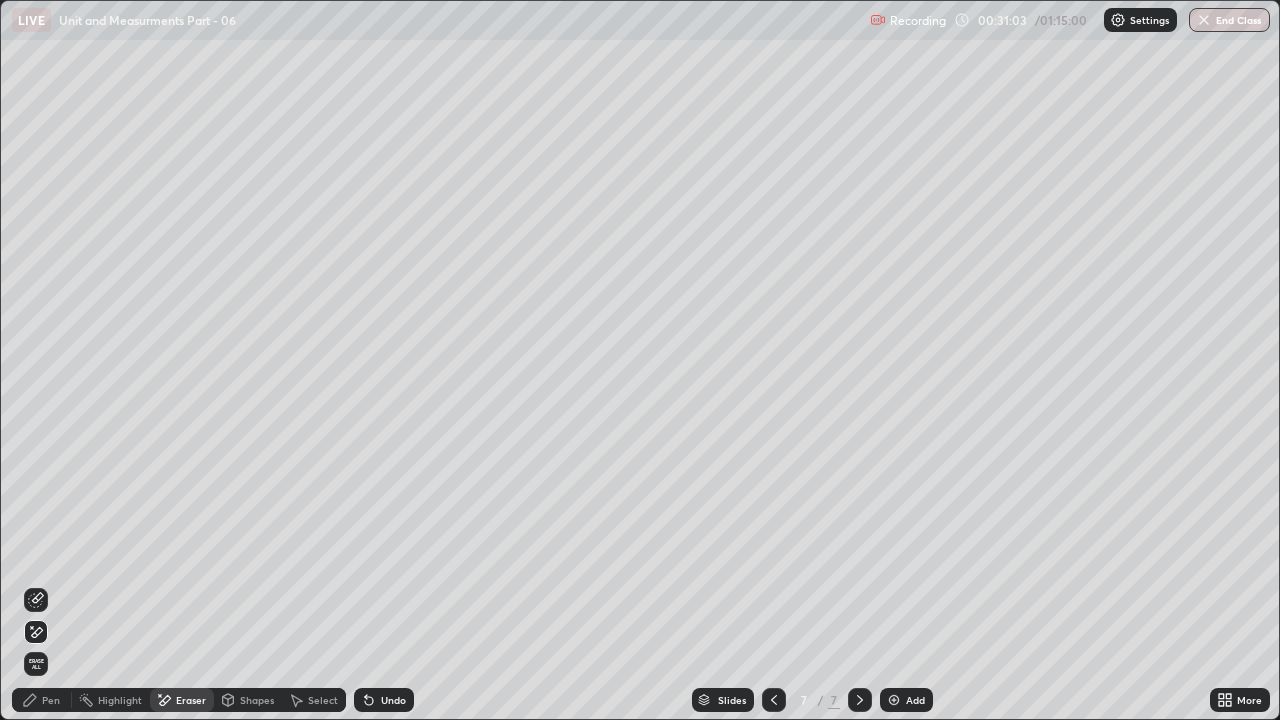 click on "Pen" at bounding box center (51, 700) 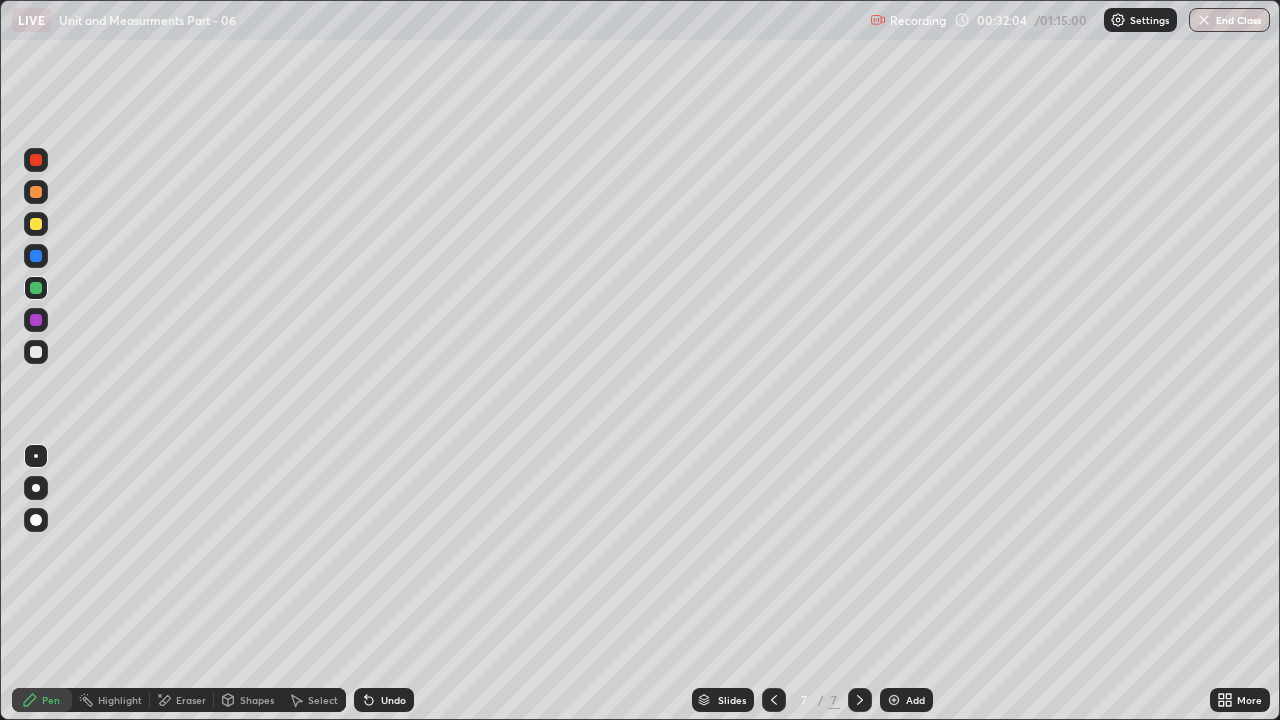 click on "Eraser" at bounding box center [191, 700] 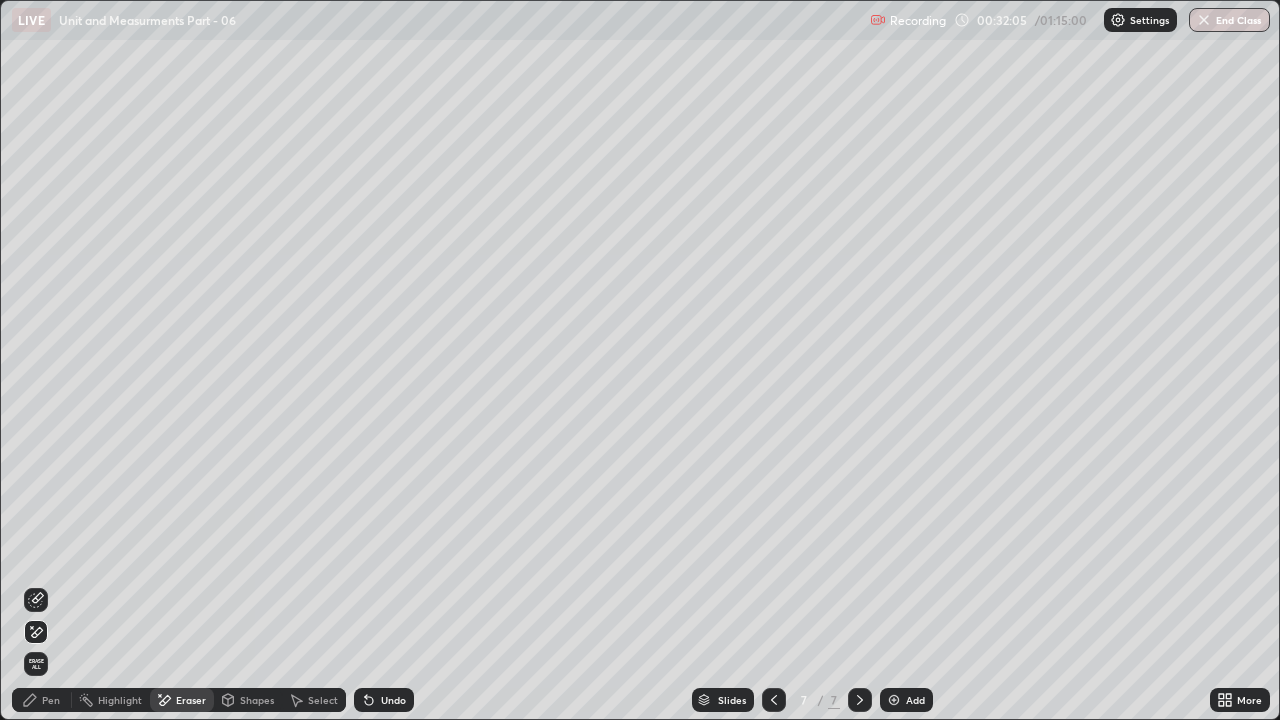 click on "Pen" at bounding box center (51, 700) 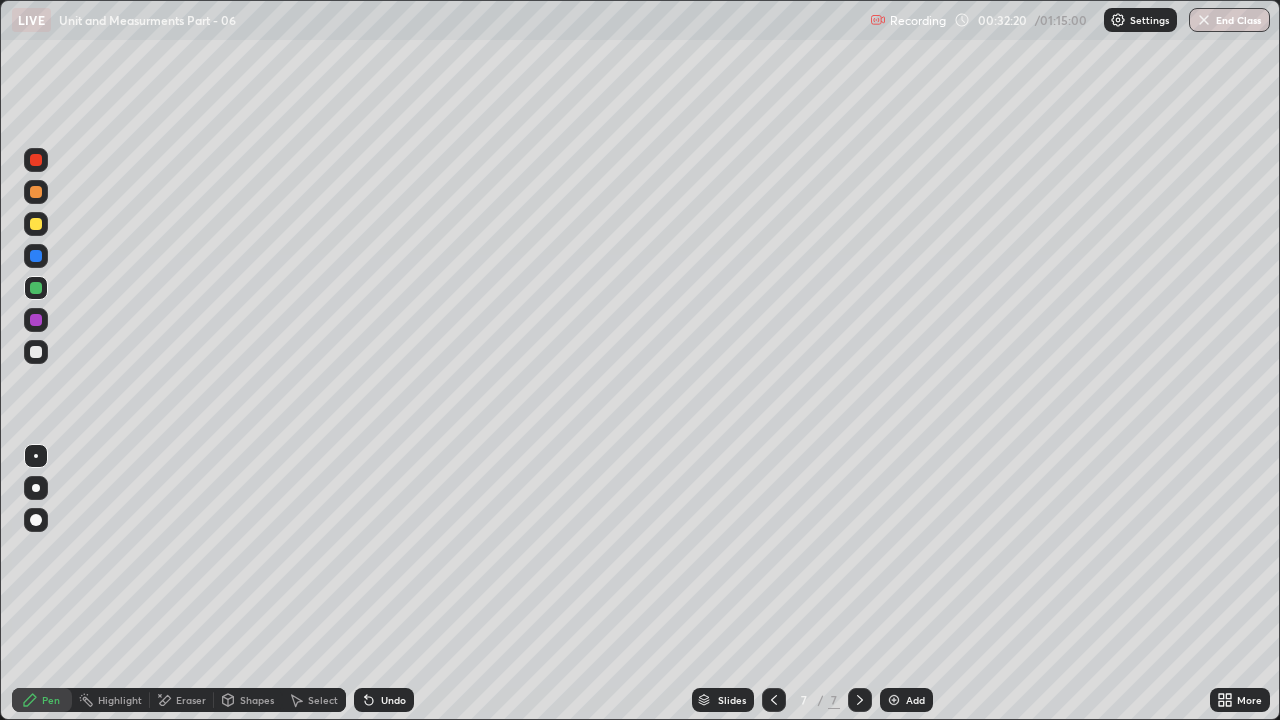 click at bounding box center (36, 320) 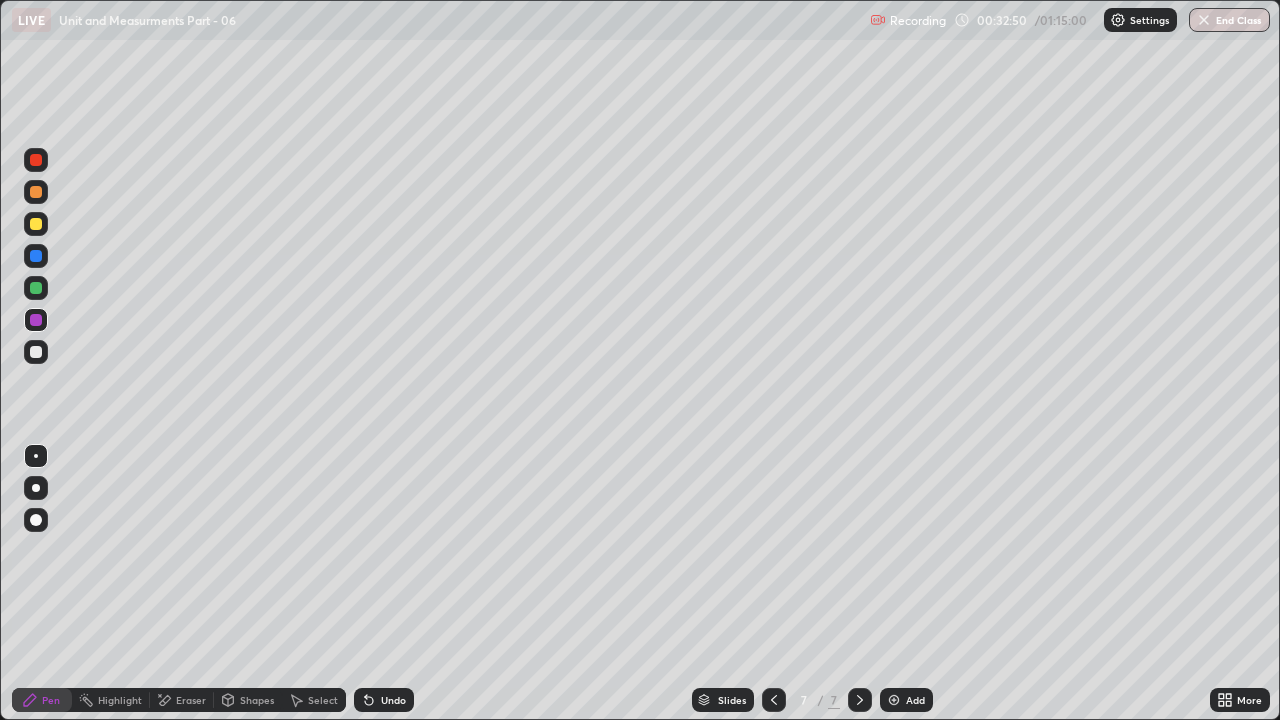 click on "Eraser" at bounding box center (191, 700) 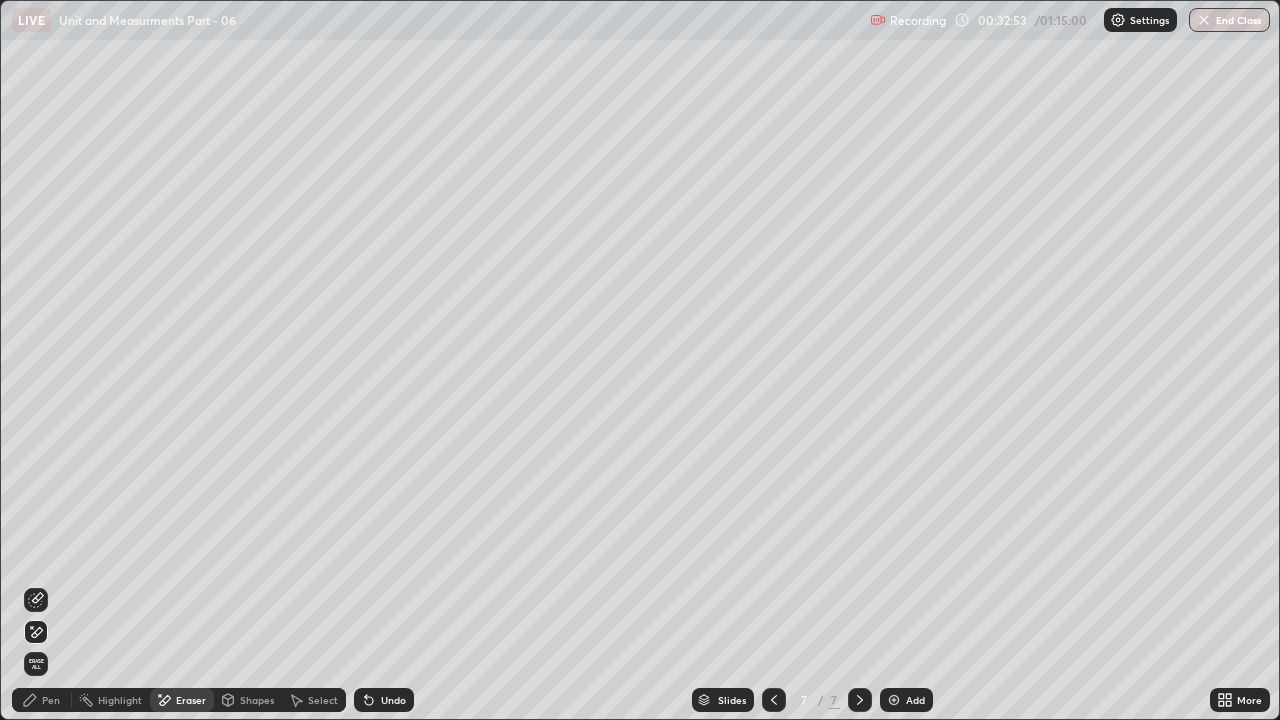 click on "Pen" at bounding box center (42, 700) 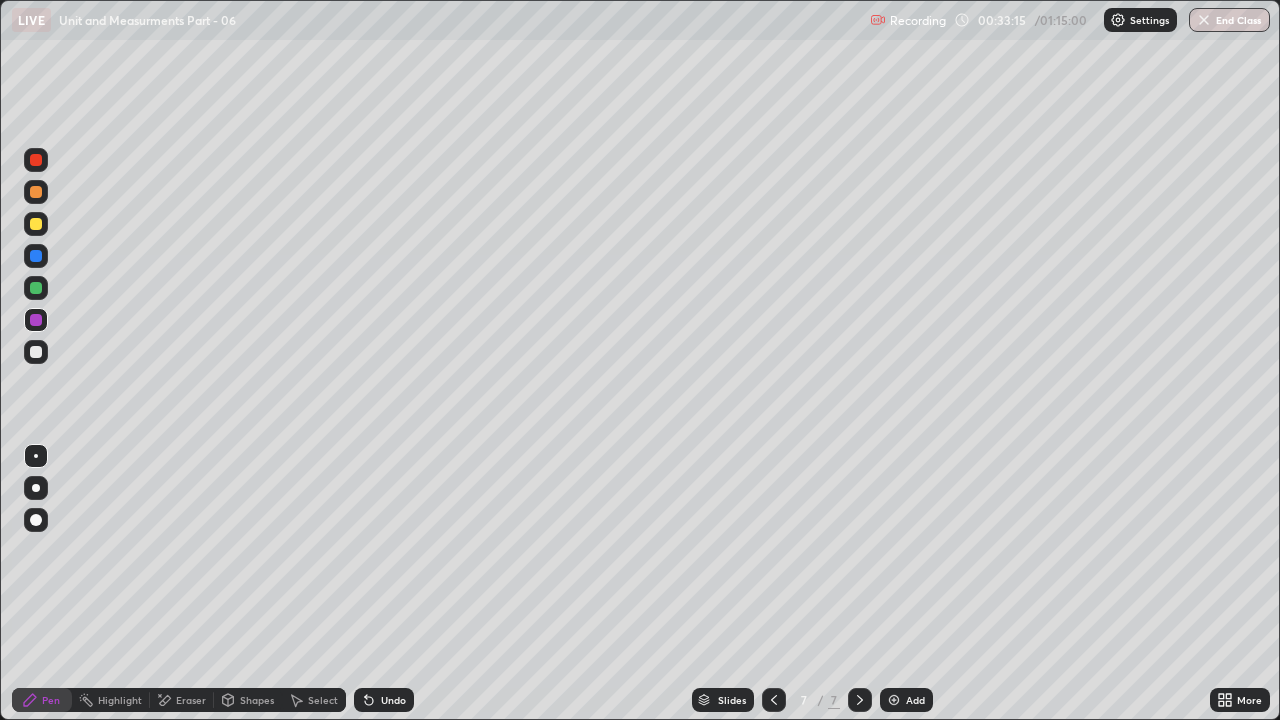 click on "Undo" at bounding box center (393, 700) 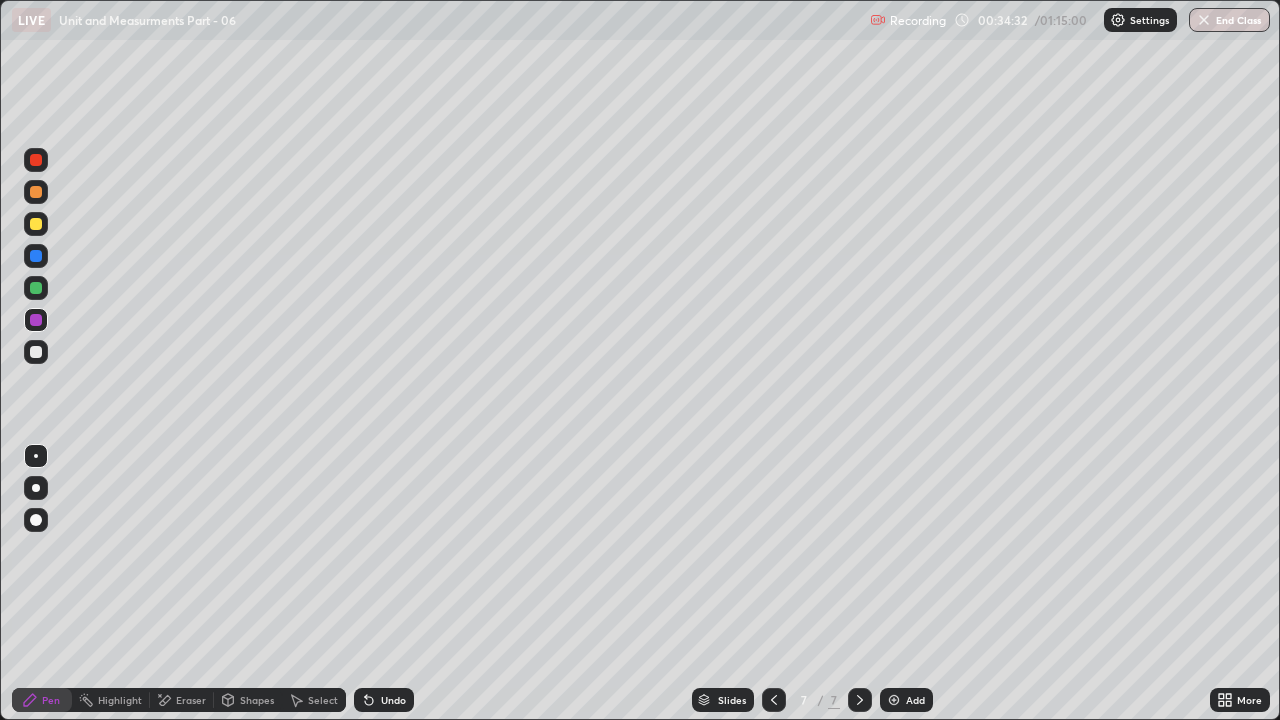 click at bounding box center [36, 288] 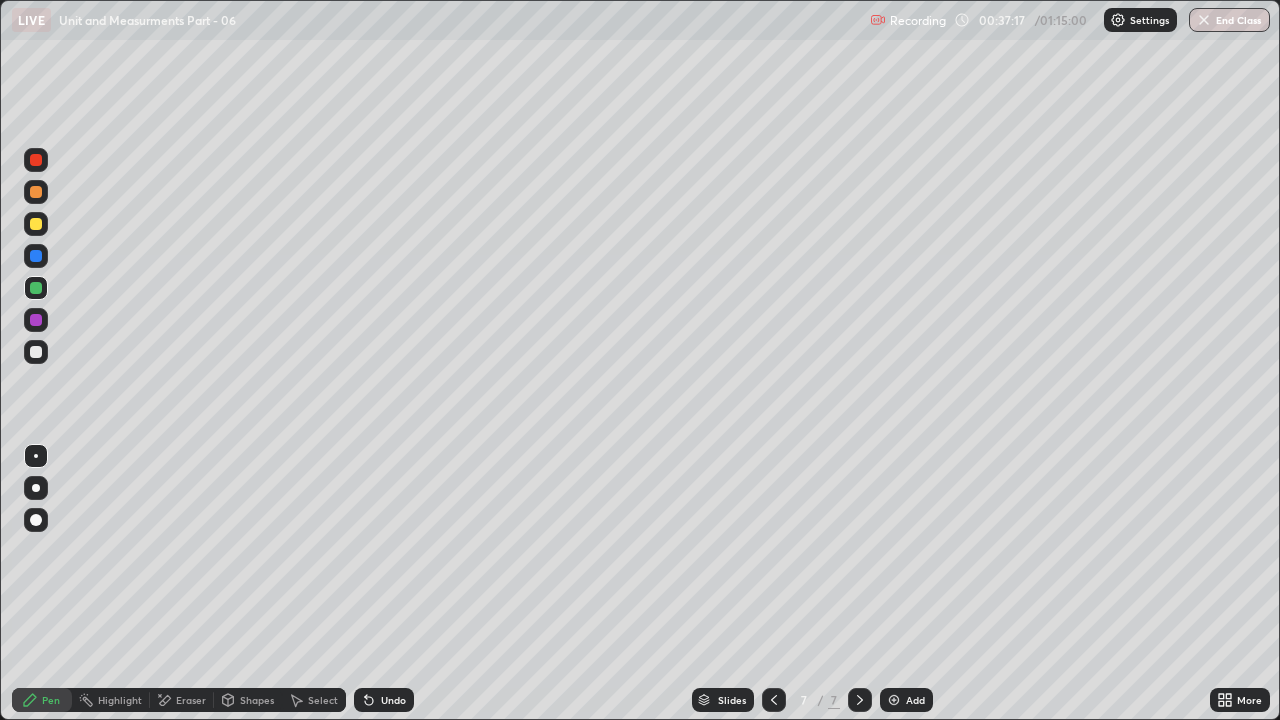 click on "Add" at bounding box center [906, 700] 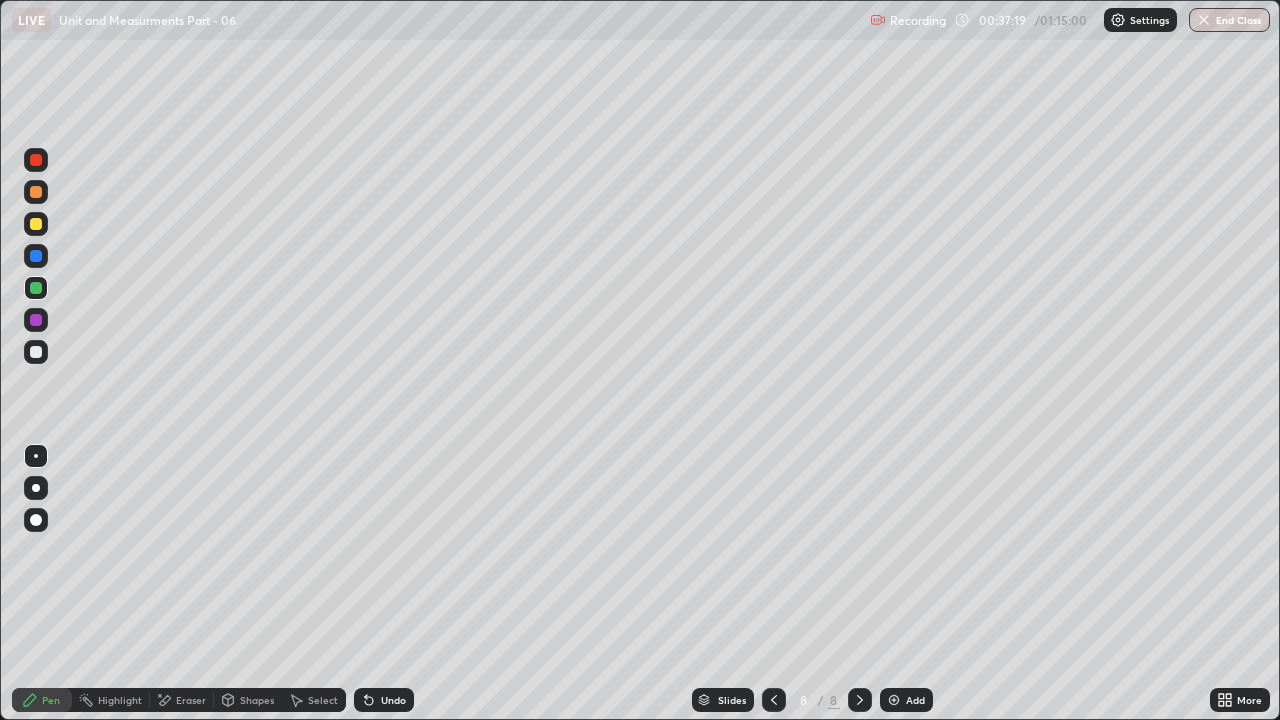 click at bounding box center [36, 352] 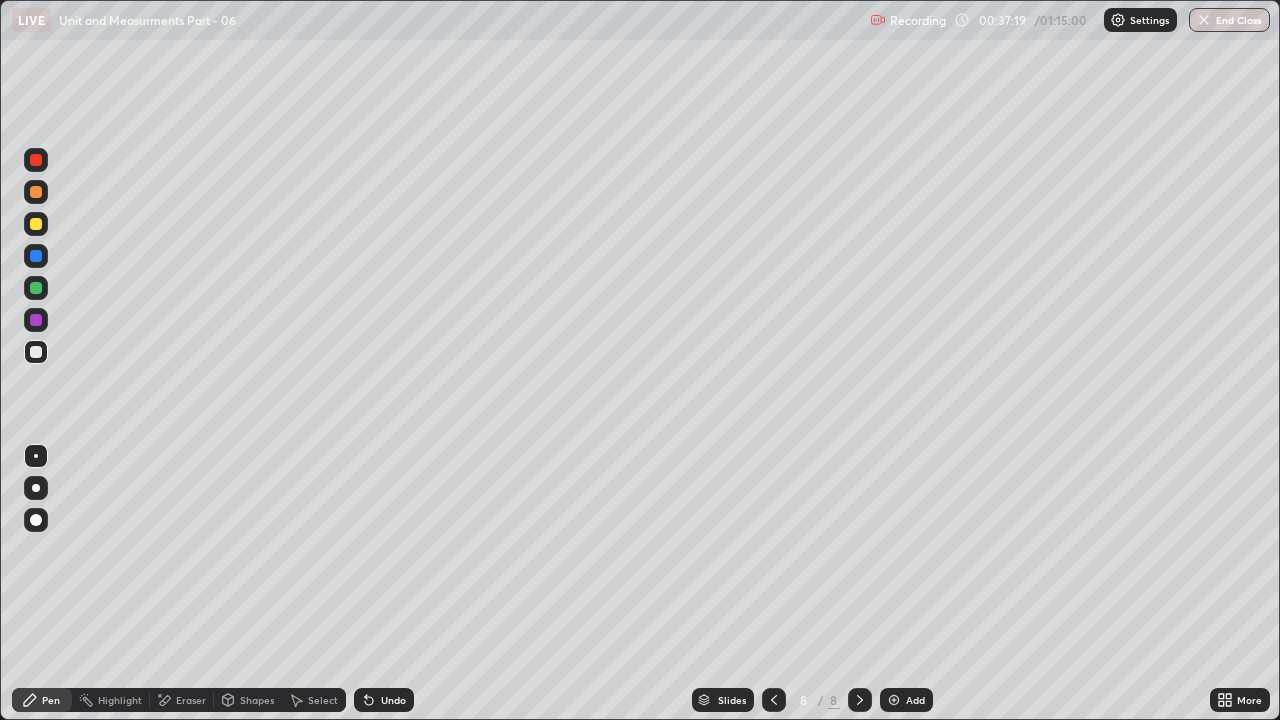 click at bounding box center [36, 488] 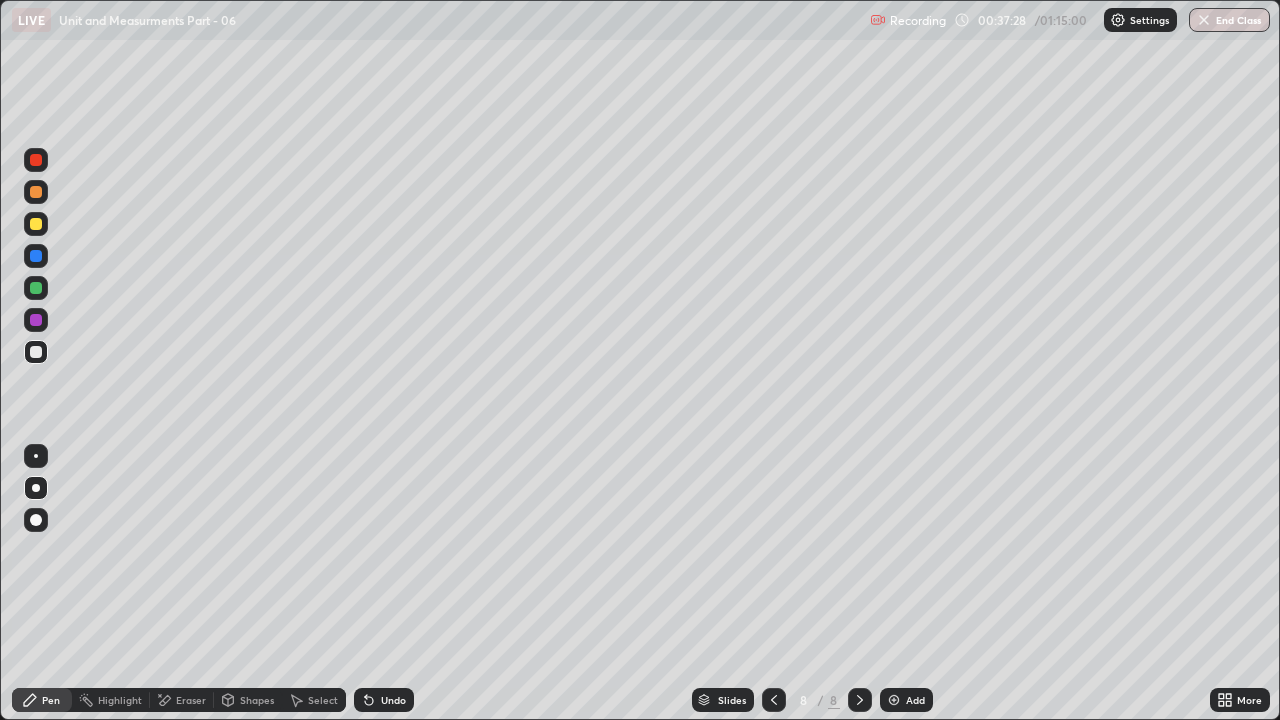 click at bounding box center (36, 256) 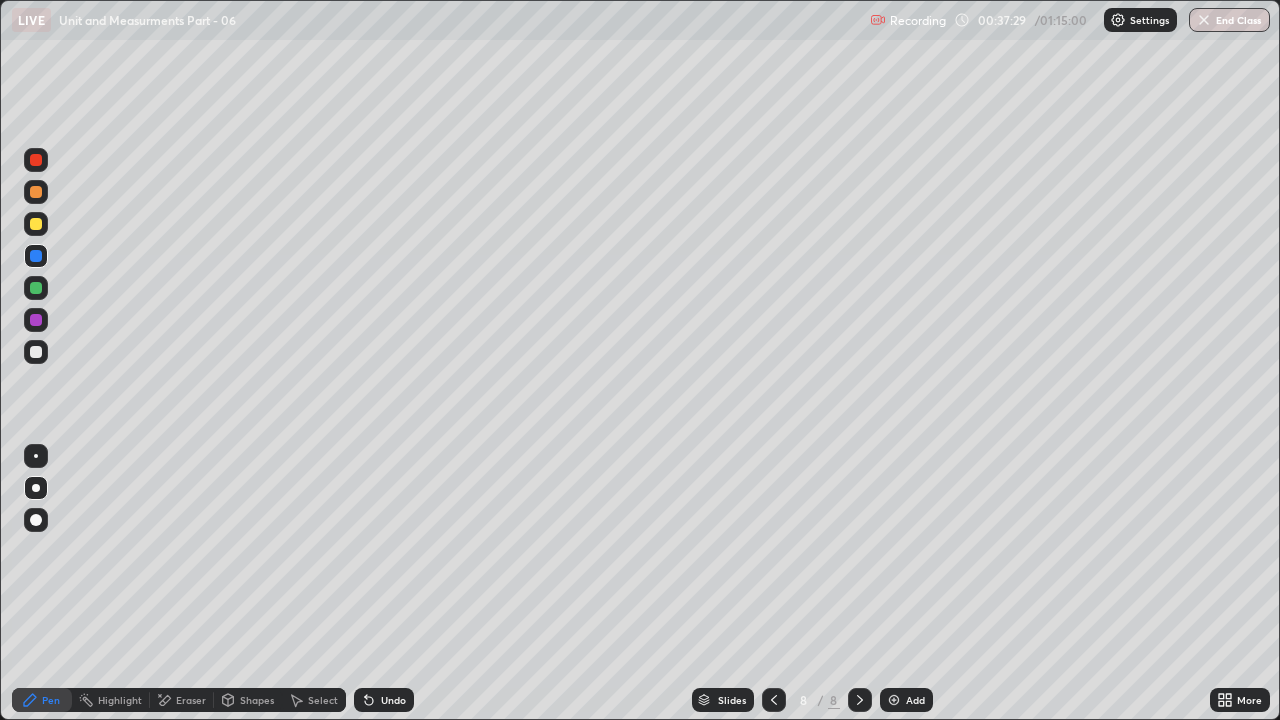 click at bounding box center [36, 456] 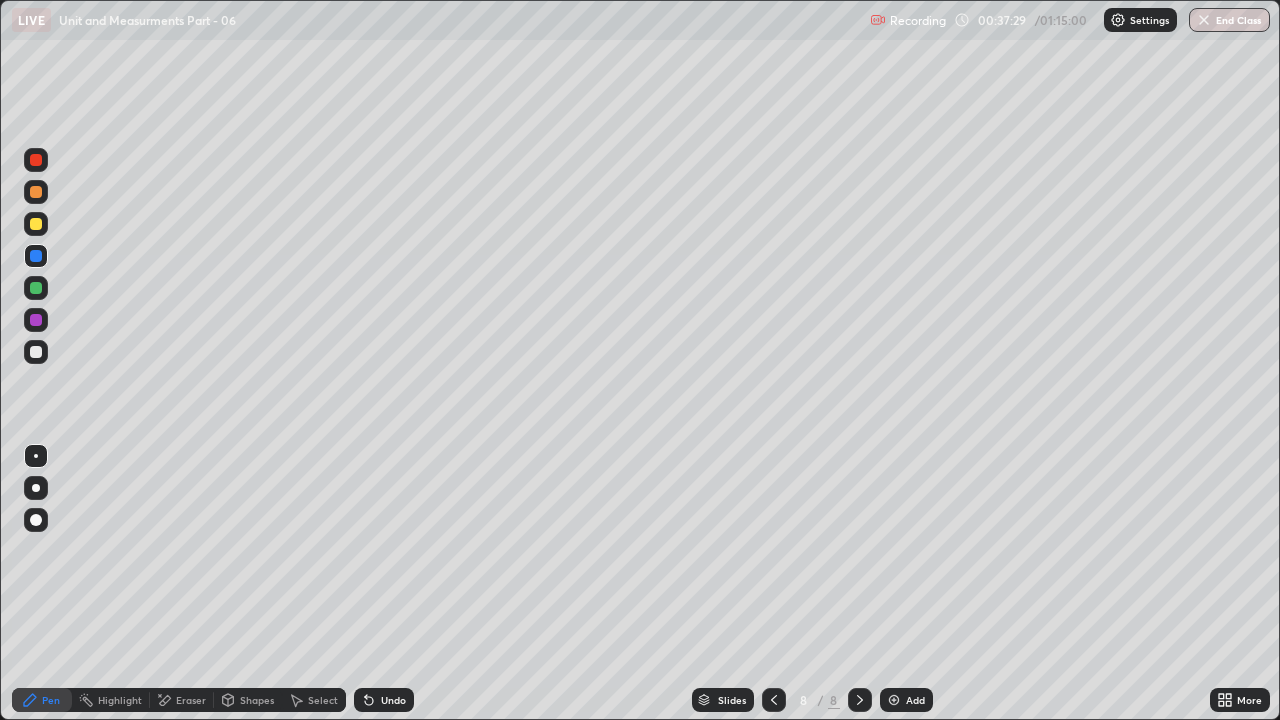 click at bounding box center (36, 288) 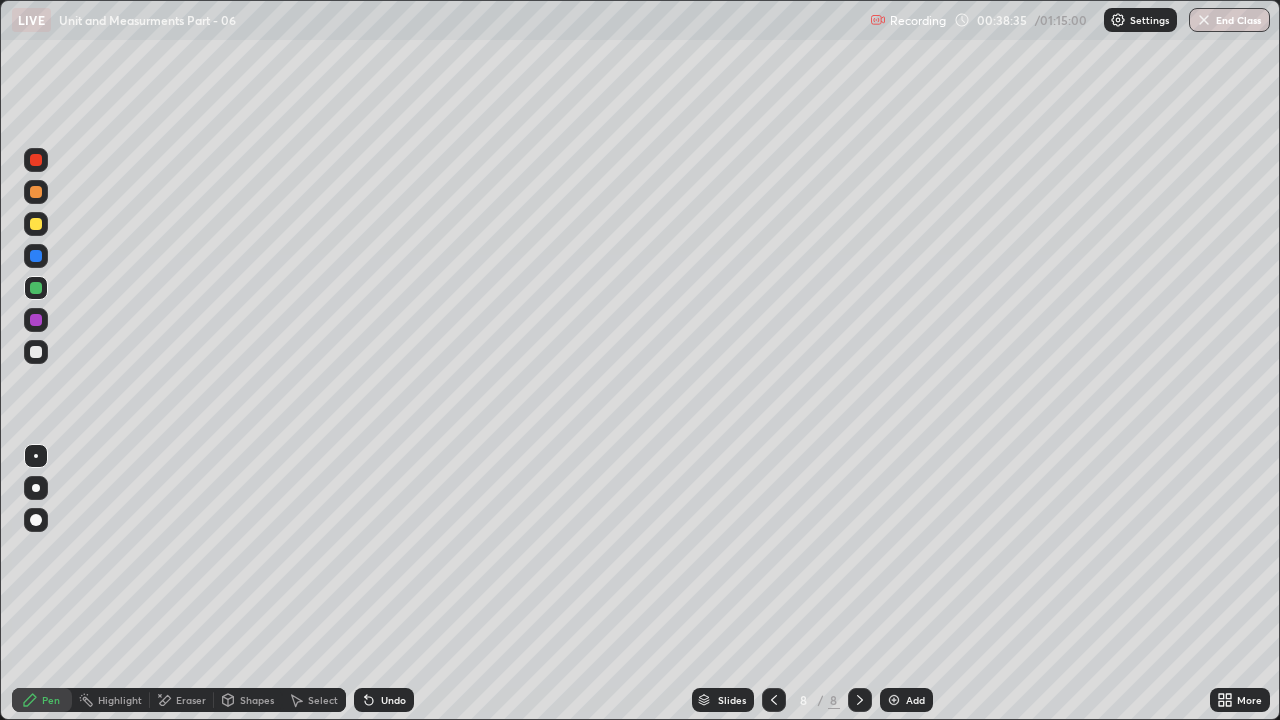 click on "Undo" at bounding box center (384, 700) 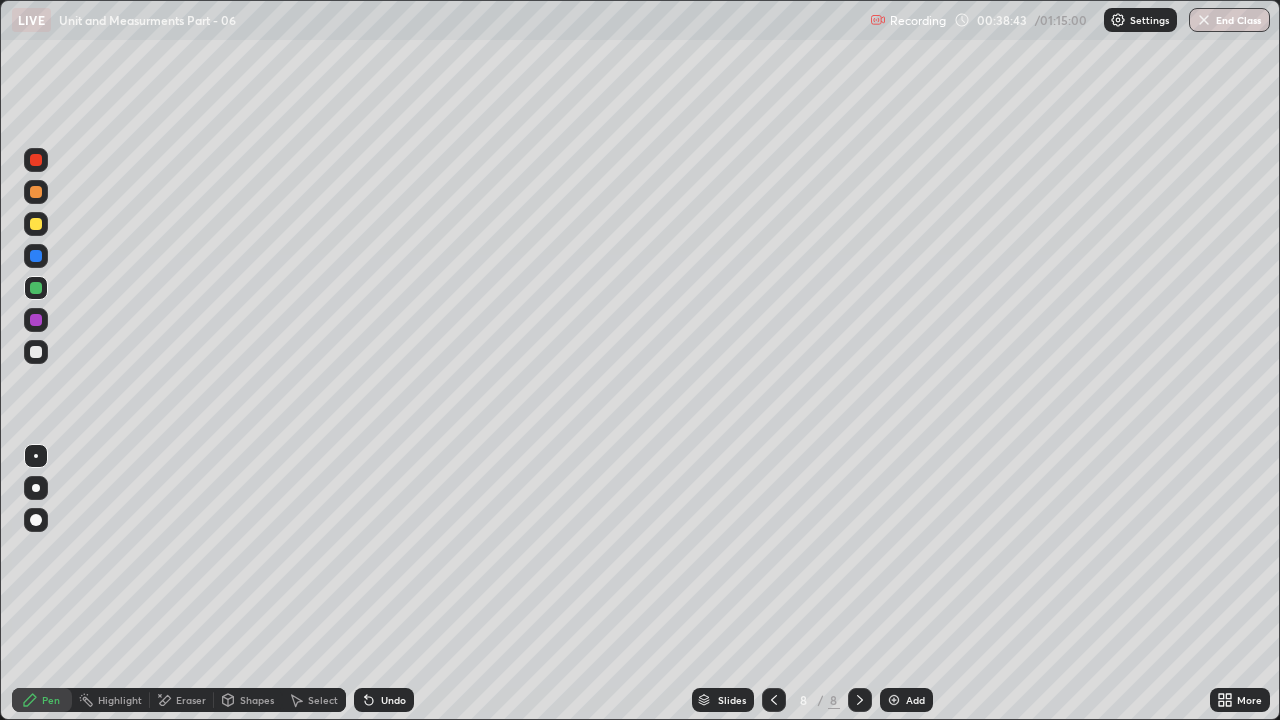 click at bounding box center (36, 256) 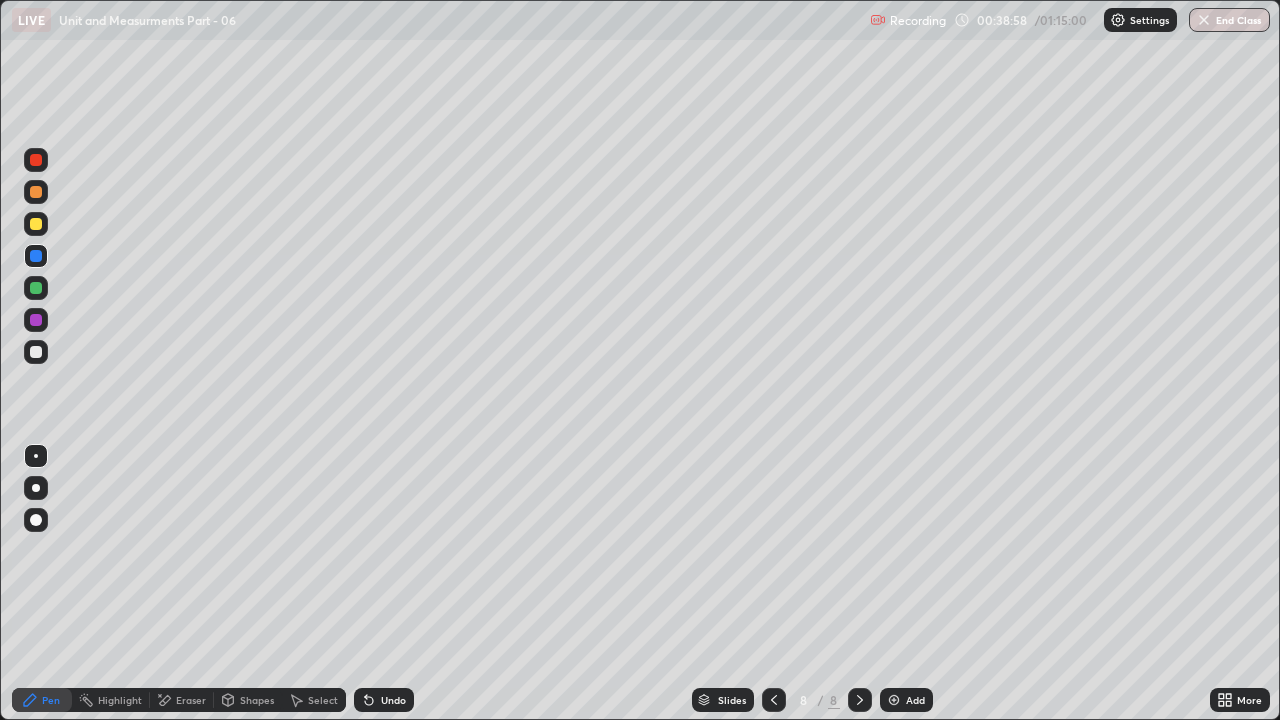 click at bounding box center [36, 288] 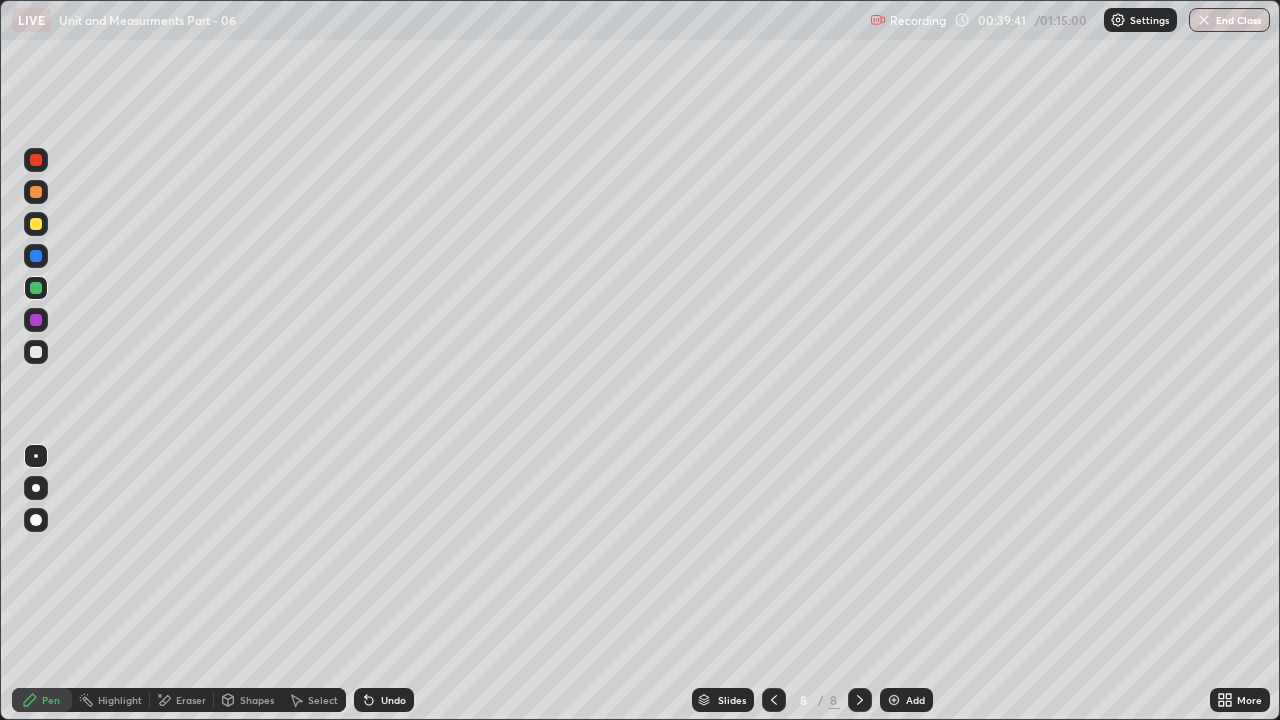 click on "Eraser" at bounding box center (191, 700) 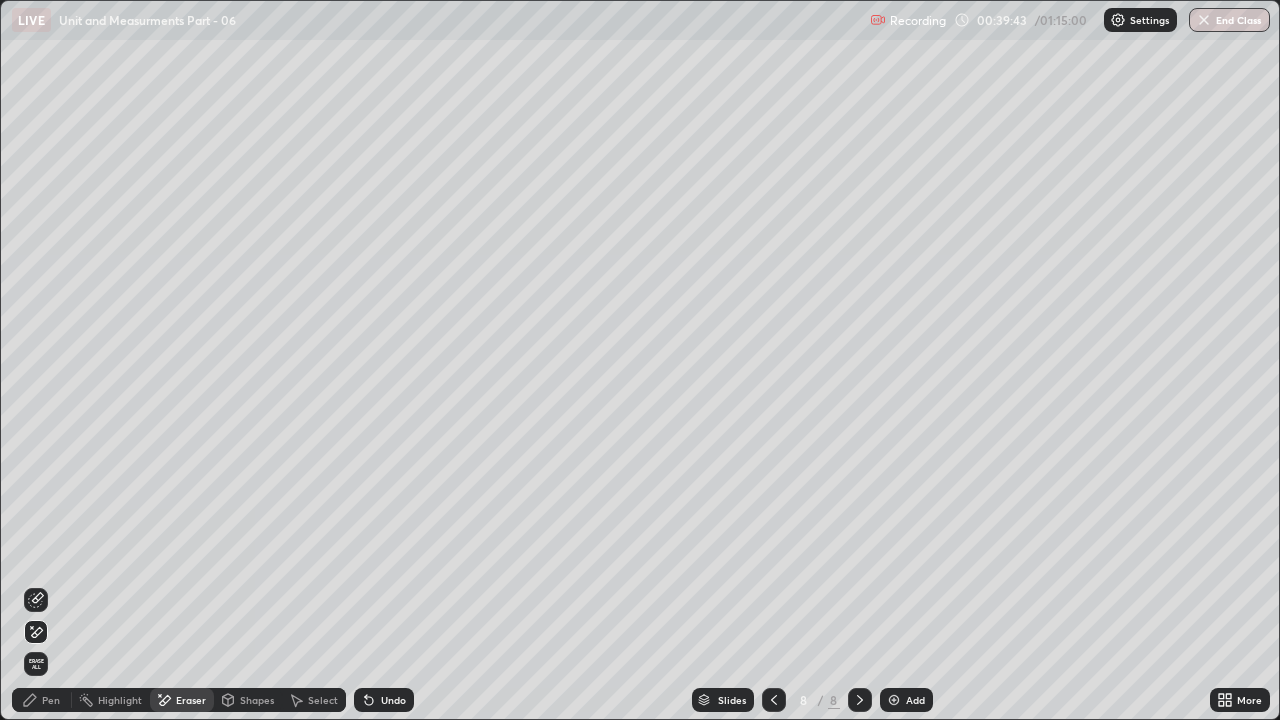 click on "Pen" at bounding box center (51, 700) 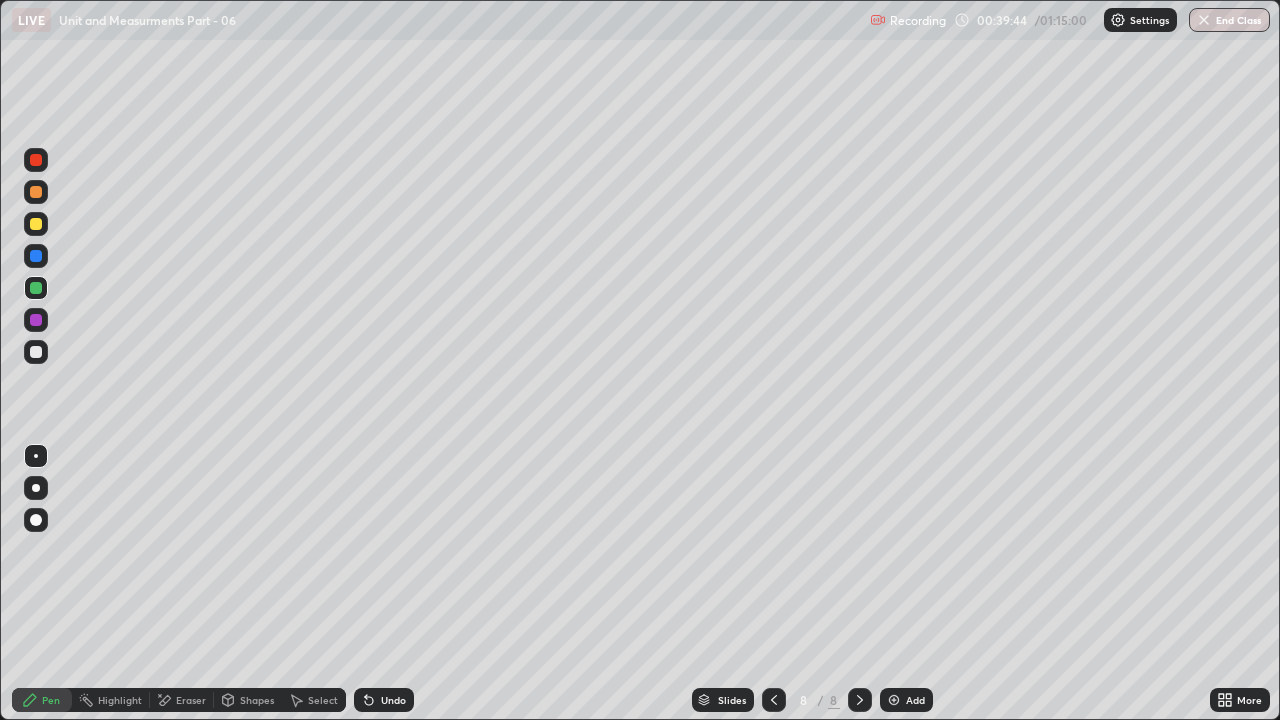 click on "Eraser" at bounding box center (191, 700) 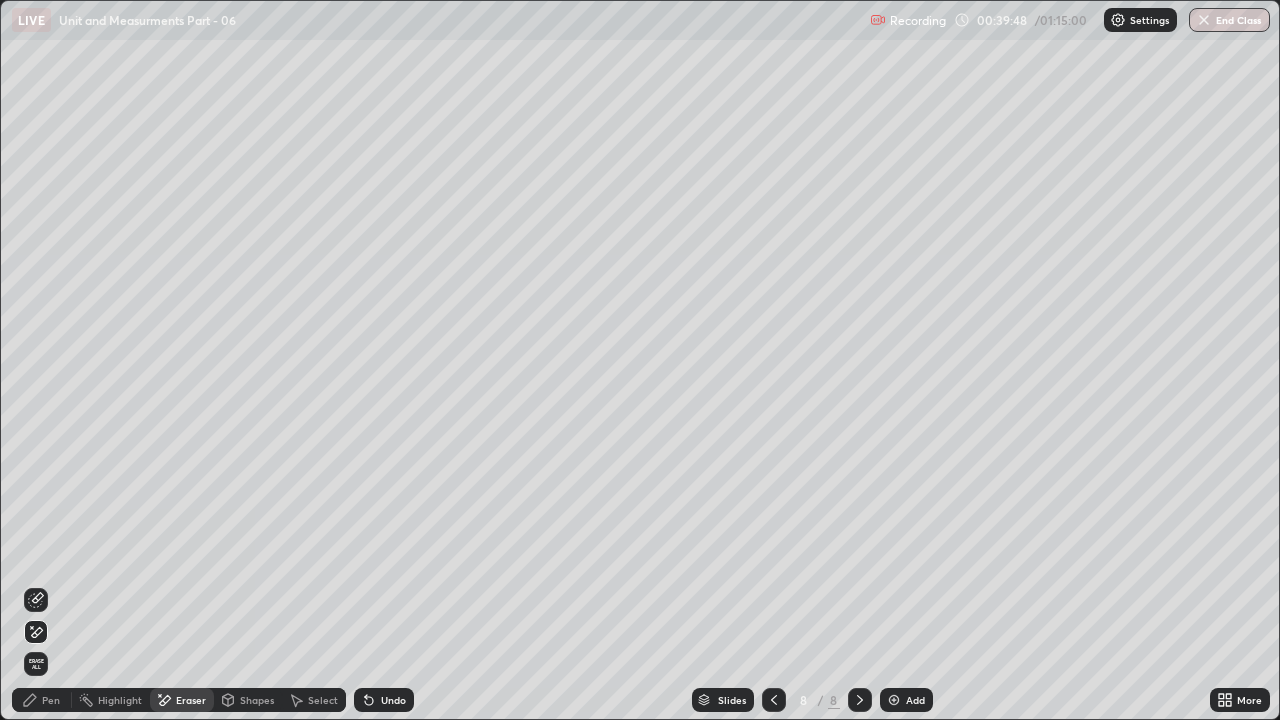 click 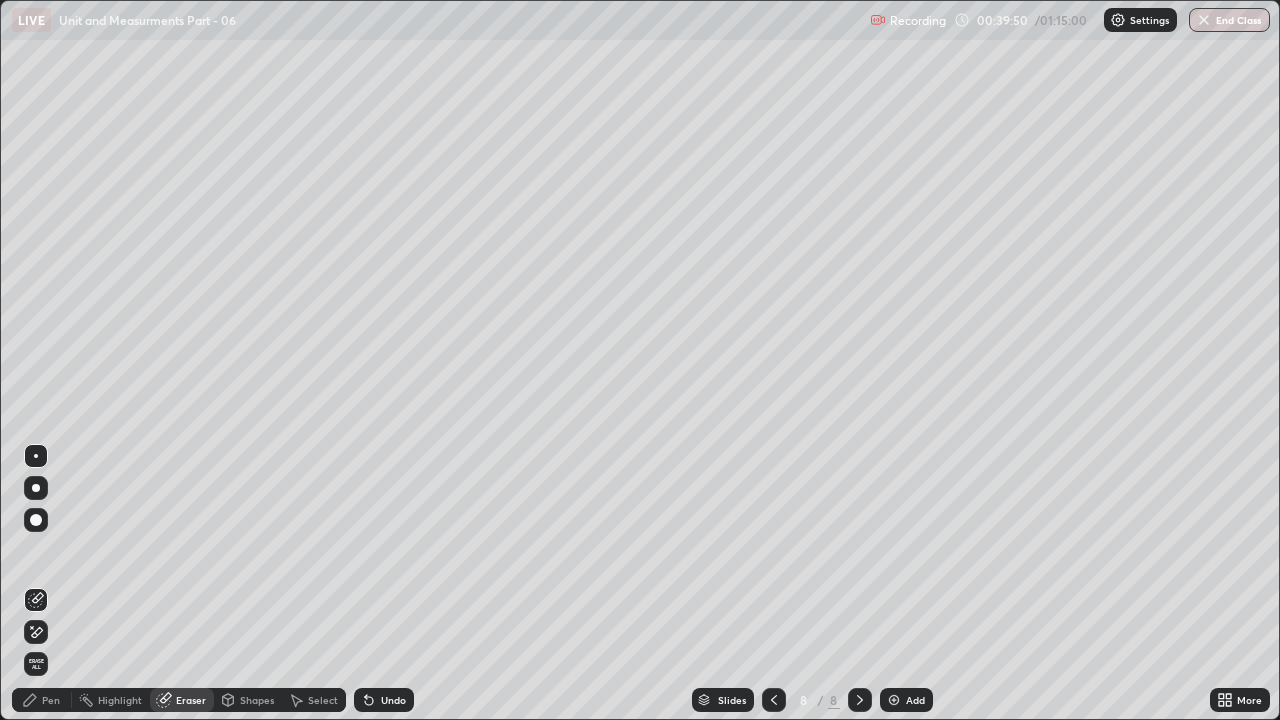 click on "Pen" at bounding box center [51, 700] 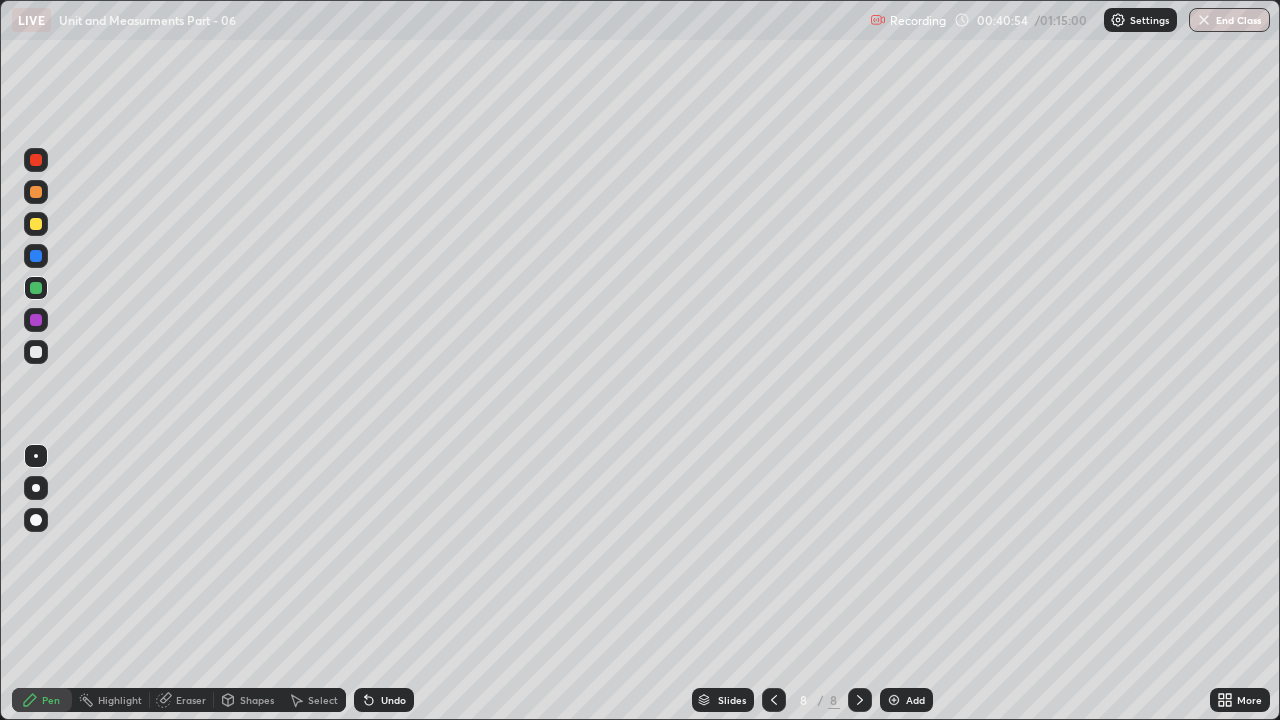 click at bounding box center [36, 320] 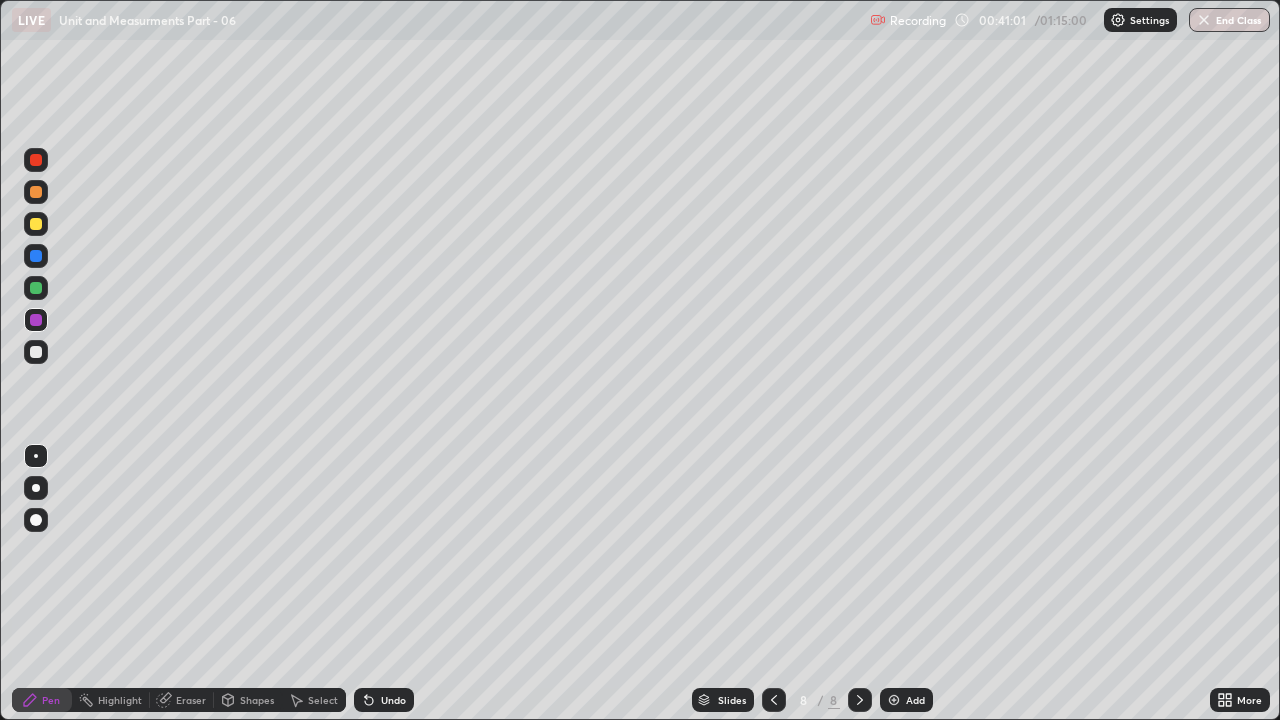 click at bounding box center [36, 288] 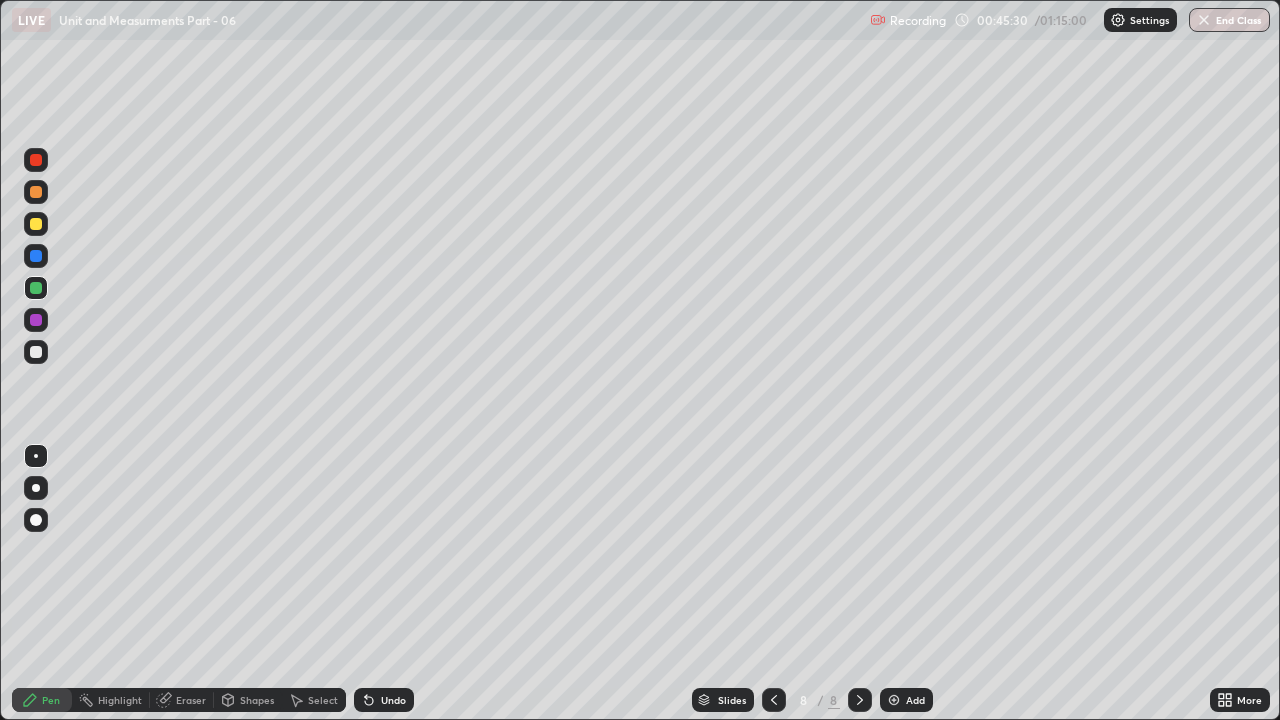 click on "Undo" at bounding box center [393, 700] 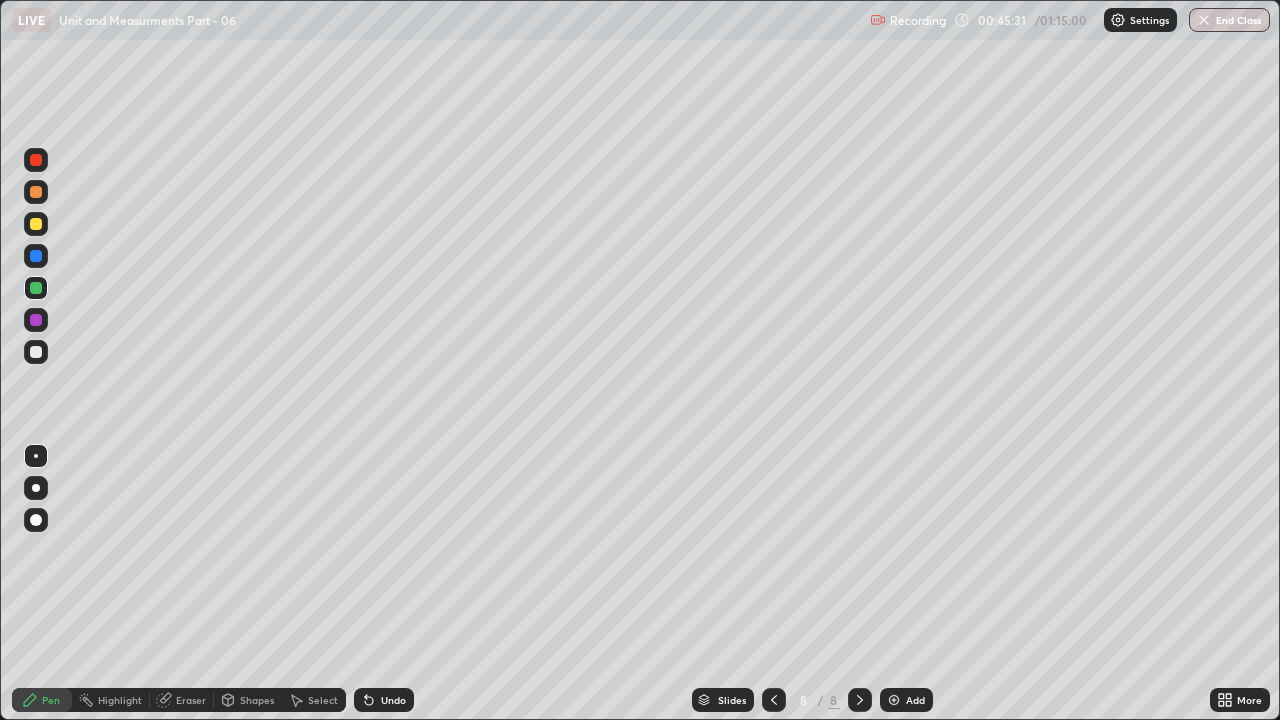 click 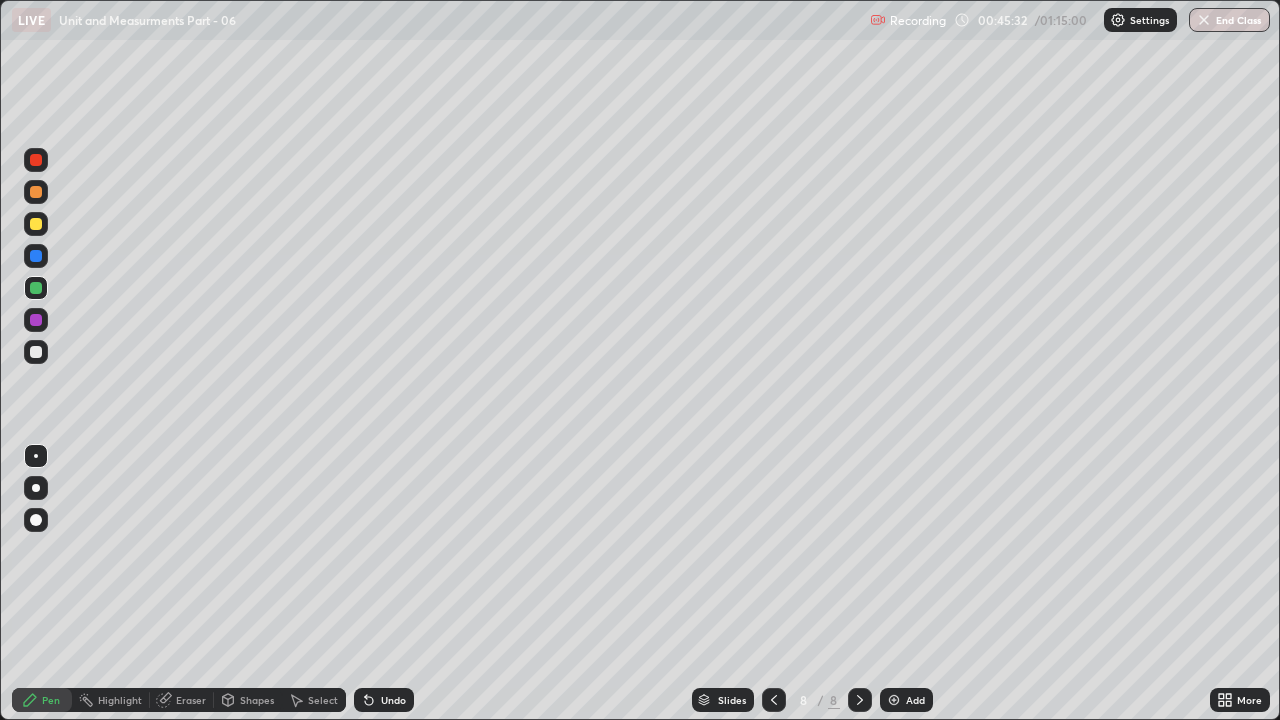 click 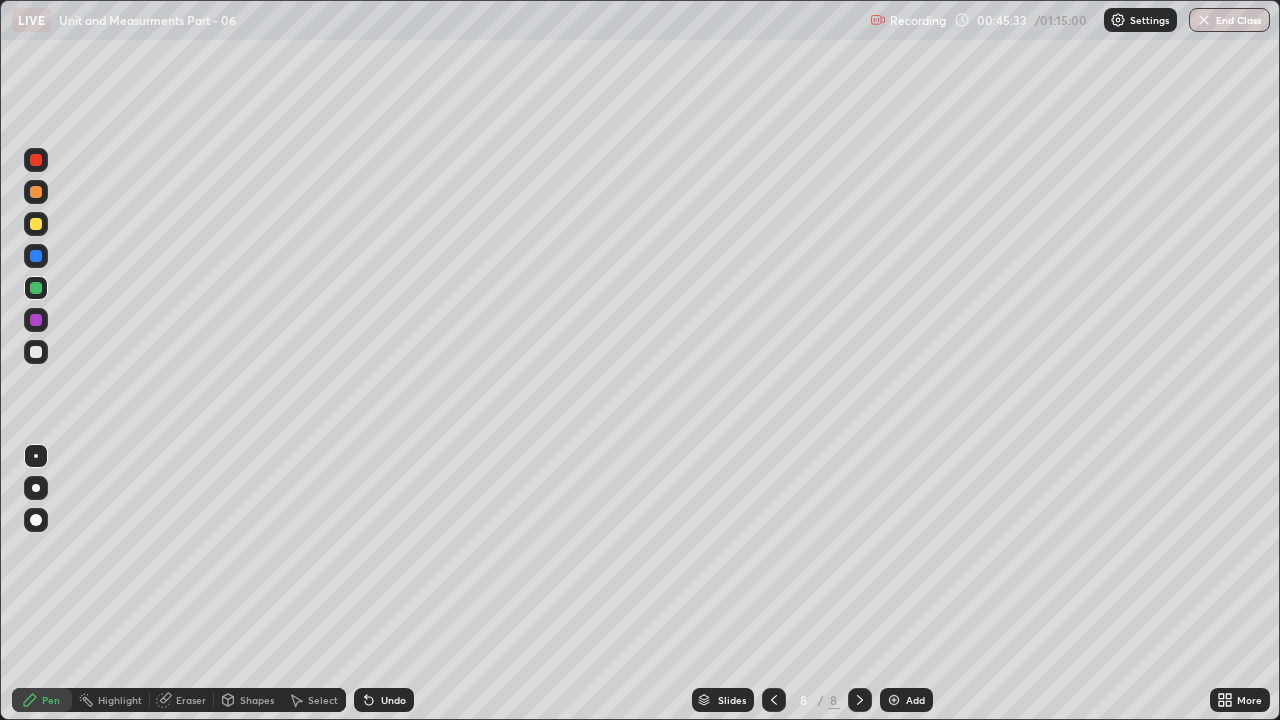 click at bounding box center (36, 288) 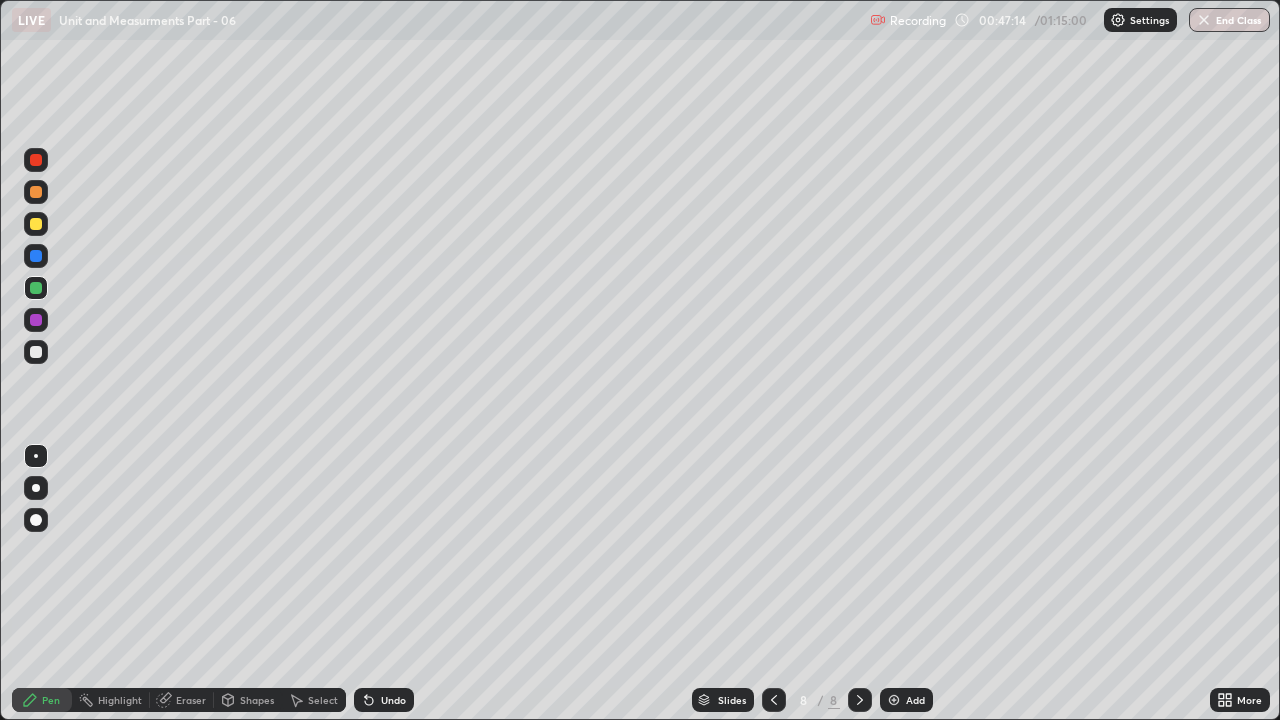 click on "Add" at bounding box center (906, 700) 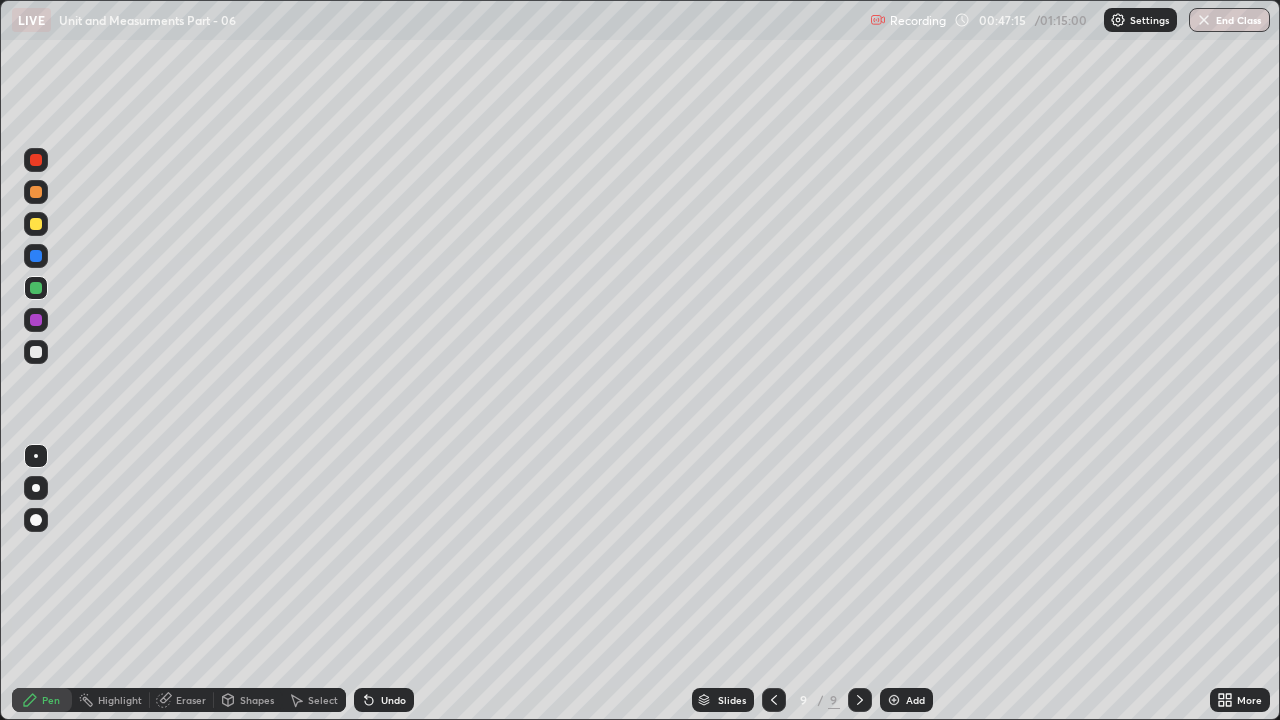 click at bounding box center [36, 488] 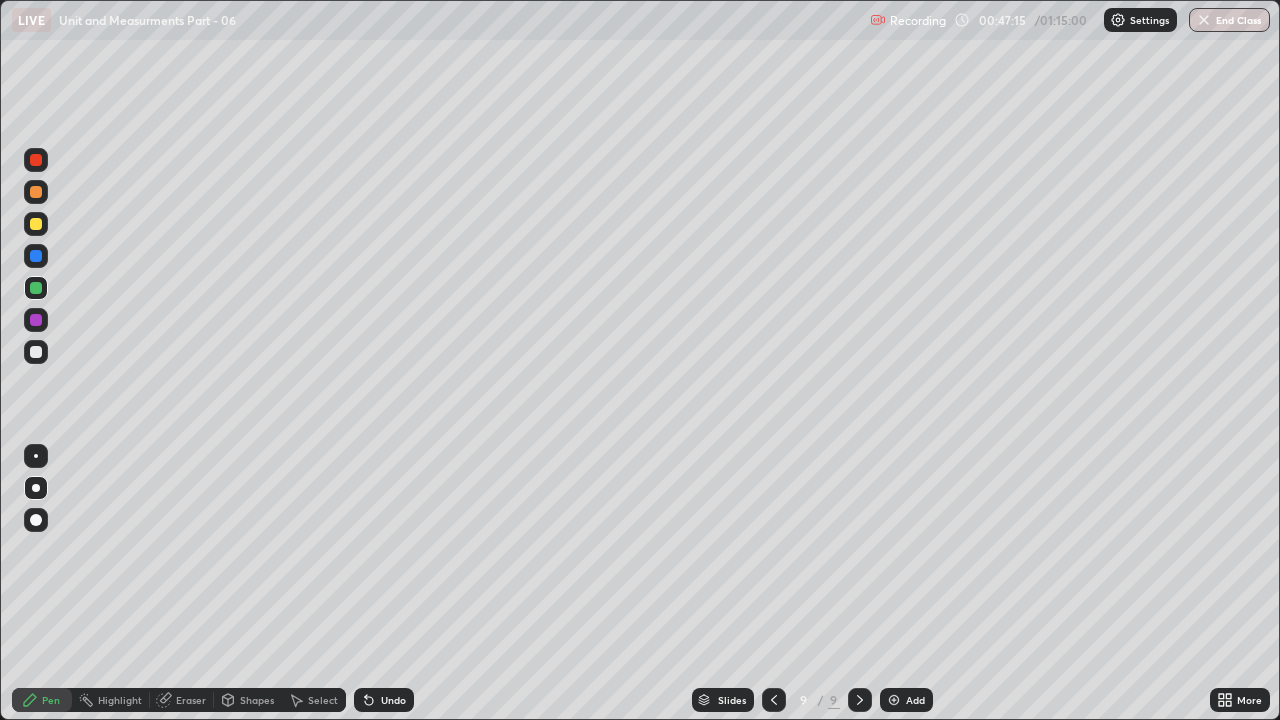 click at bounding box center [36, 352] 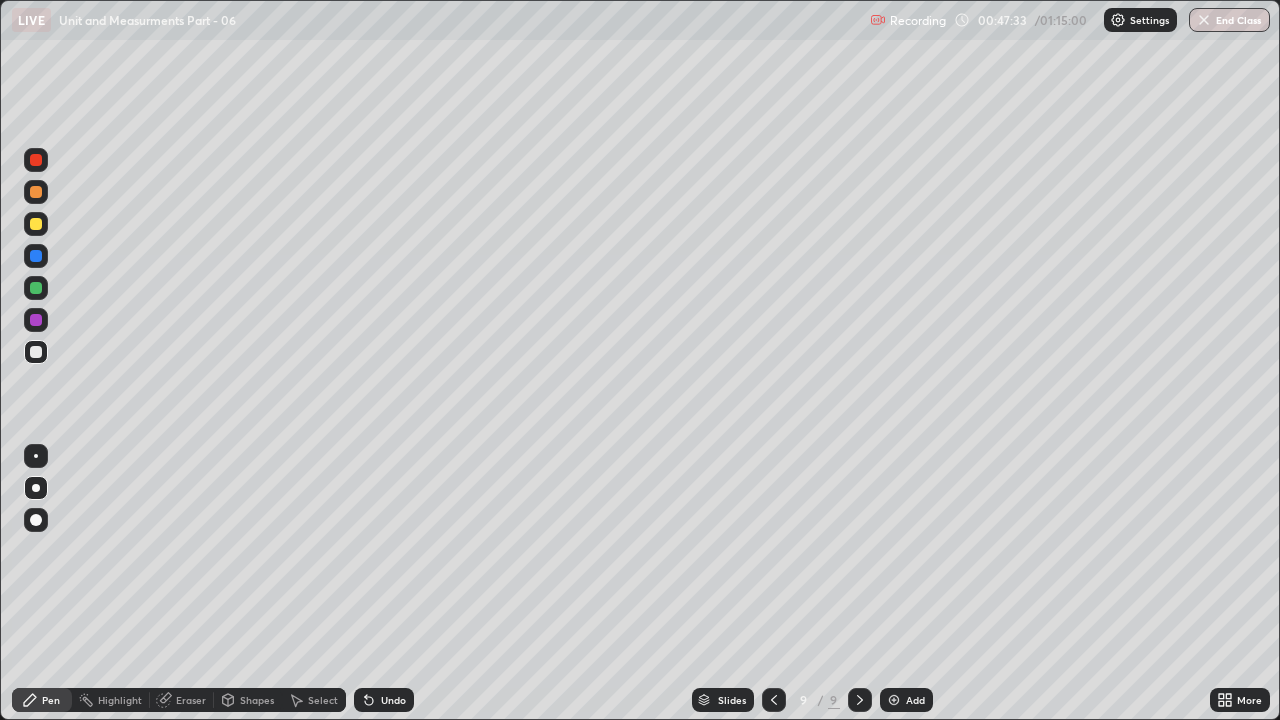 click at bounding box center (36, 288) 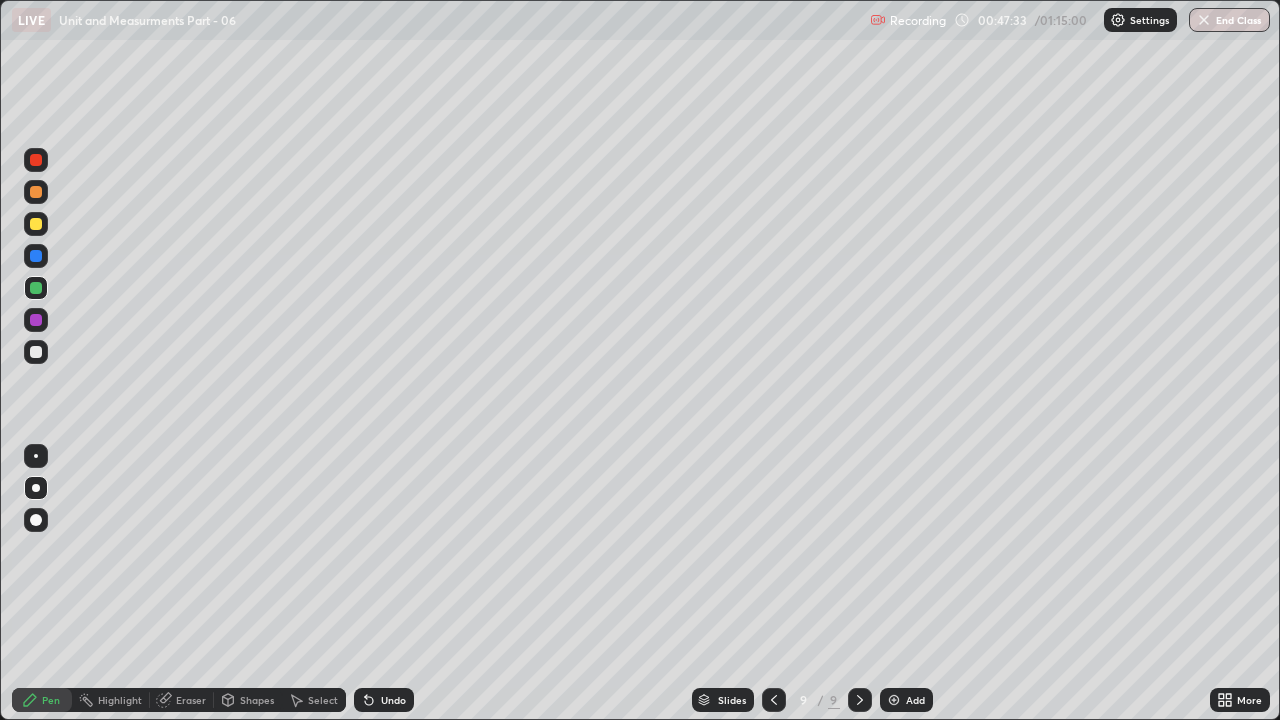 click at bounding box center (36, 456) 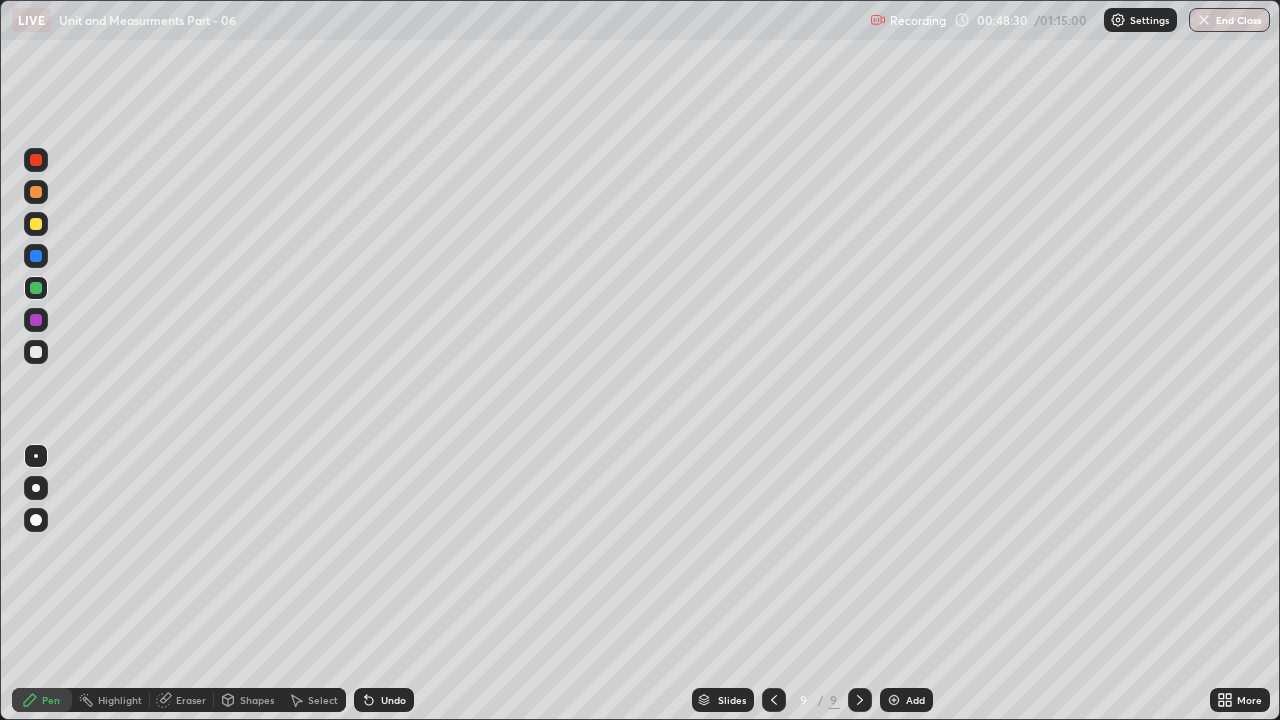 click at bounding box center (36, 288) 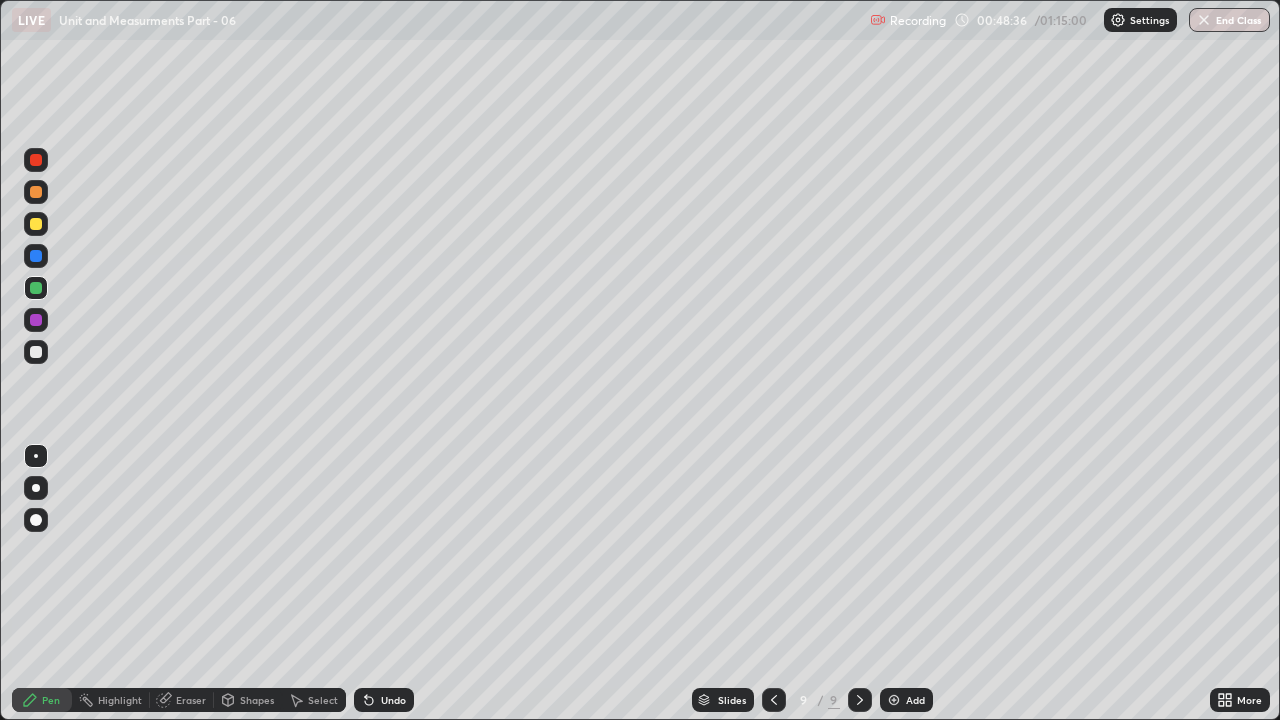 click at bounding box center (36, 256) 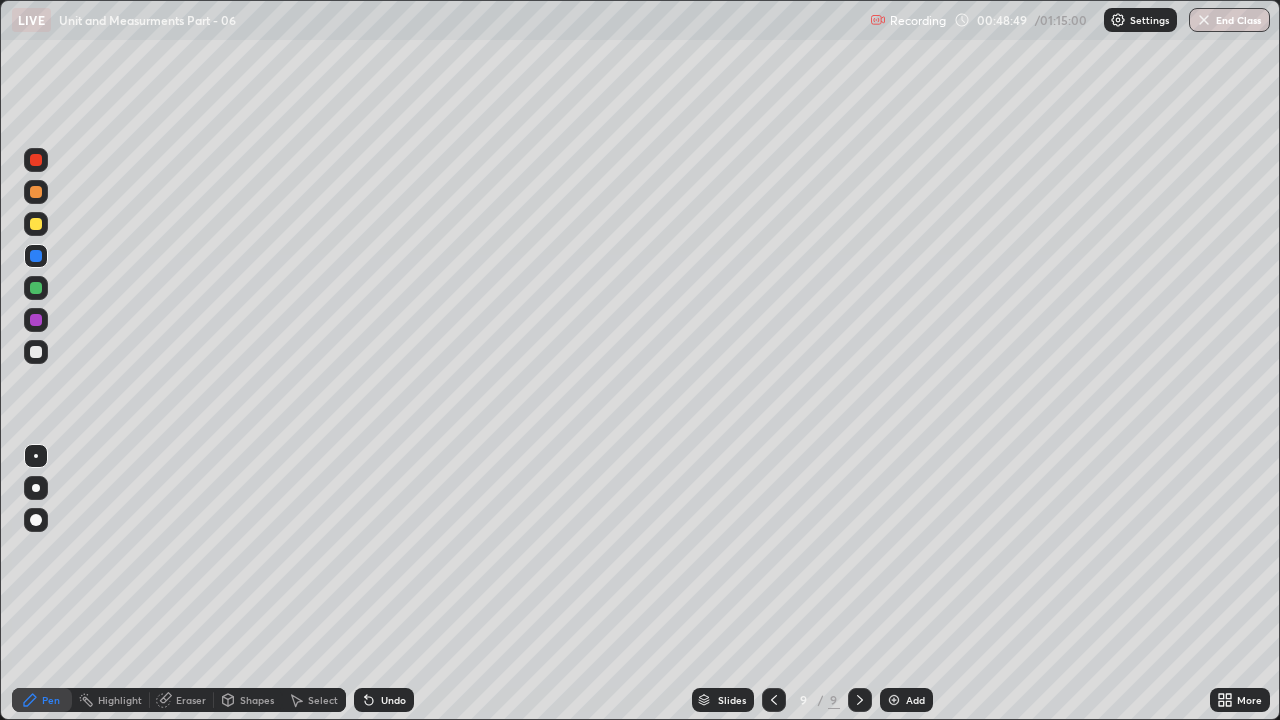 click at bounding box center [36, 256] 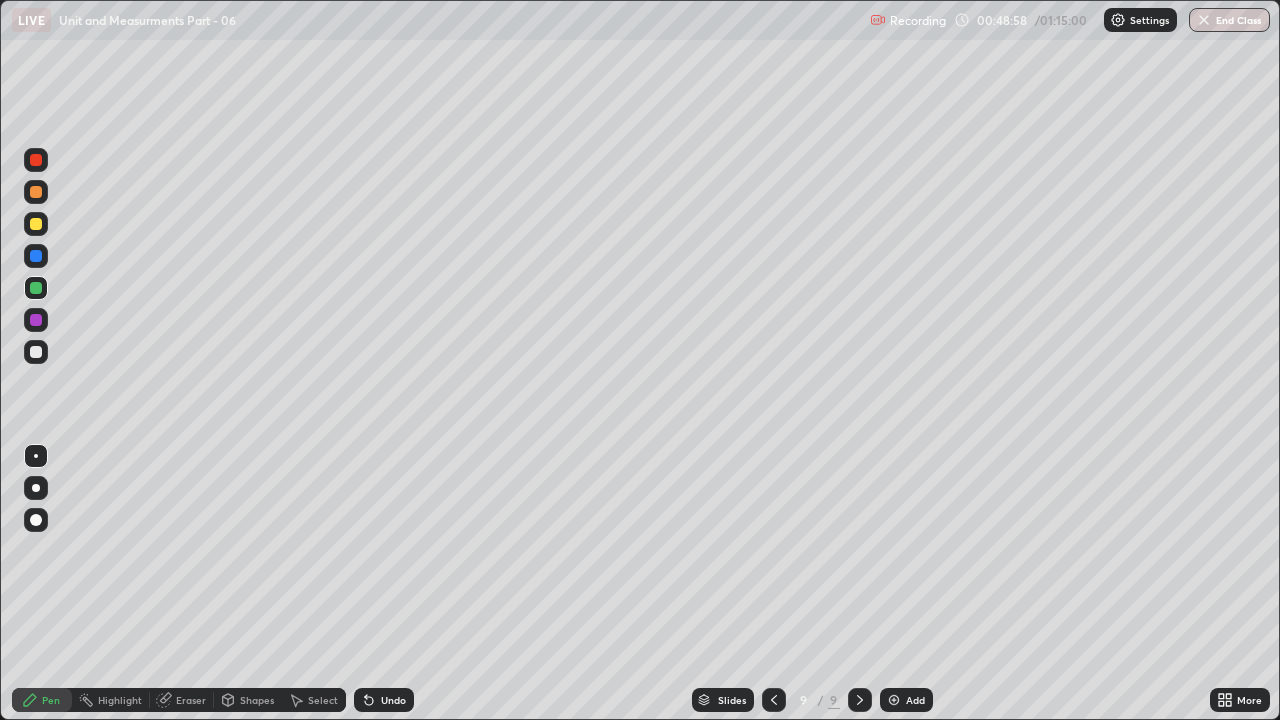 click on "Undo" at bounding box center [384, 700] 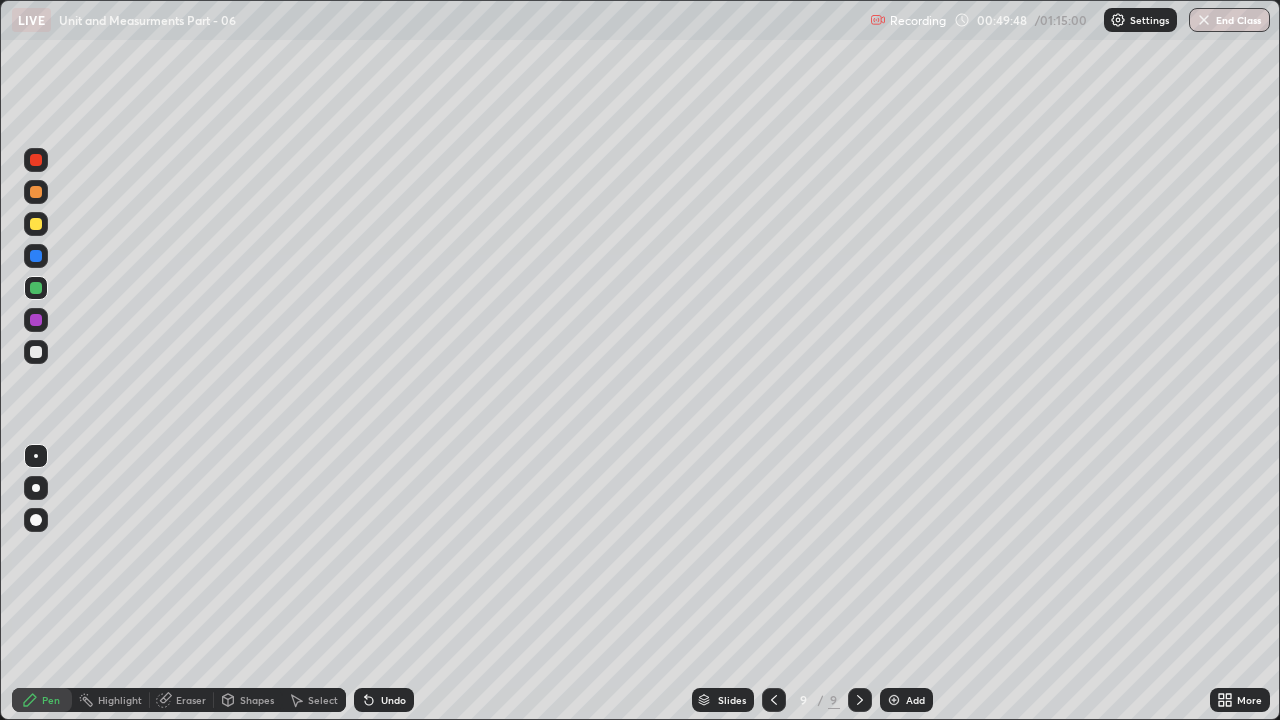 click on "Undo" at bounding box center (393, 700) 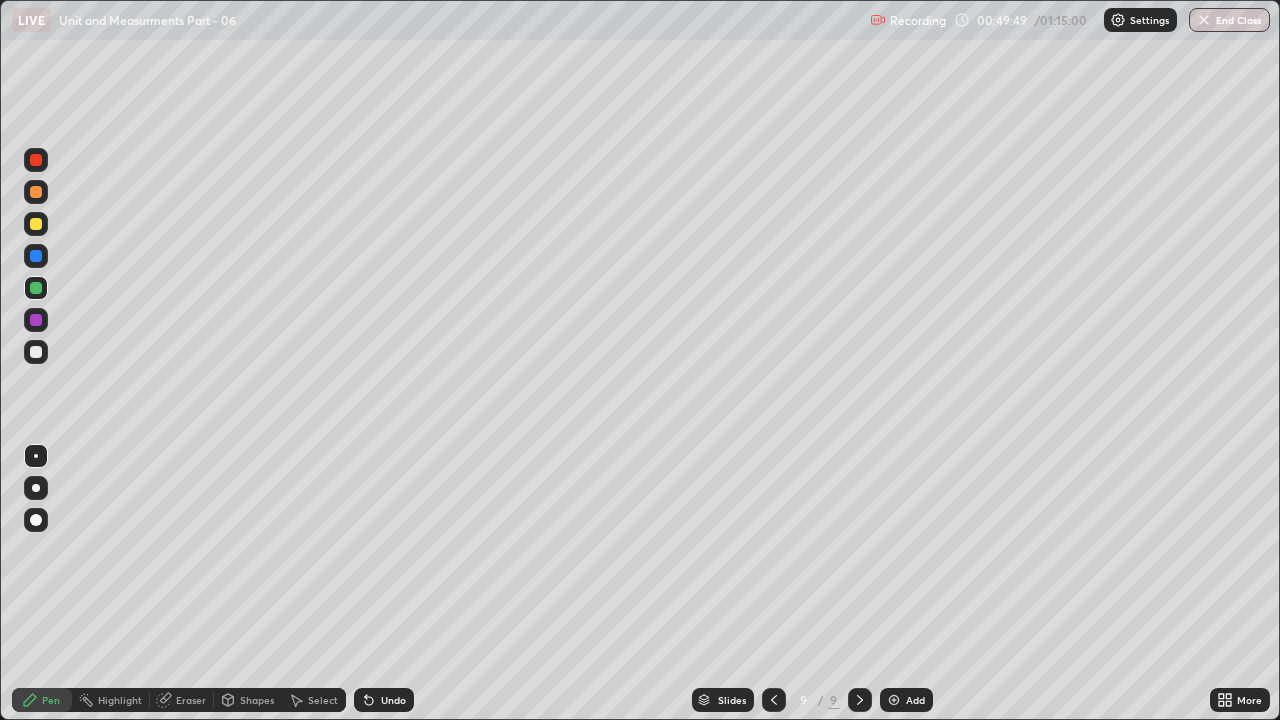 click on "Undo" at bounding box center (393, 700) 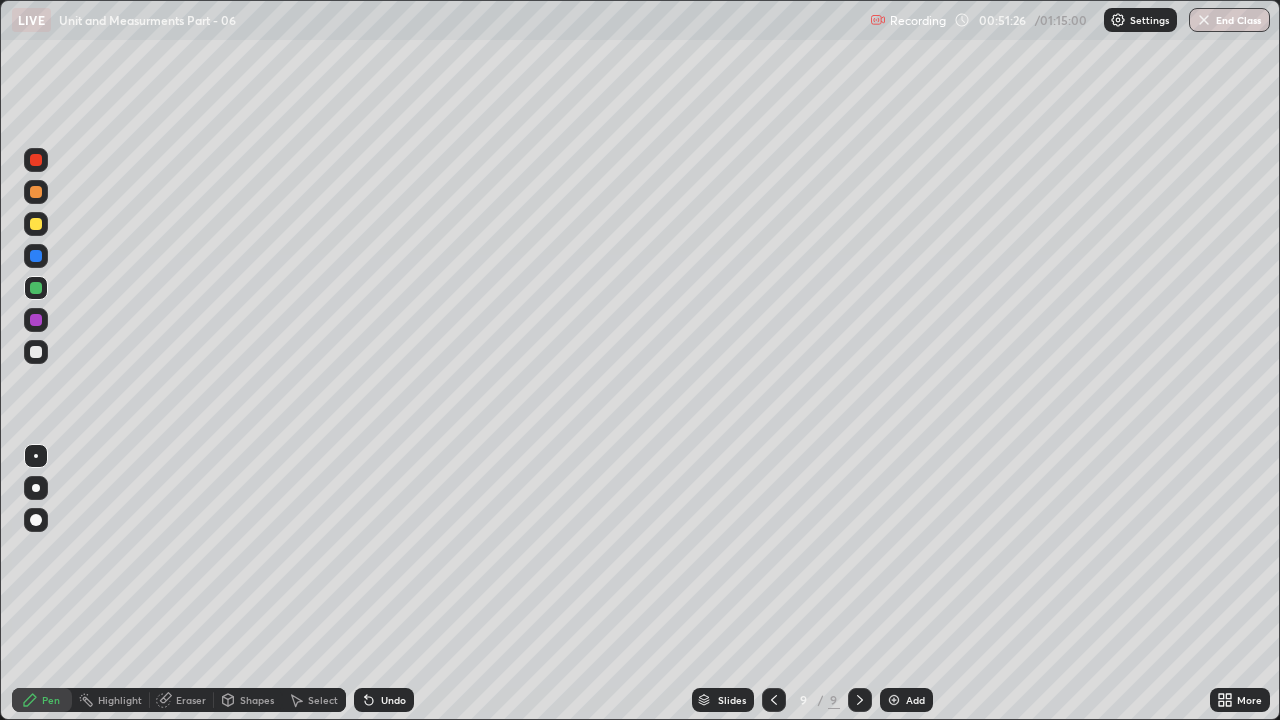 click on "Add" at bounding box center [915, 700] 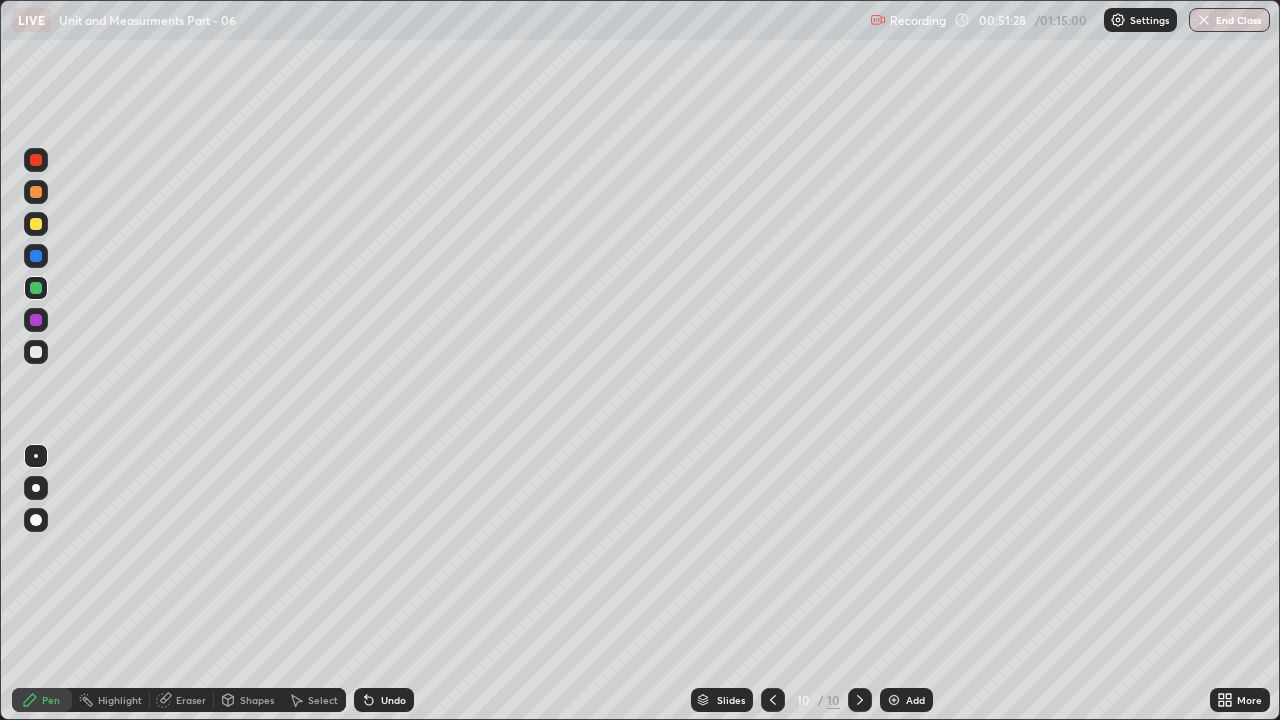 click at bounding box center (36, 352) 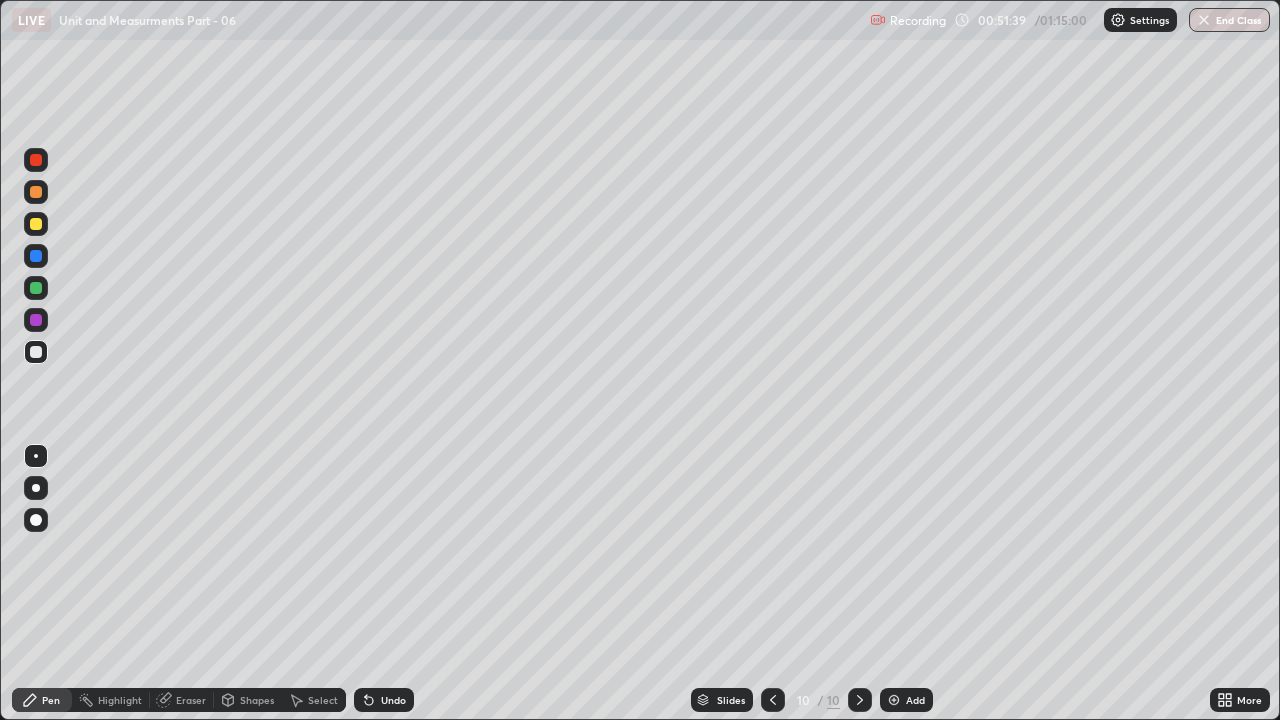 click on "Undo" at bounding box center (384, 700) 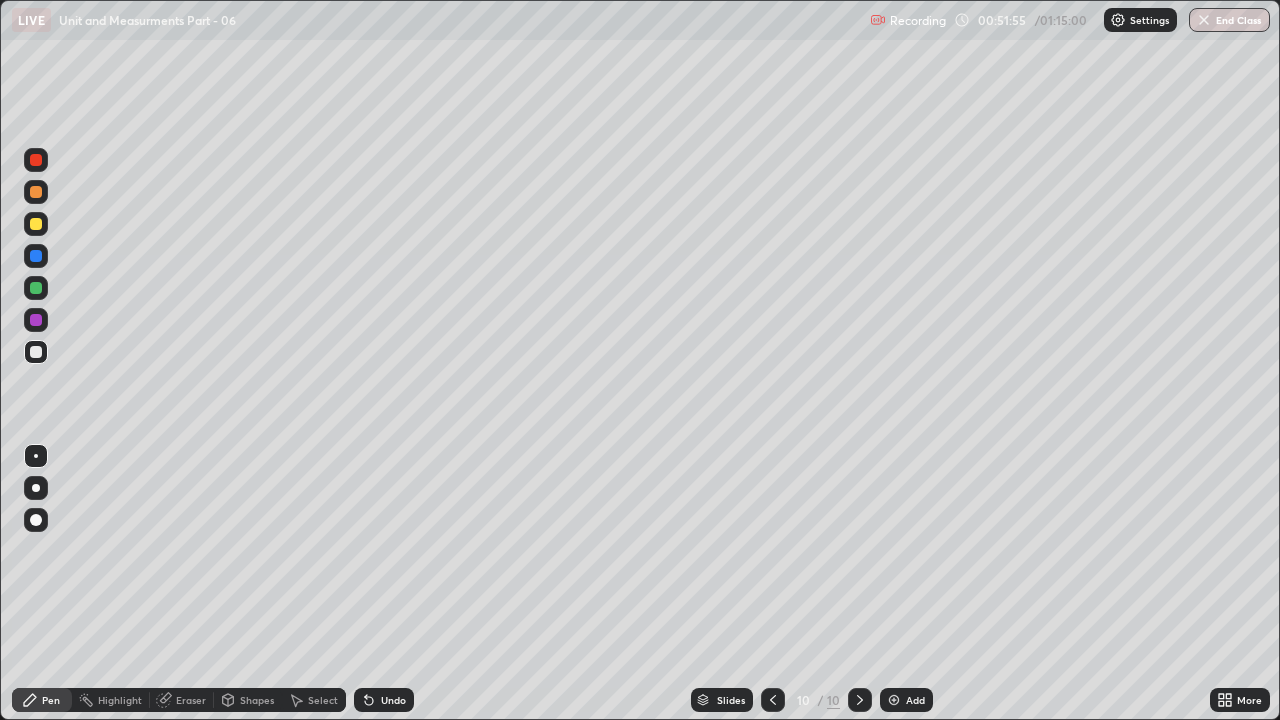 click at bounding box center [36, 288] 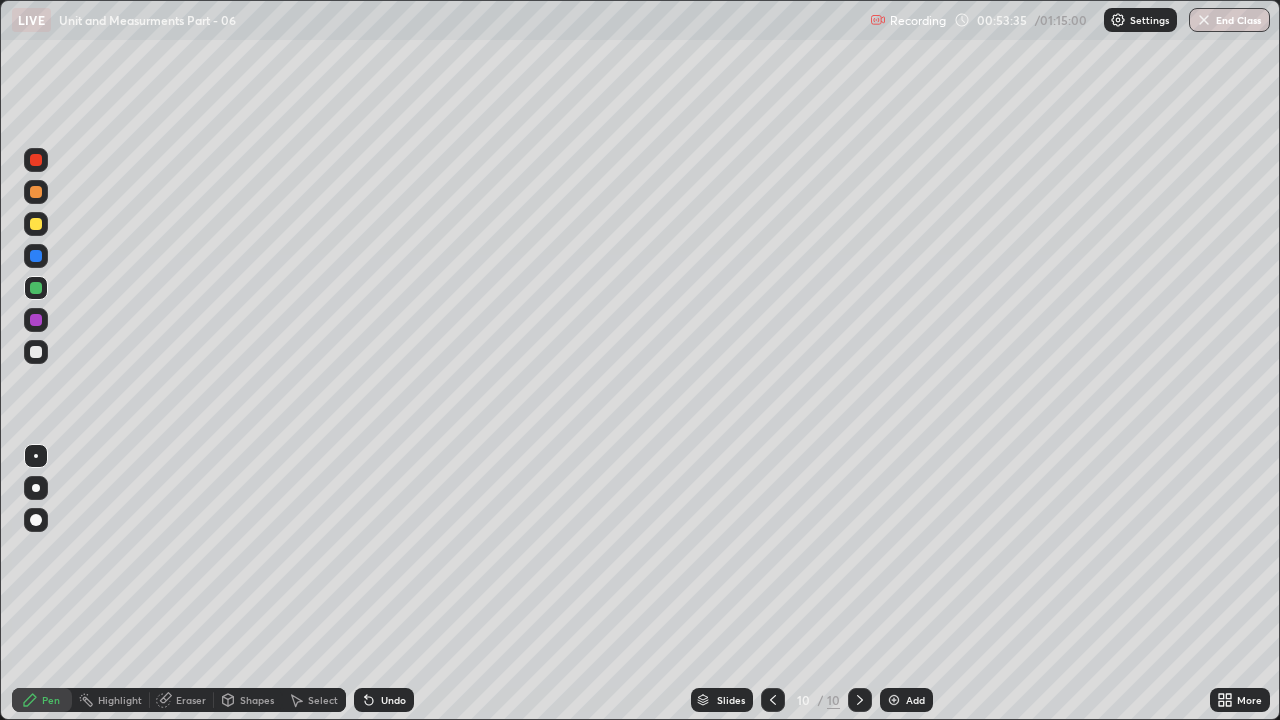 click at bounding box center [36, 352] 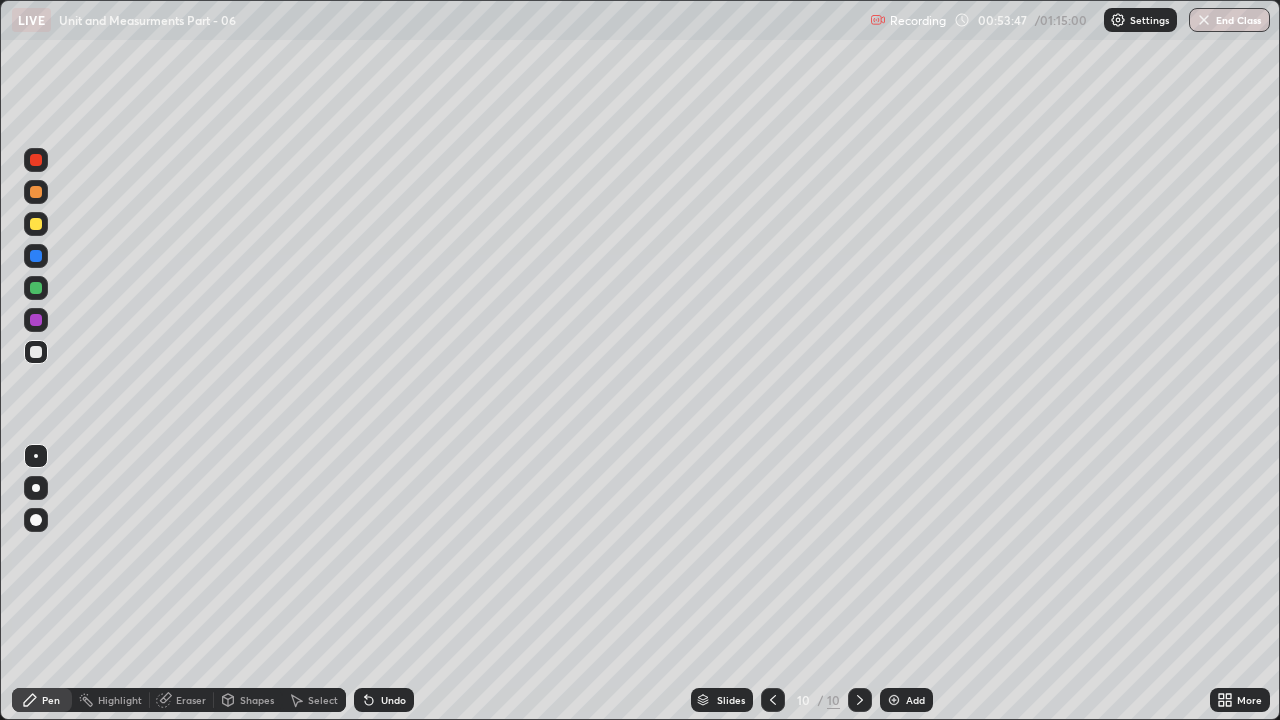 click at bounding box center (36, 288) 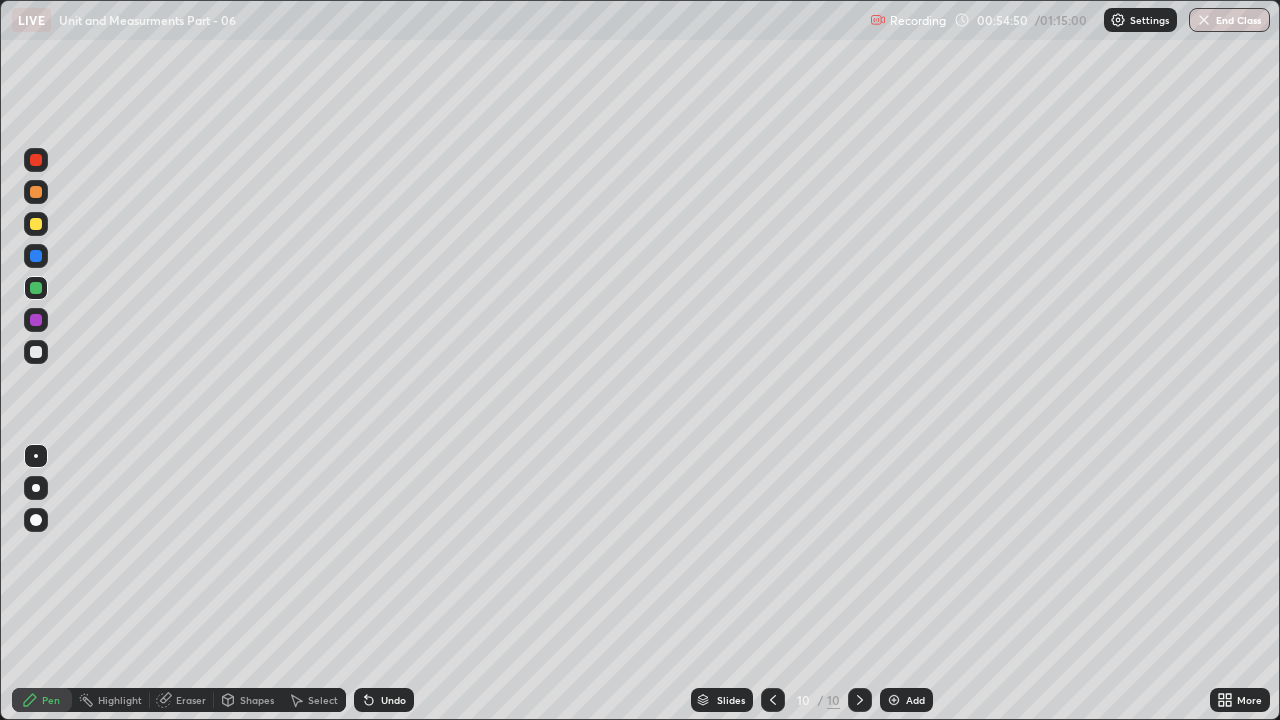click at bounding box center (36, 352) 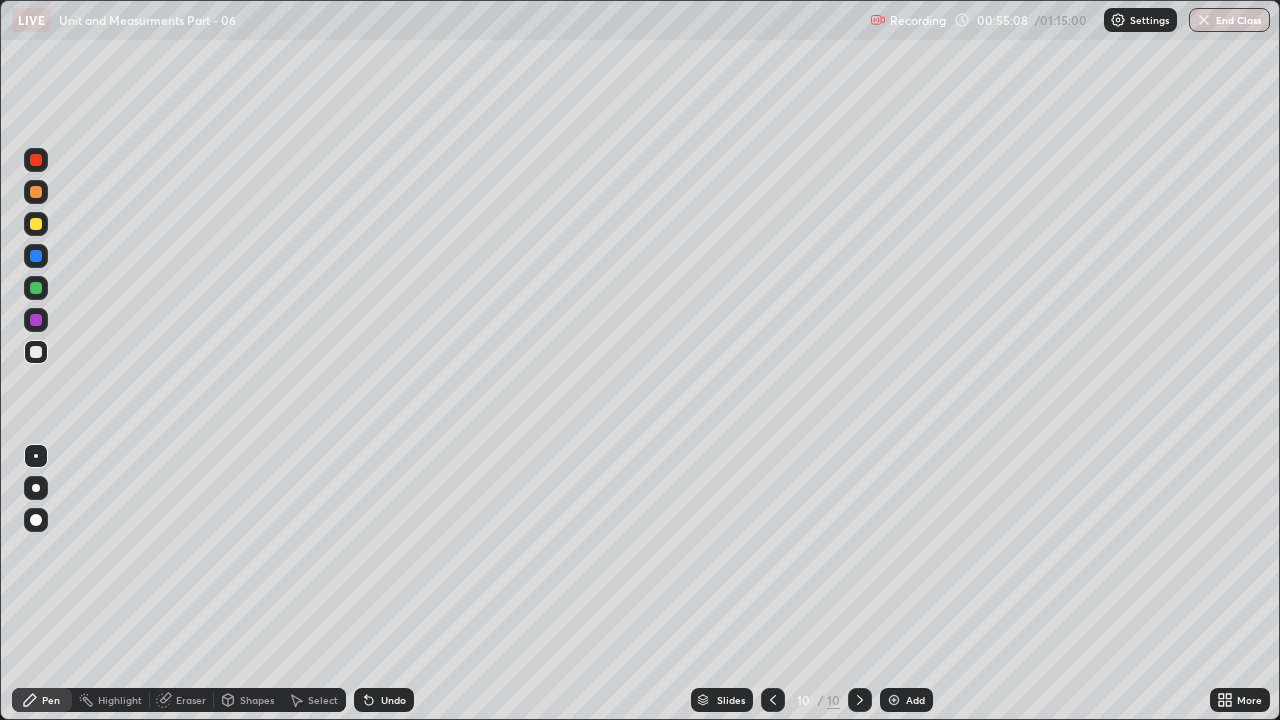 click at bounding box center (894, 700) 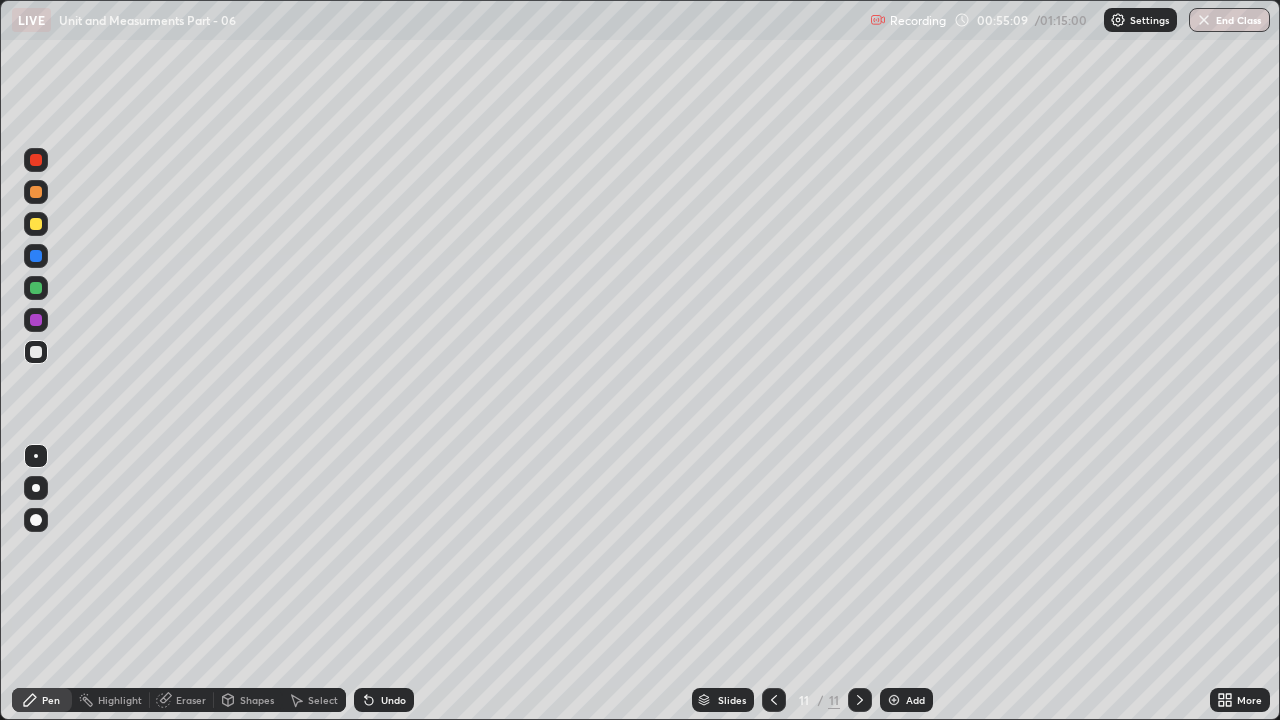 click at bounding box center [36, 320] 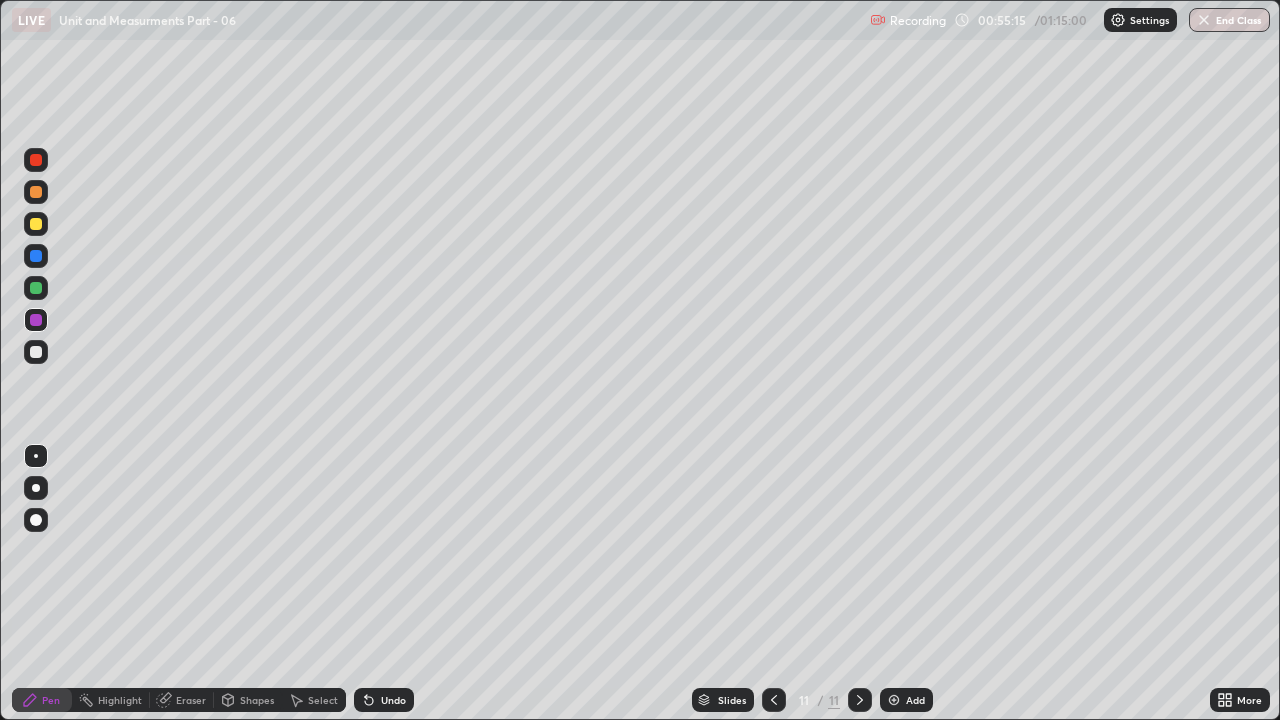 click at bounding box center (36, 320) 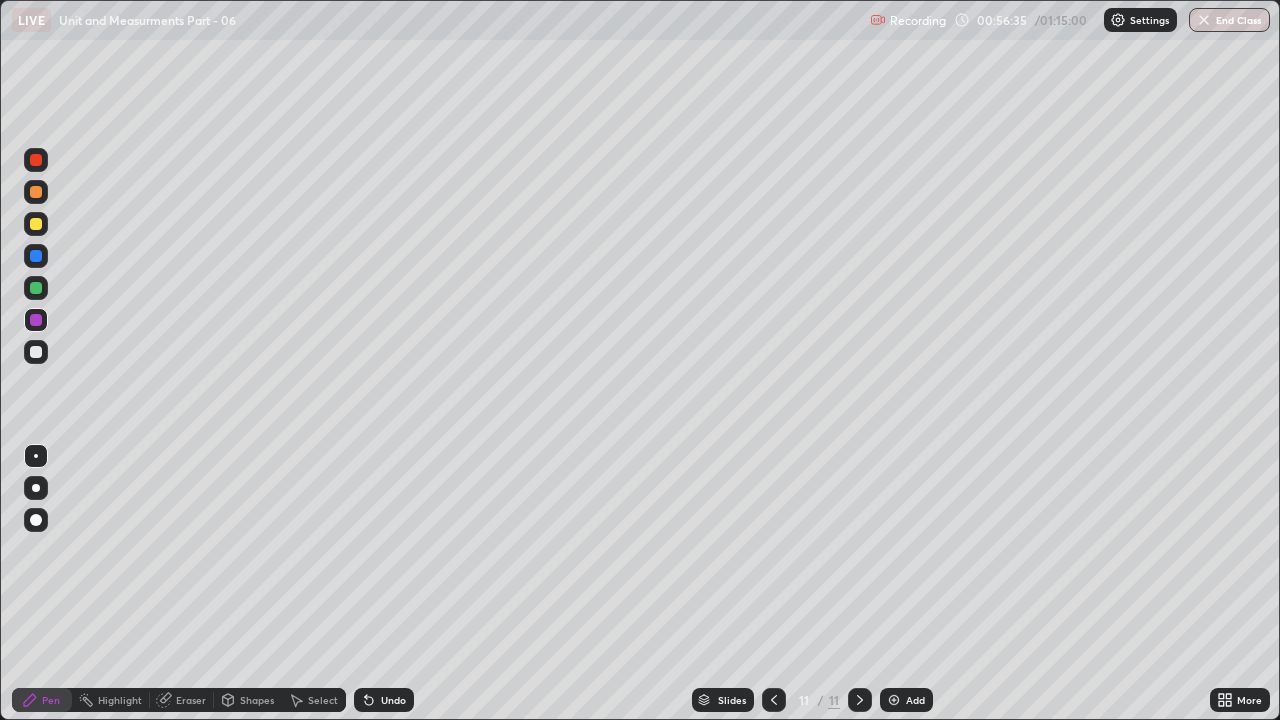 click on "Eraser" at bounding box center (191, 700) 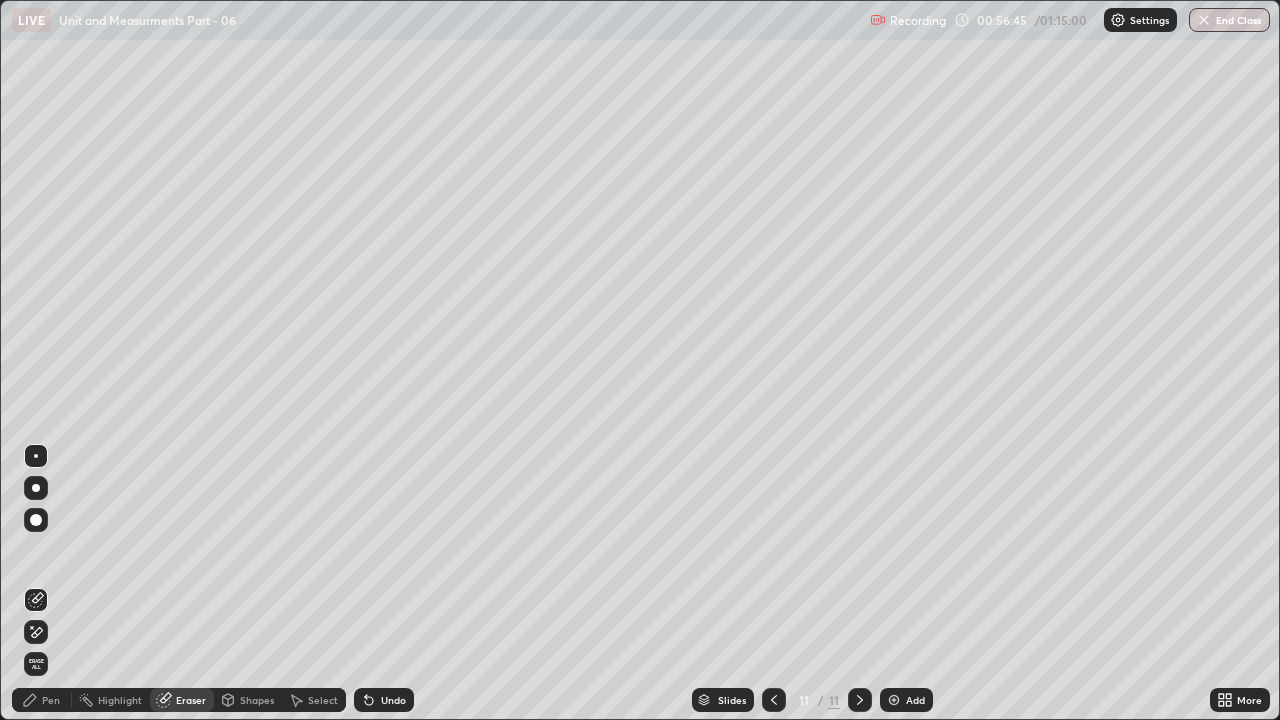 click at bounding box center [36, 520] 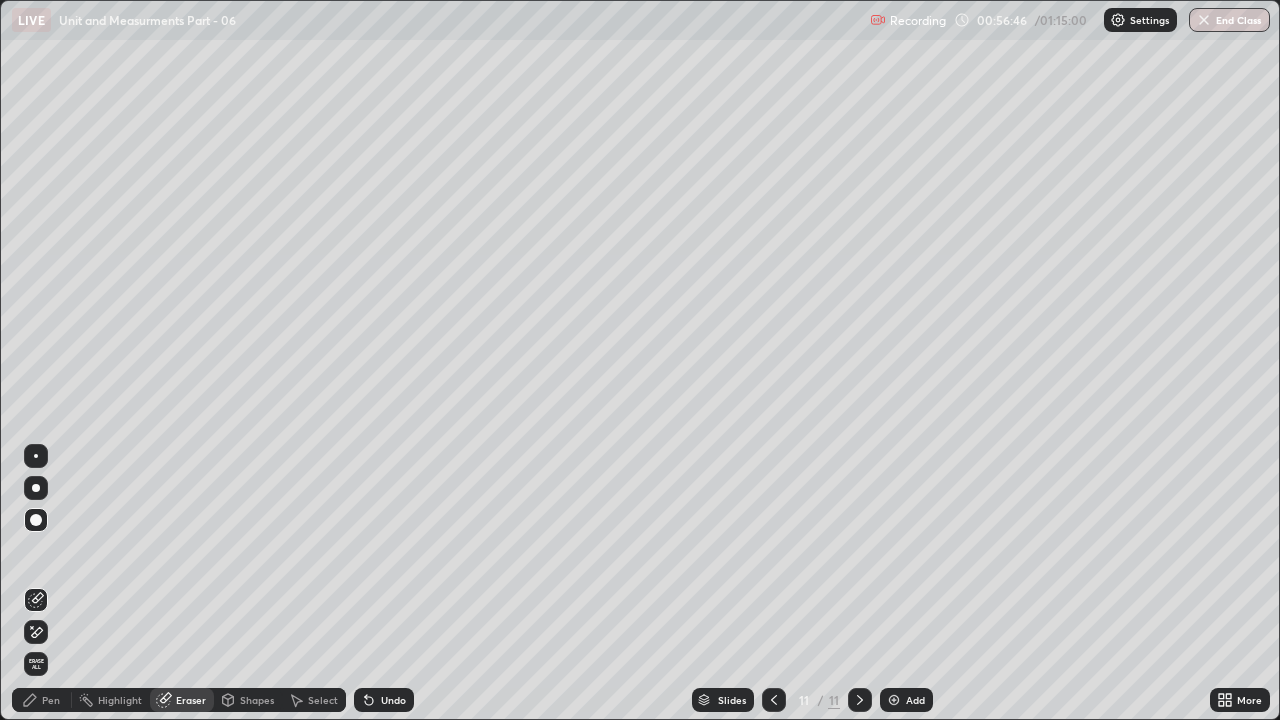 click at bounding box center [36, 488] 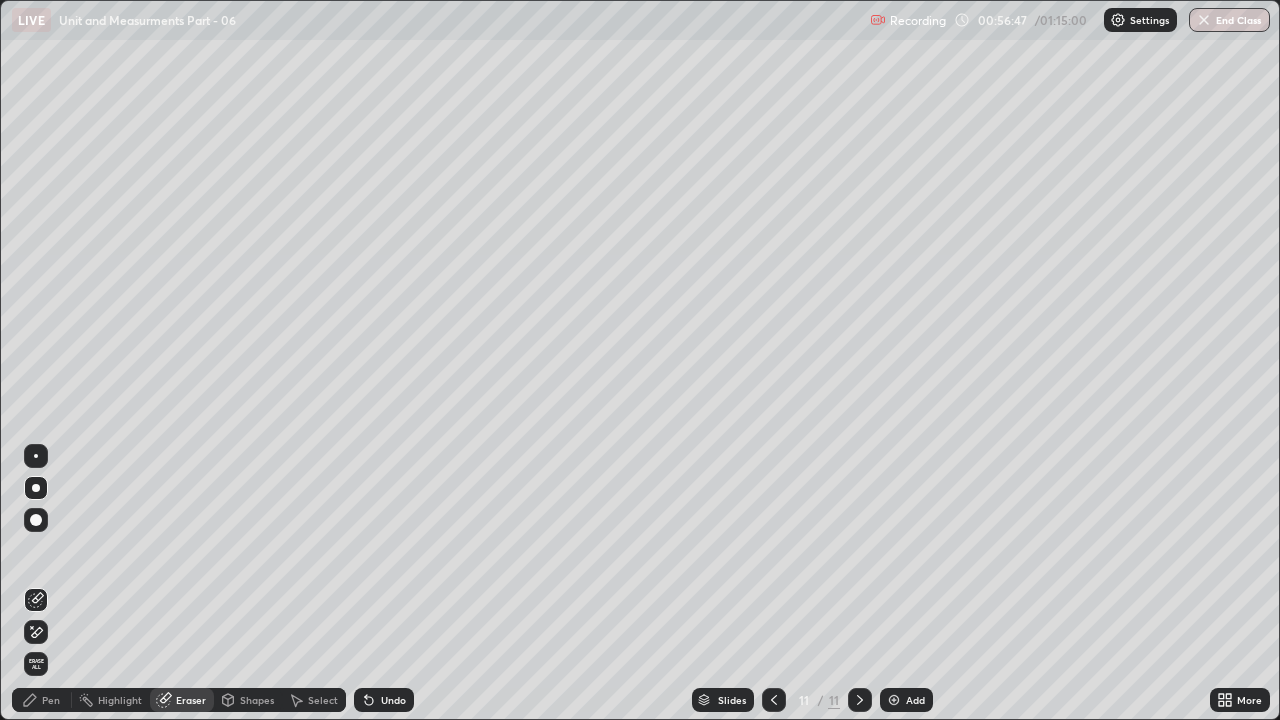 click on "Pen" at bounding box center [51, 700] 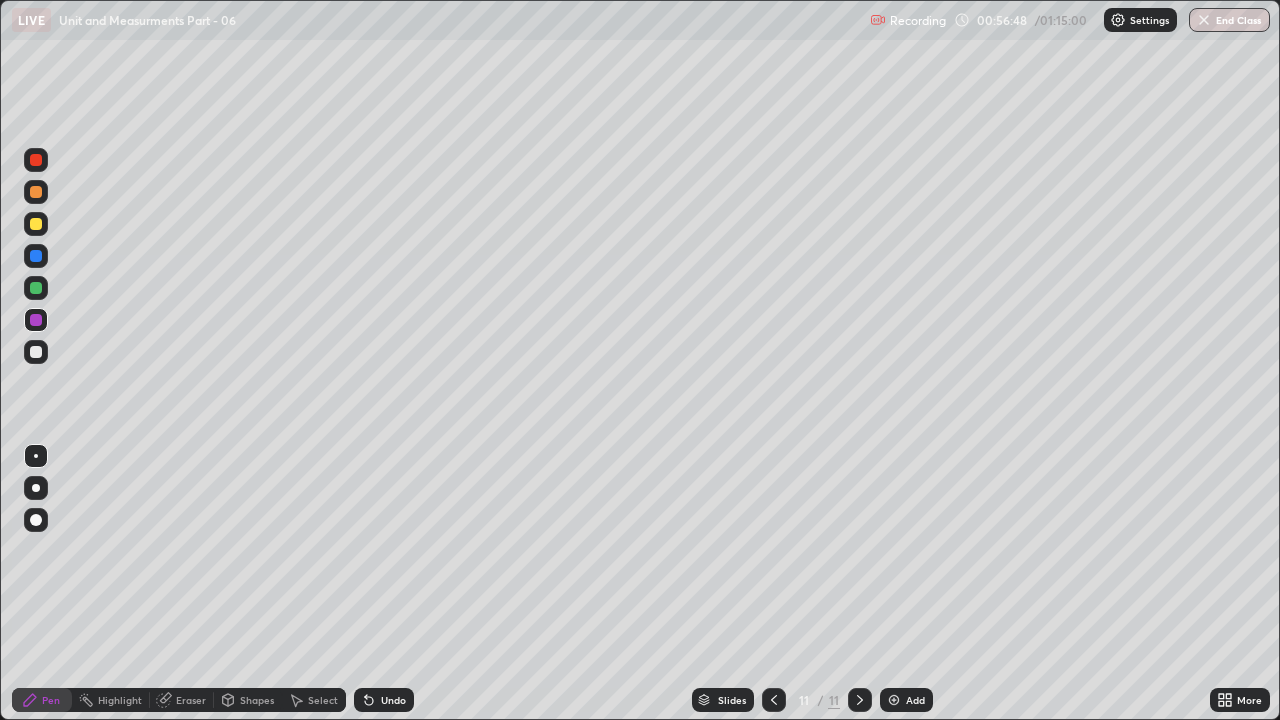 click at bounding box center [36, 352] 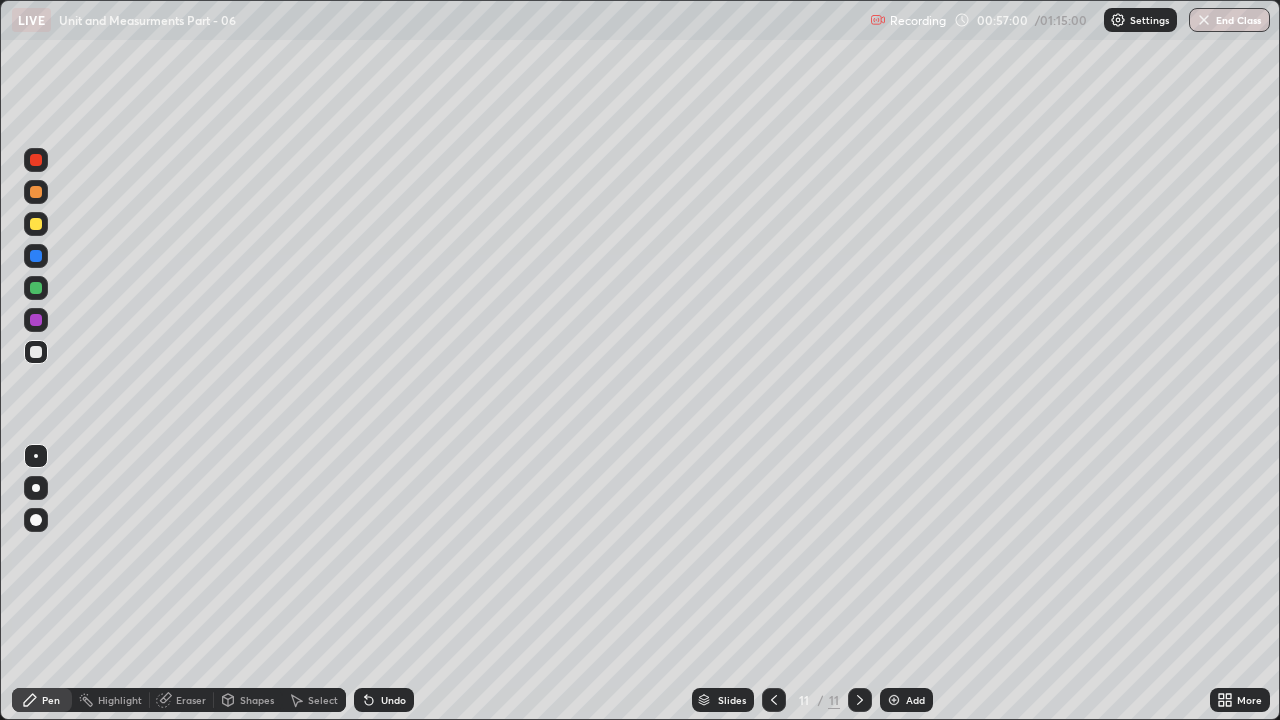 click at bounding box center (36, 320) 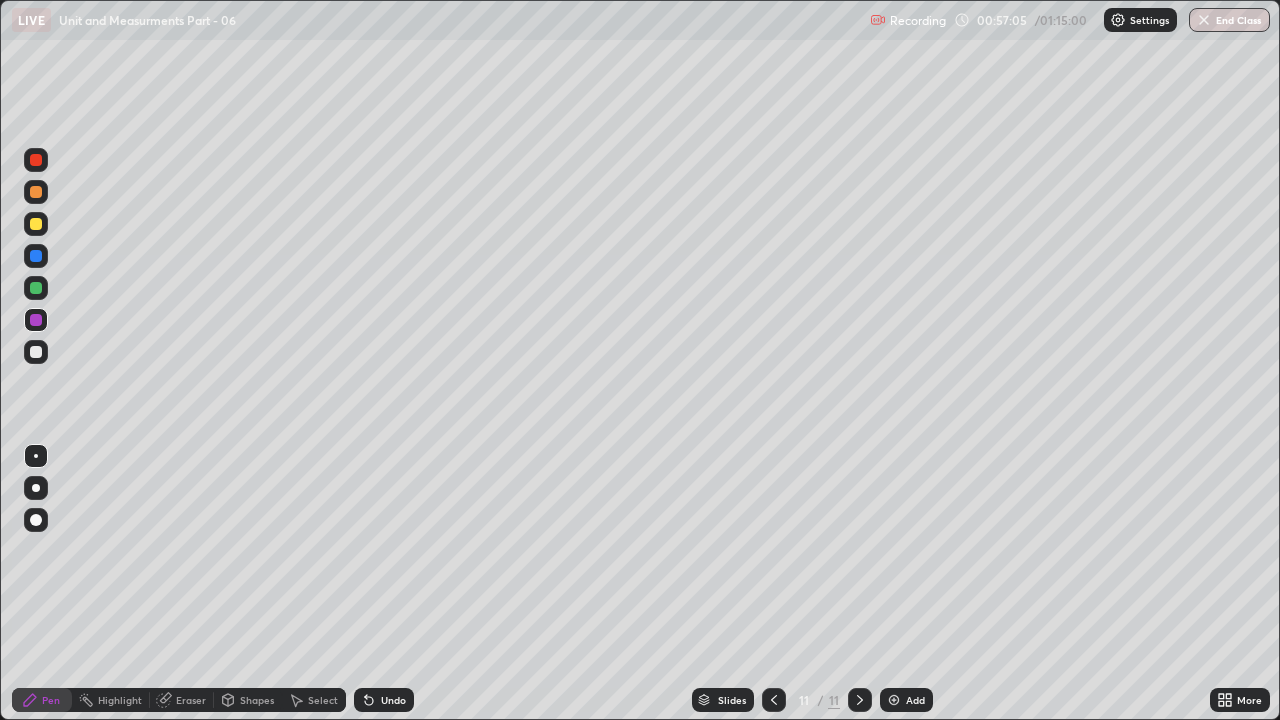 click at bounding box center (36, 320) 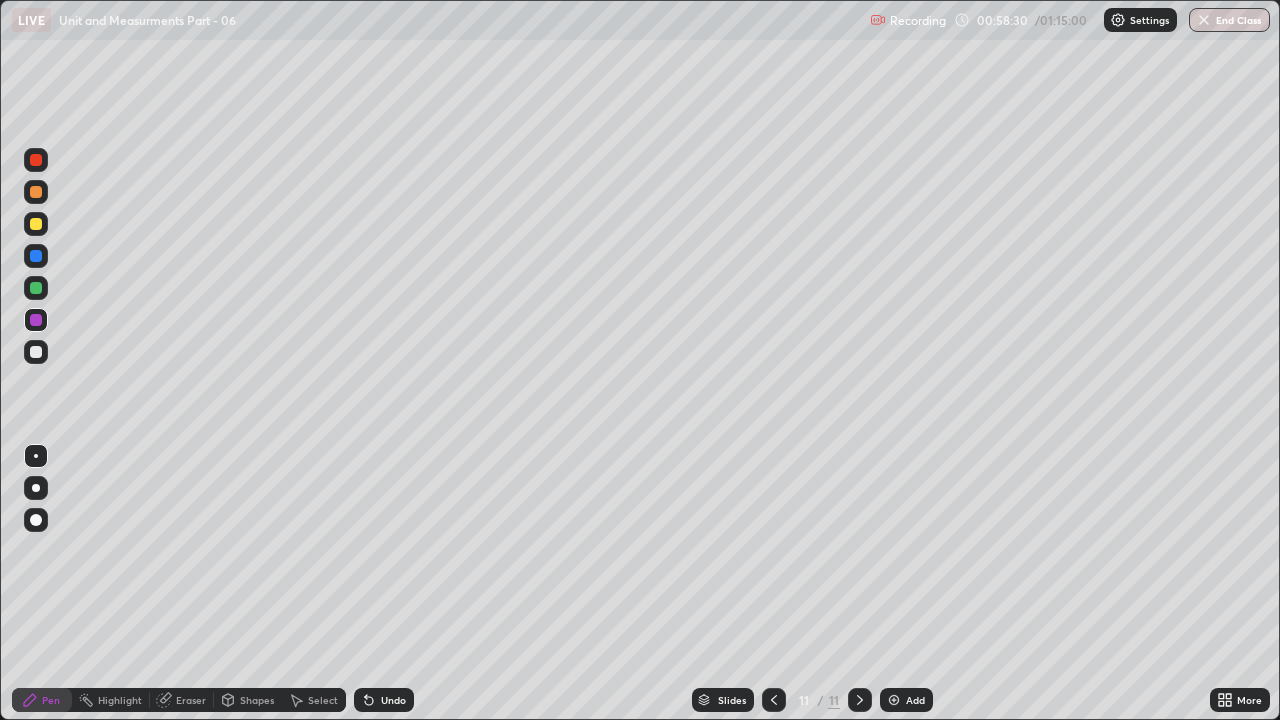 click on "Add" at bounding box center [906, 700] 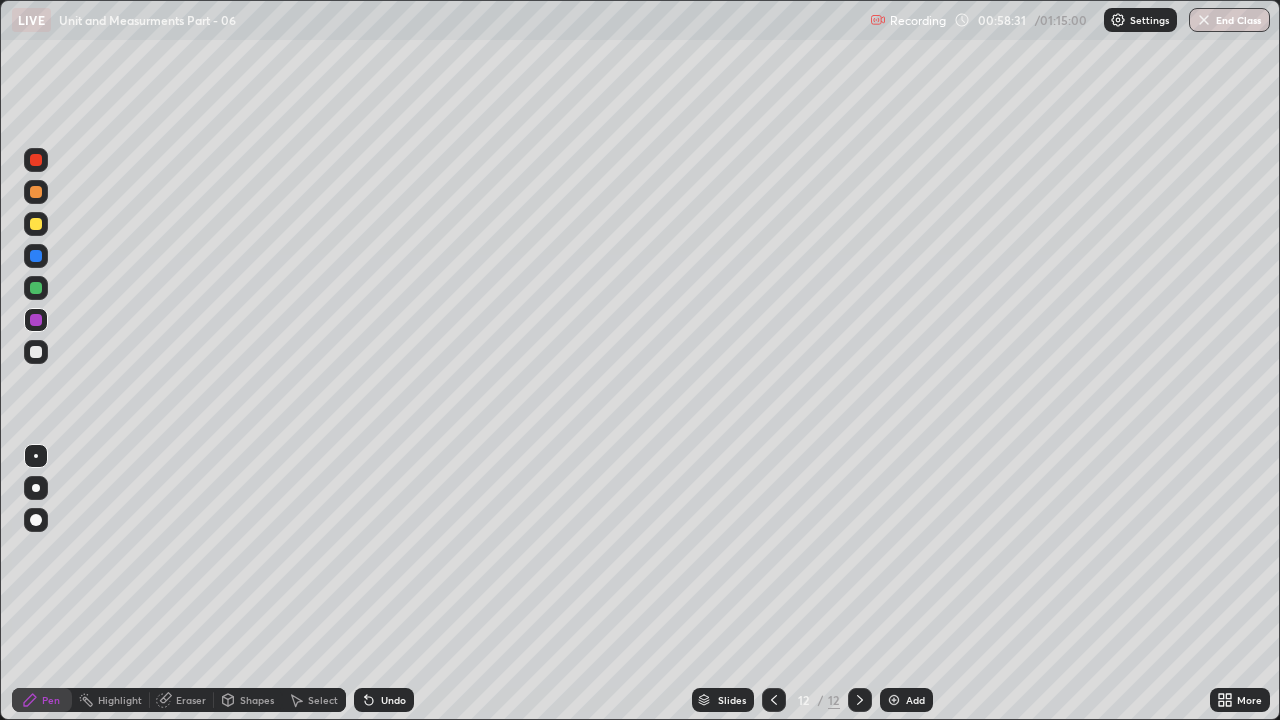 click at bounding box center [36, 352] 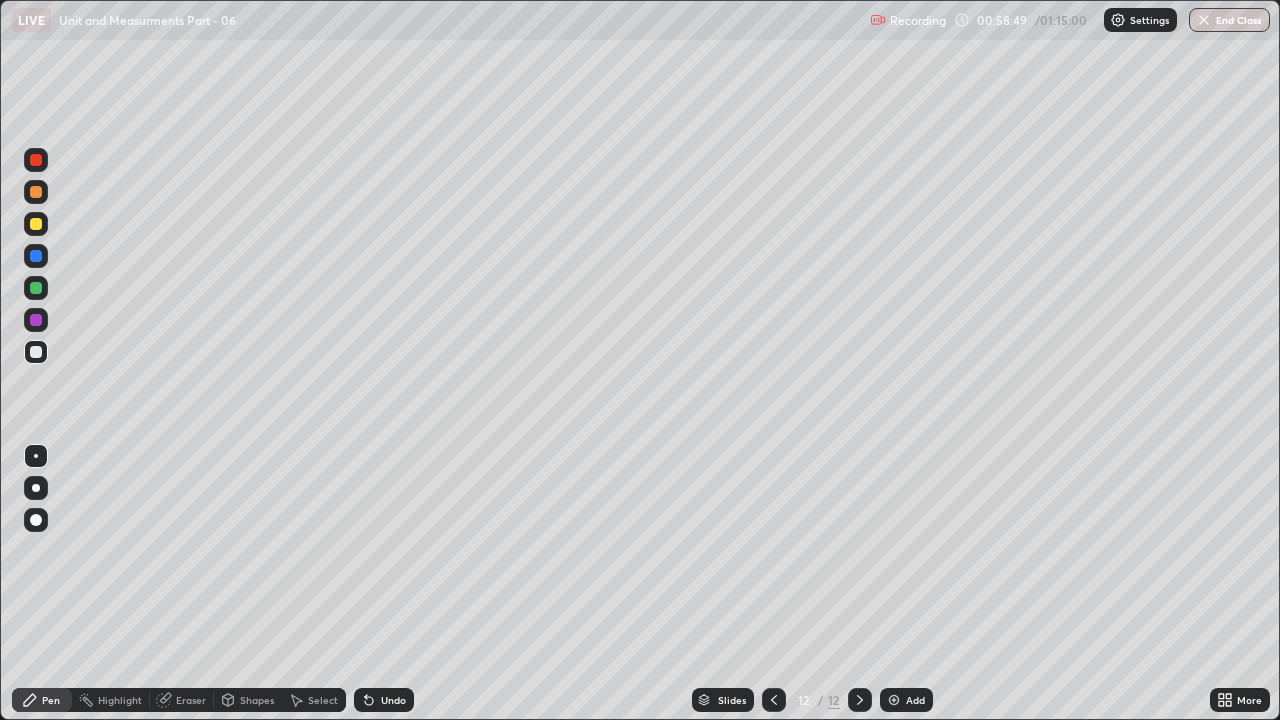 click at bounding box center [36, 288] 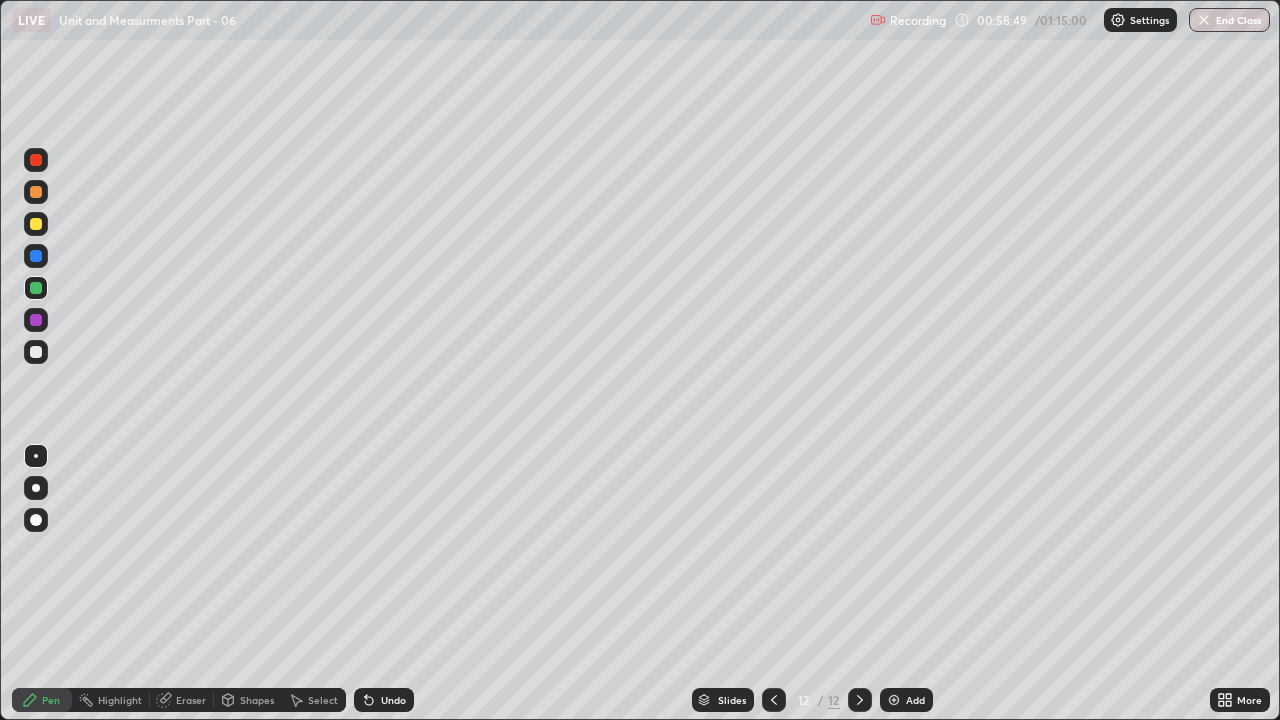 click at bounding box center [36, 456] 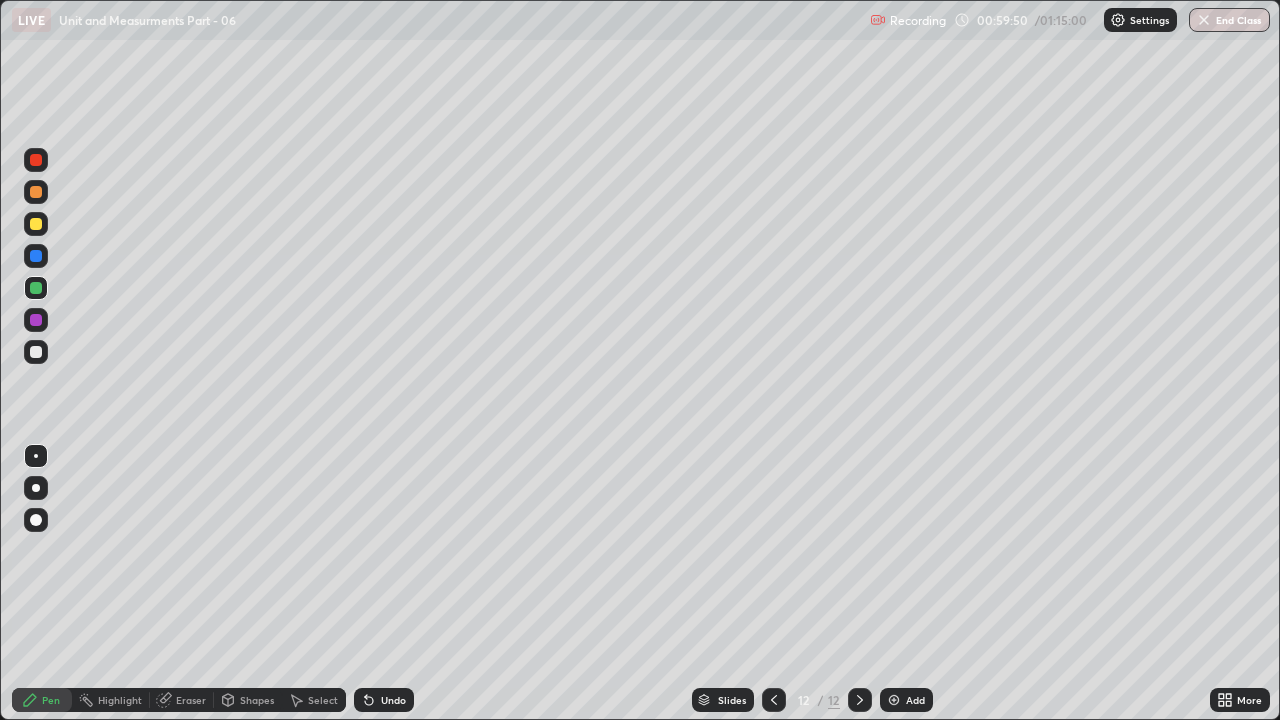 click 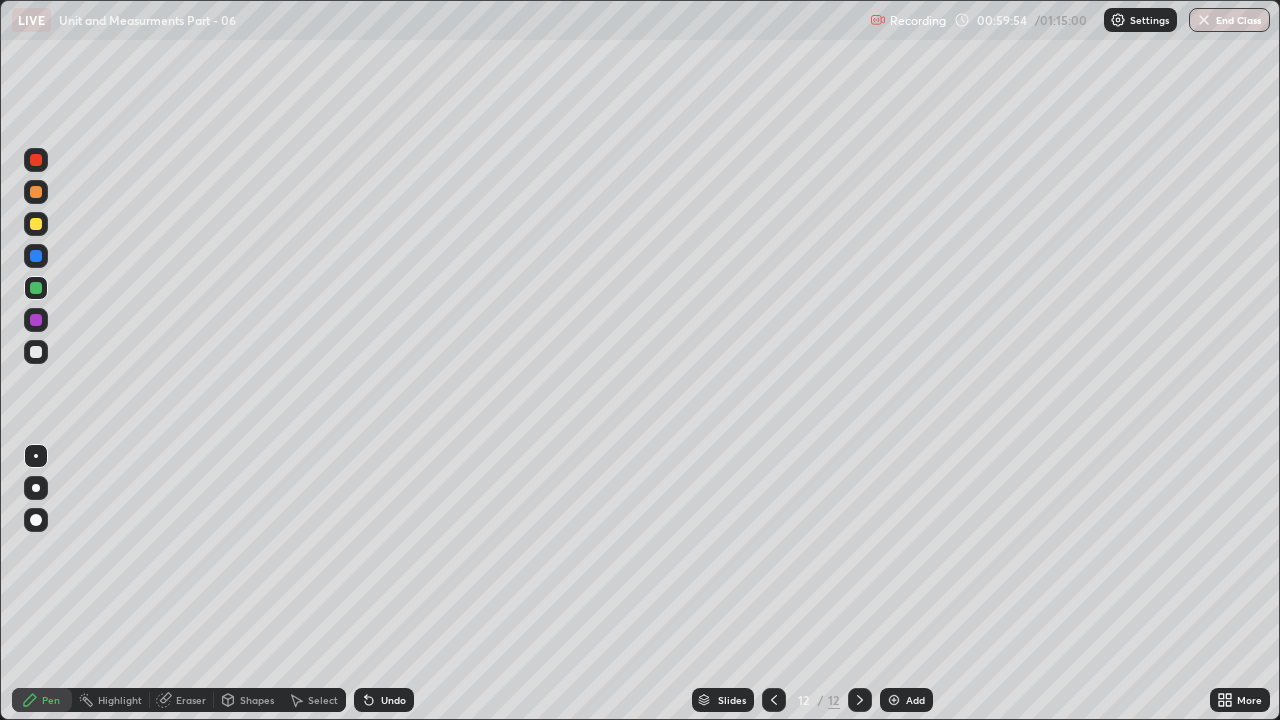 click 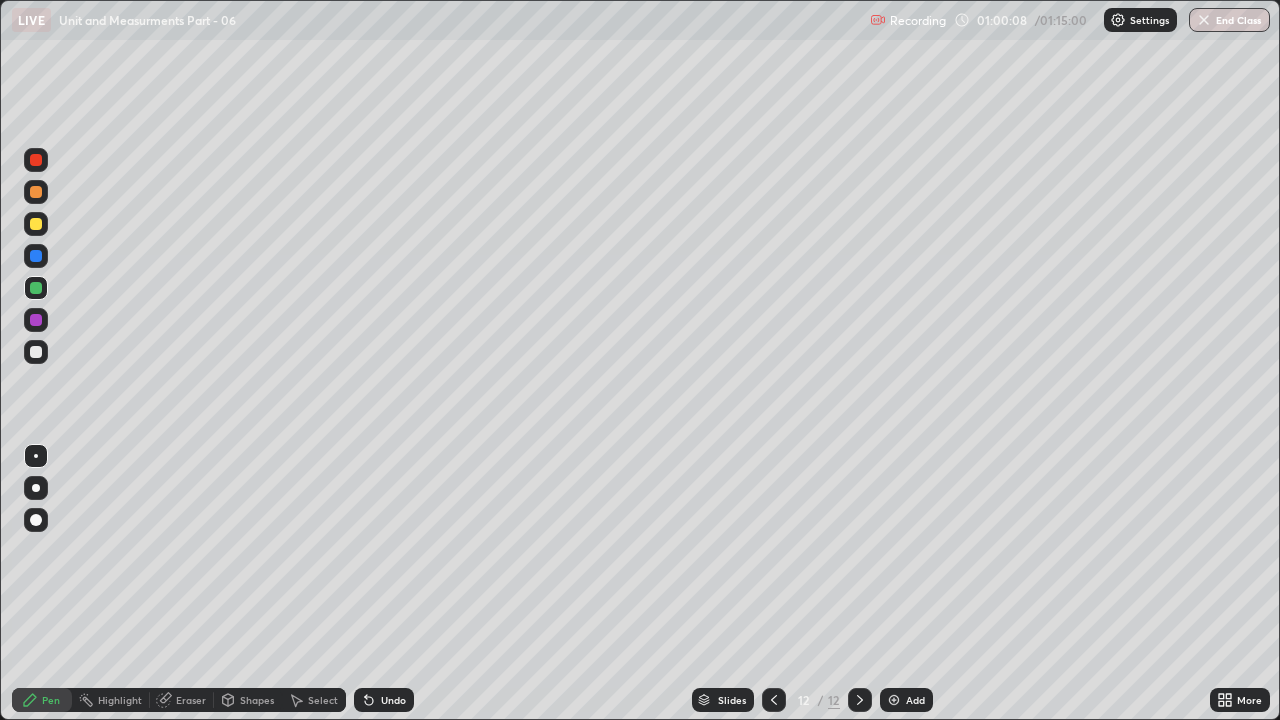 click 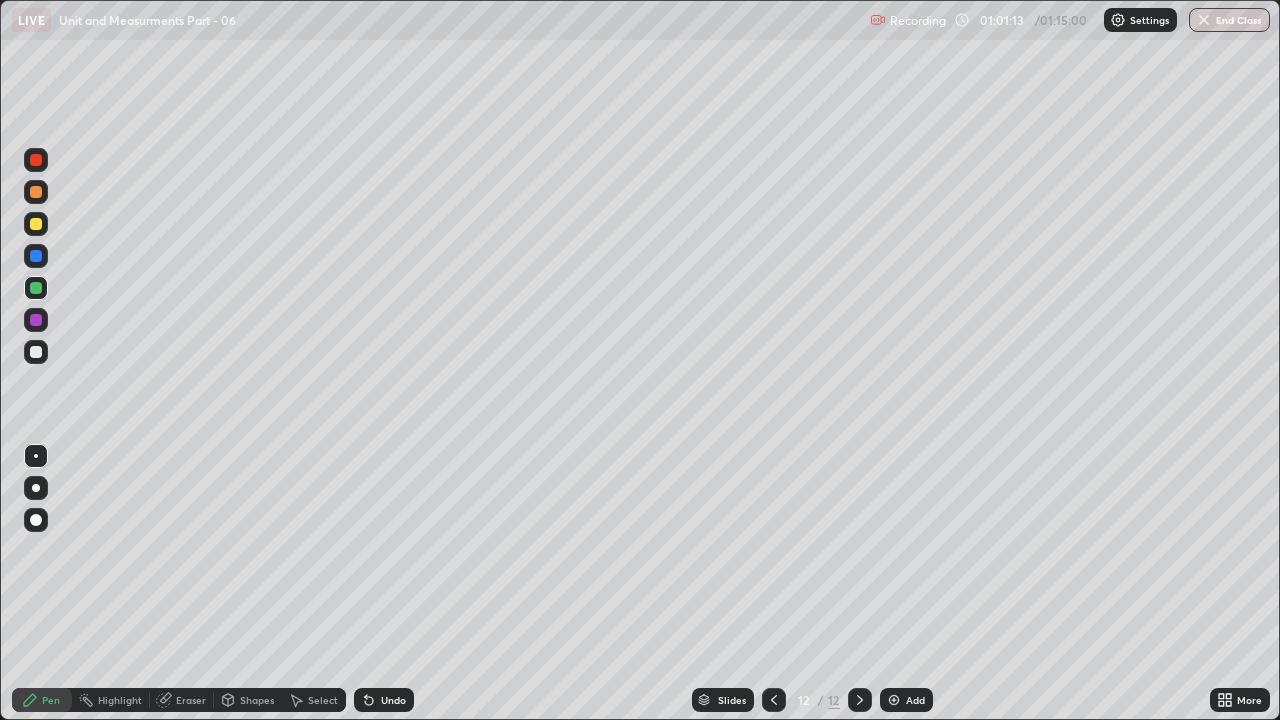 click at bounding box center [894, 700] 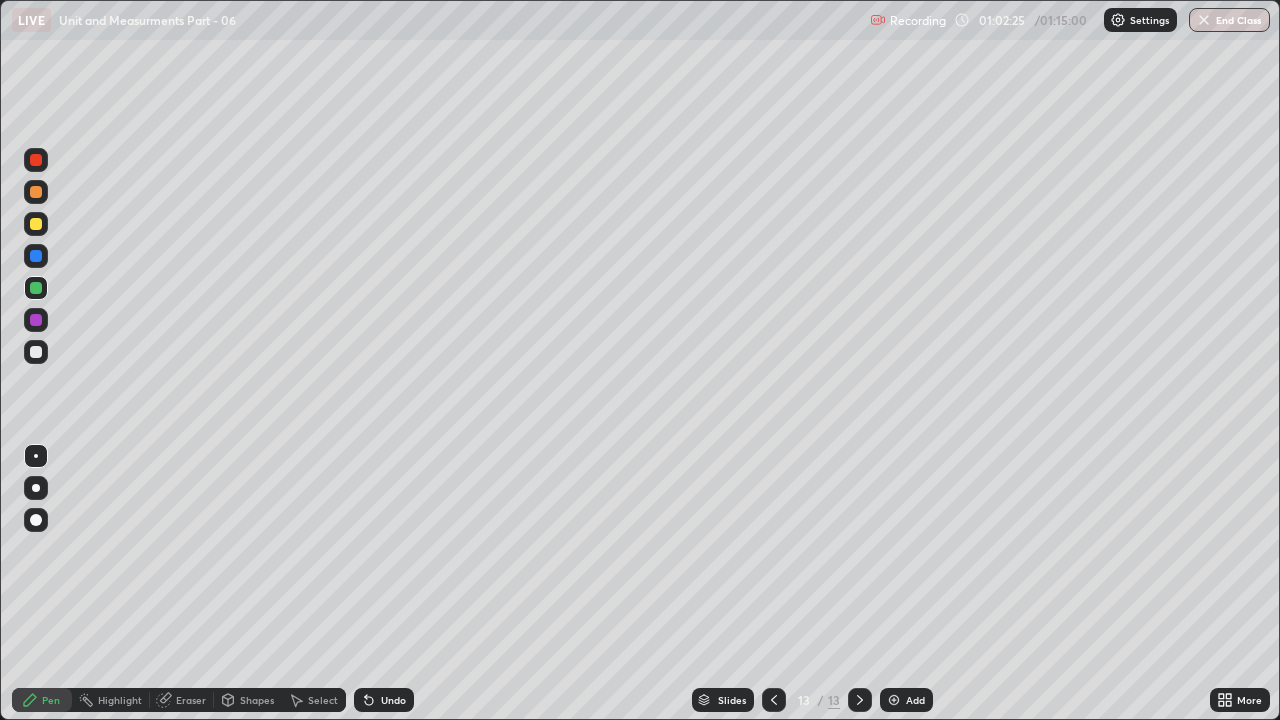 click at bounding box center (774, 700) 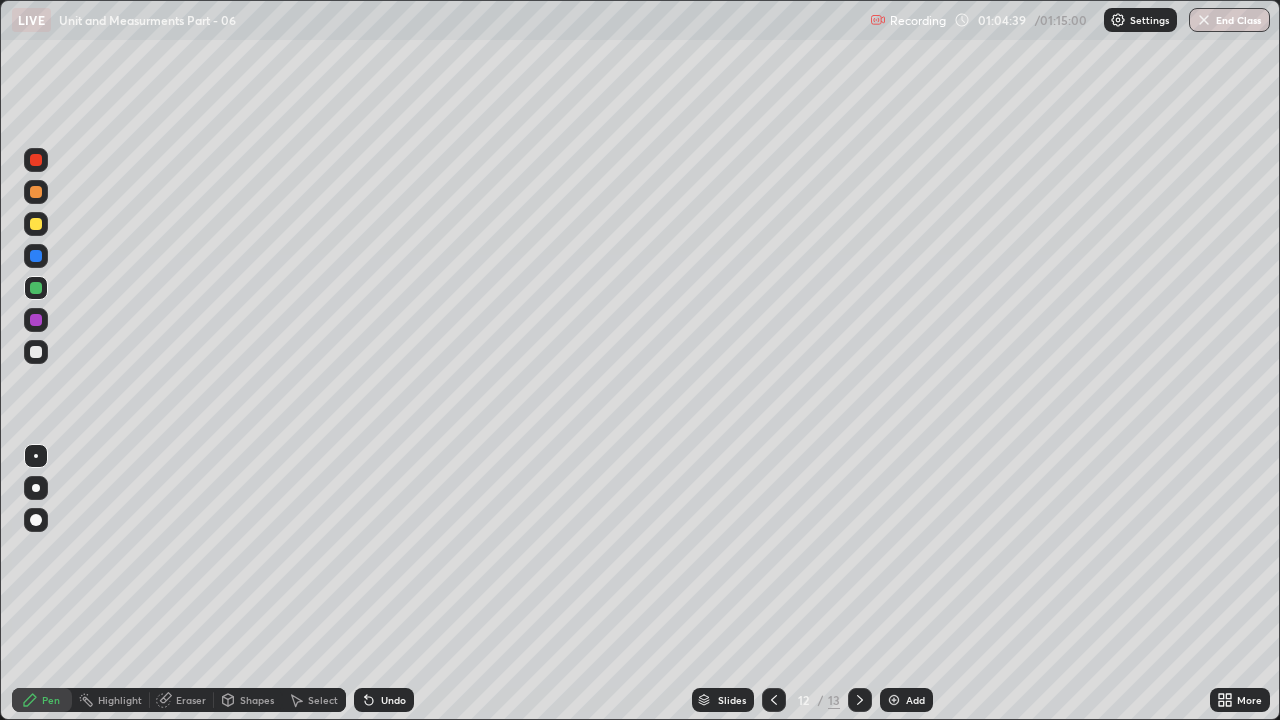 click 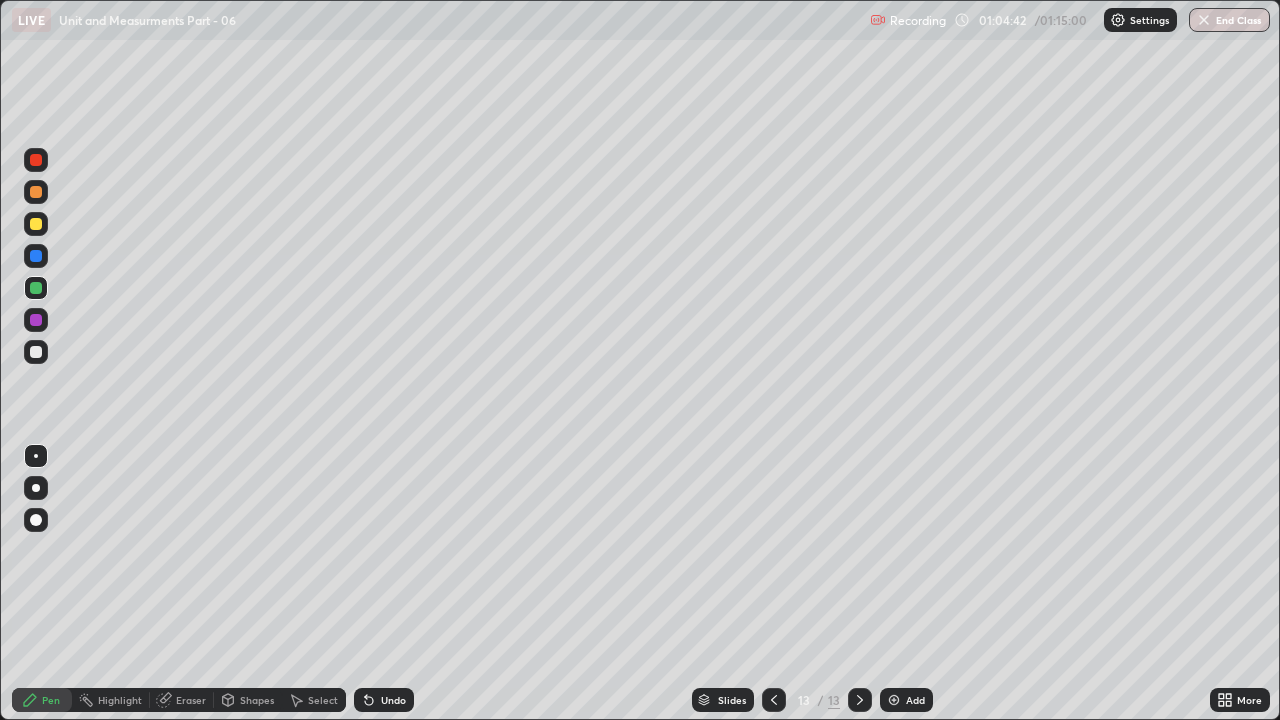 click 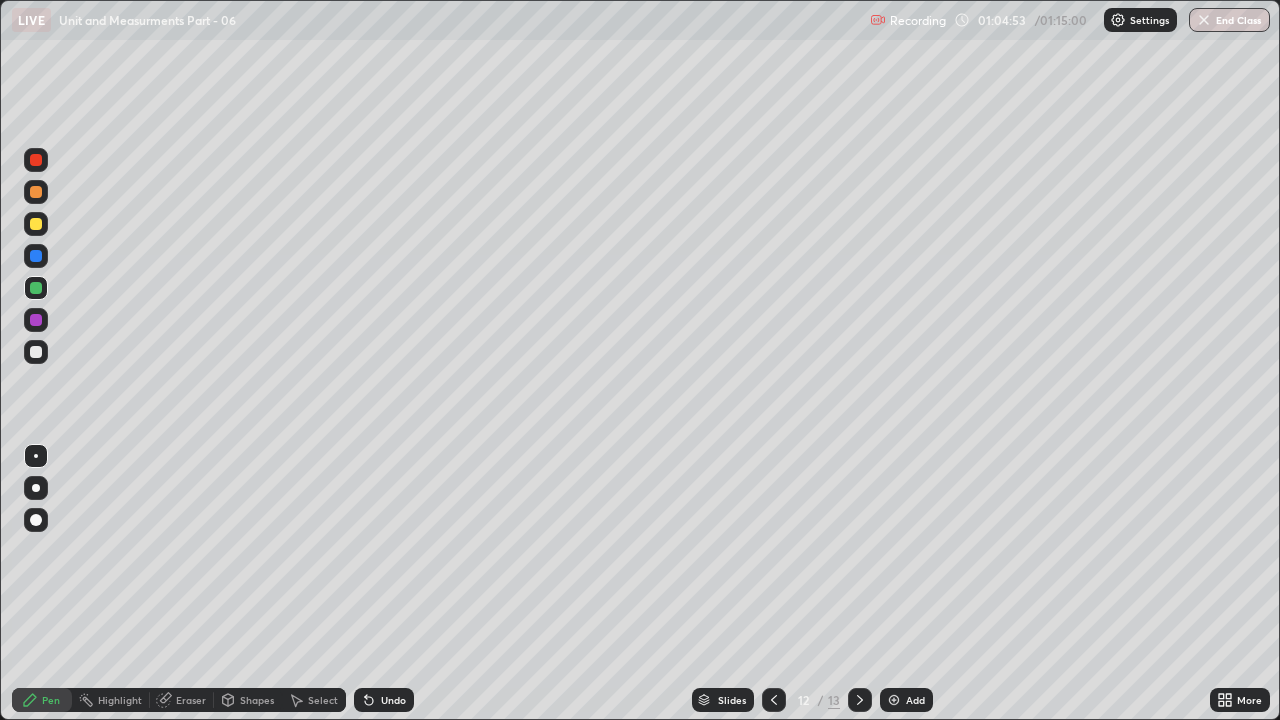 click at bounding box center (860, 700) 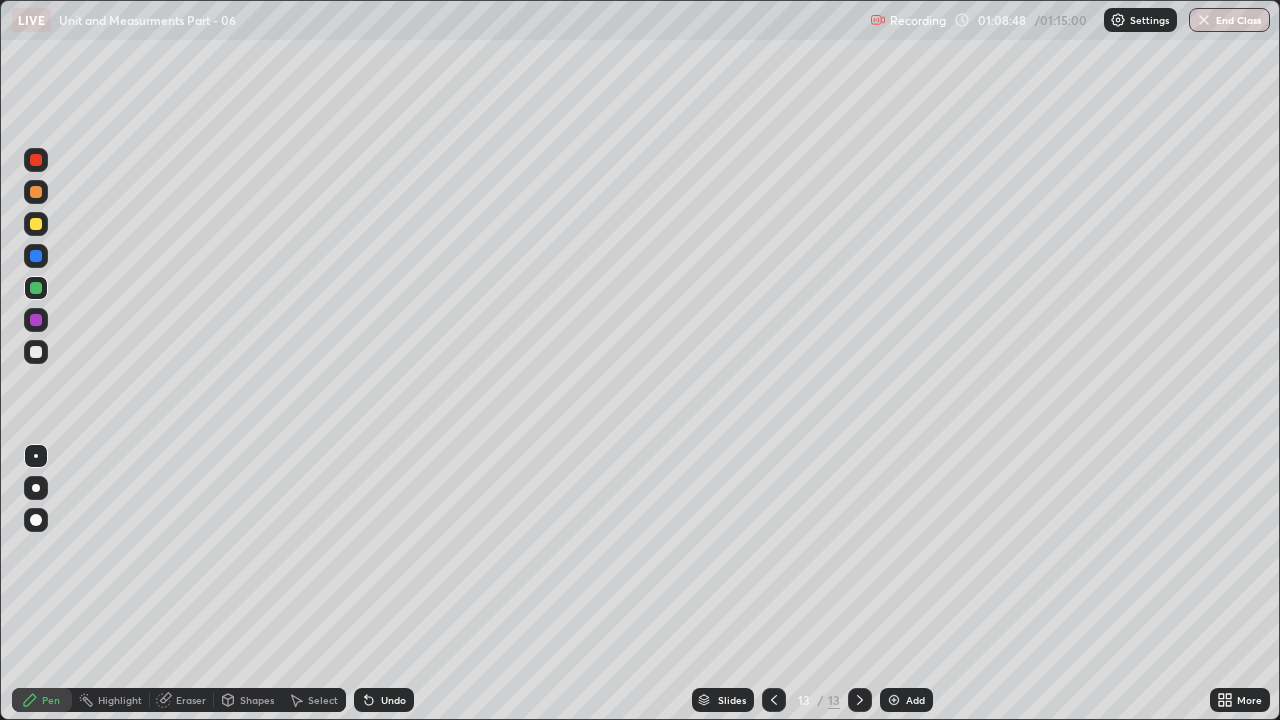 click 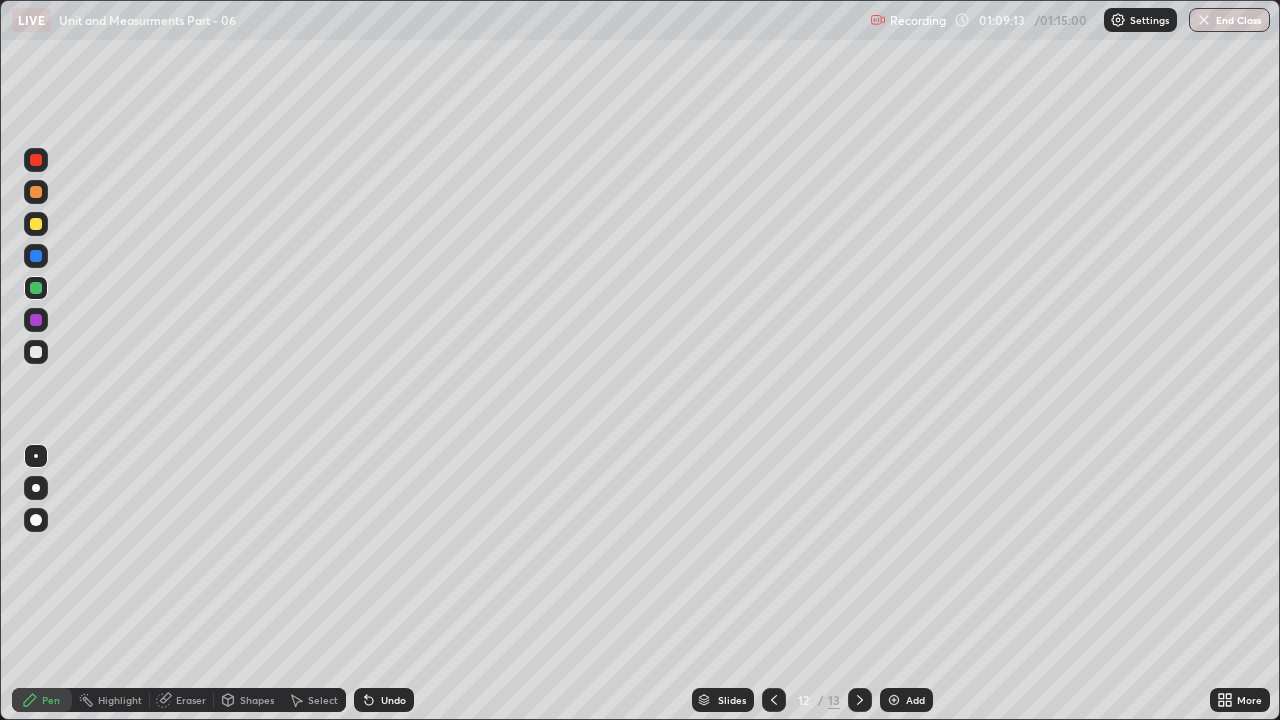 click 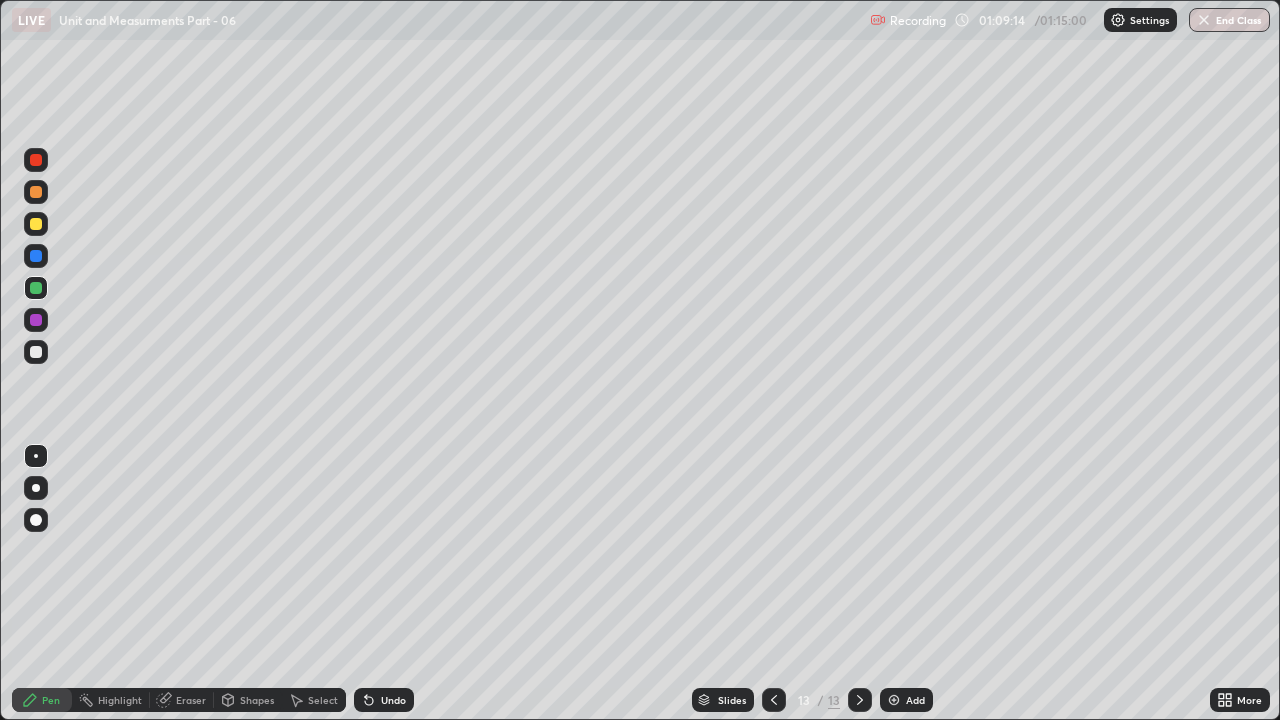 click on "End Class" at bounding box center (1229, 20) 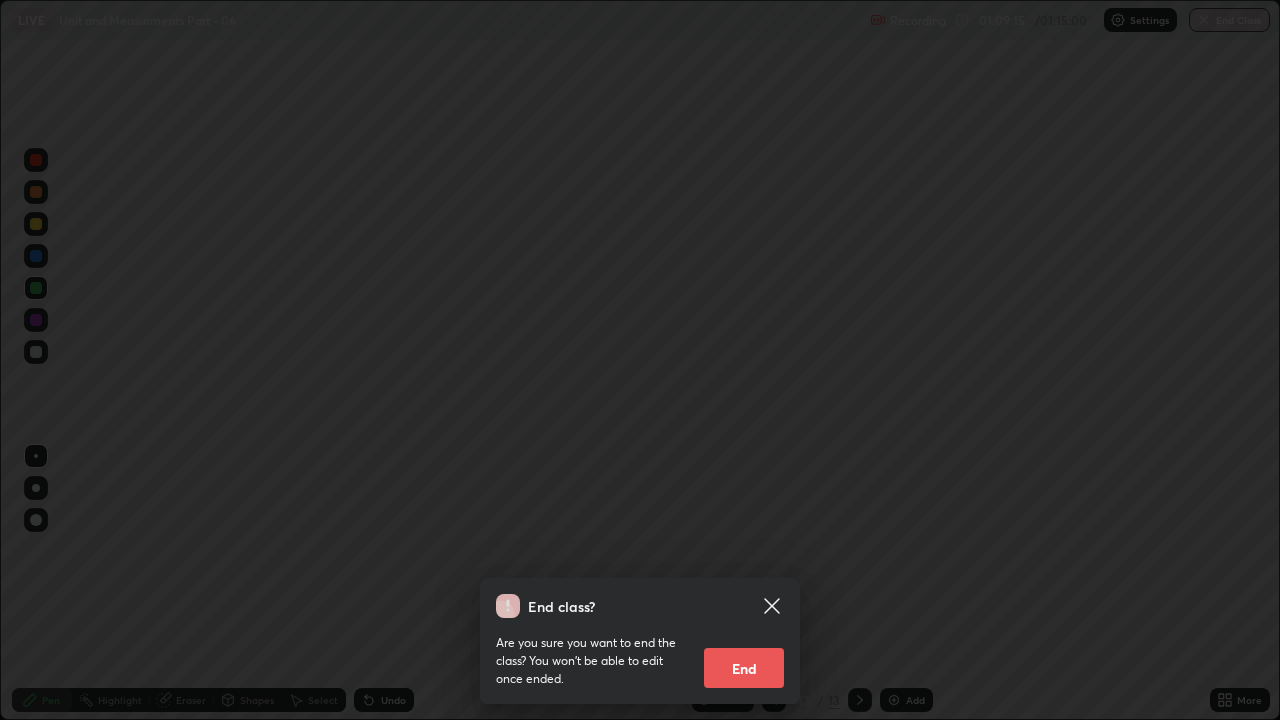 click on "End" at bounding box center [744, 668] 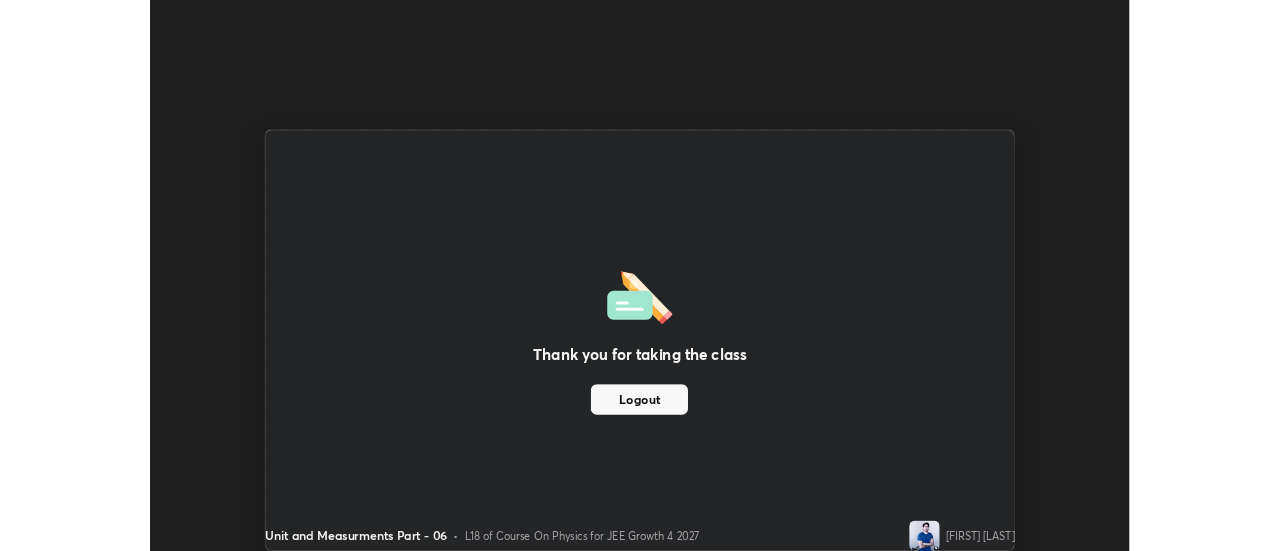 scroll, scrollTop: 551, scrollLeft: 1280, axis: both 